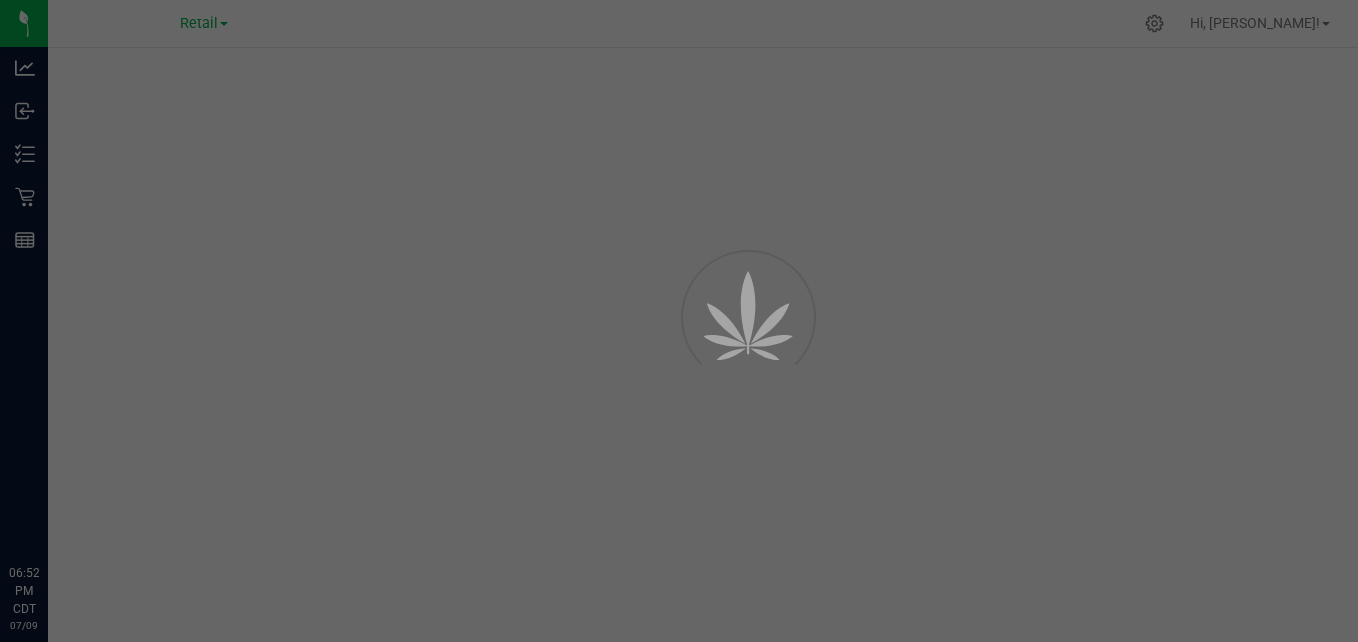 scroll, scrollTop: 0, scrollLeft: 0, axis: both 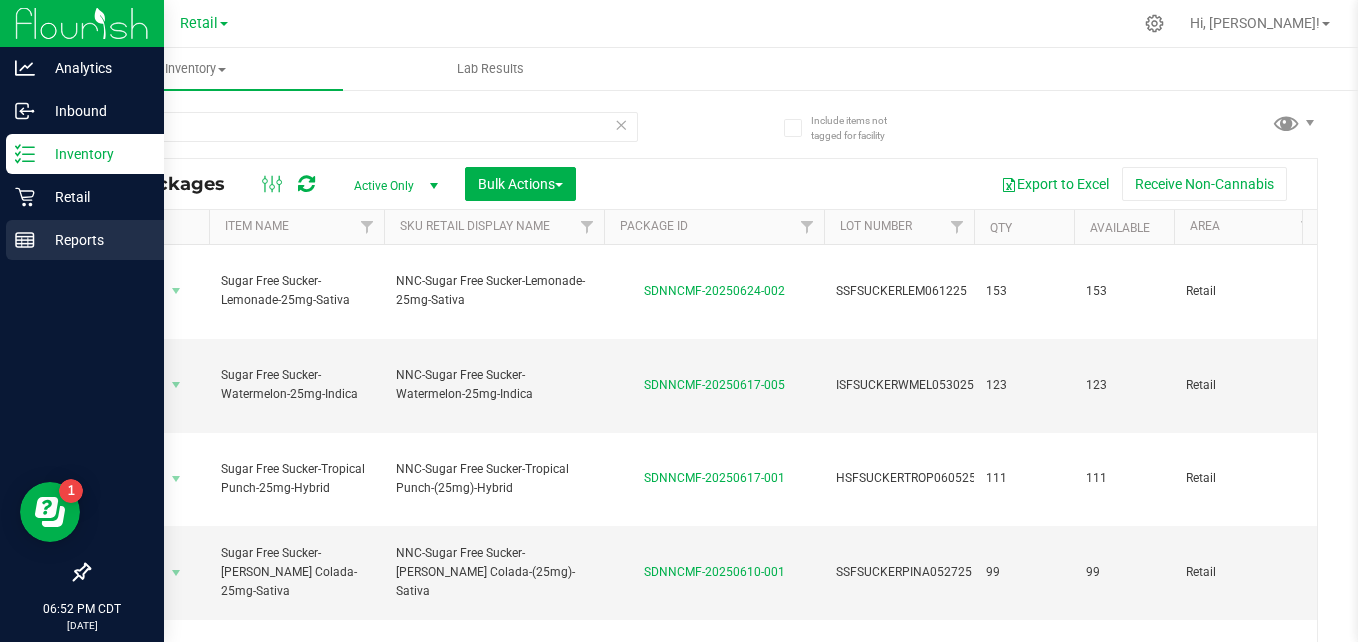 click on "Reports" at bounding box center (95, 240) 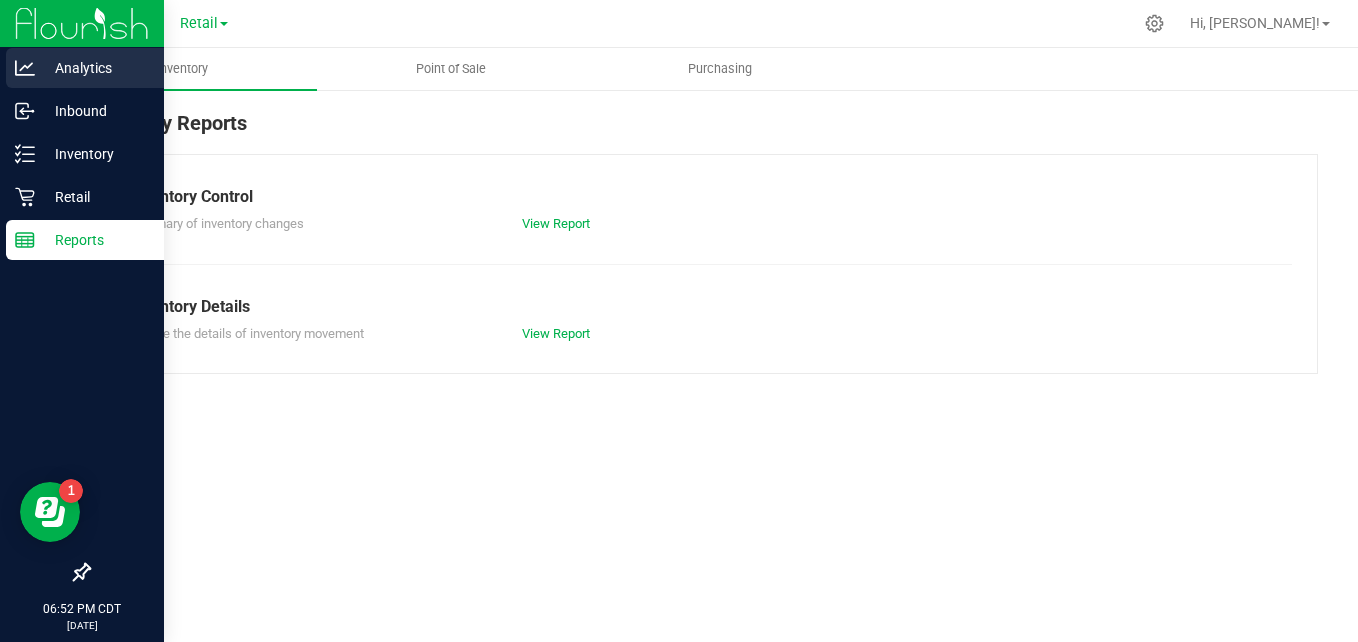 click on "Analytics" at bounding box center [95, 68] 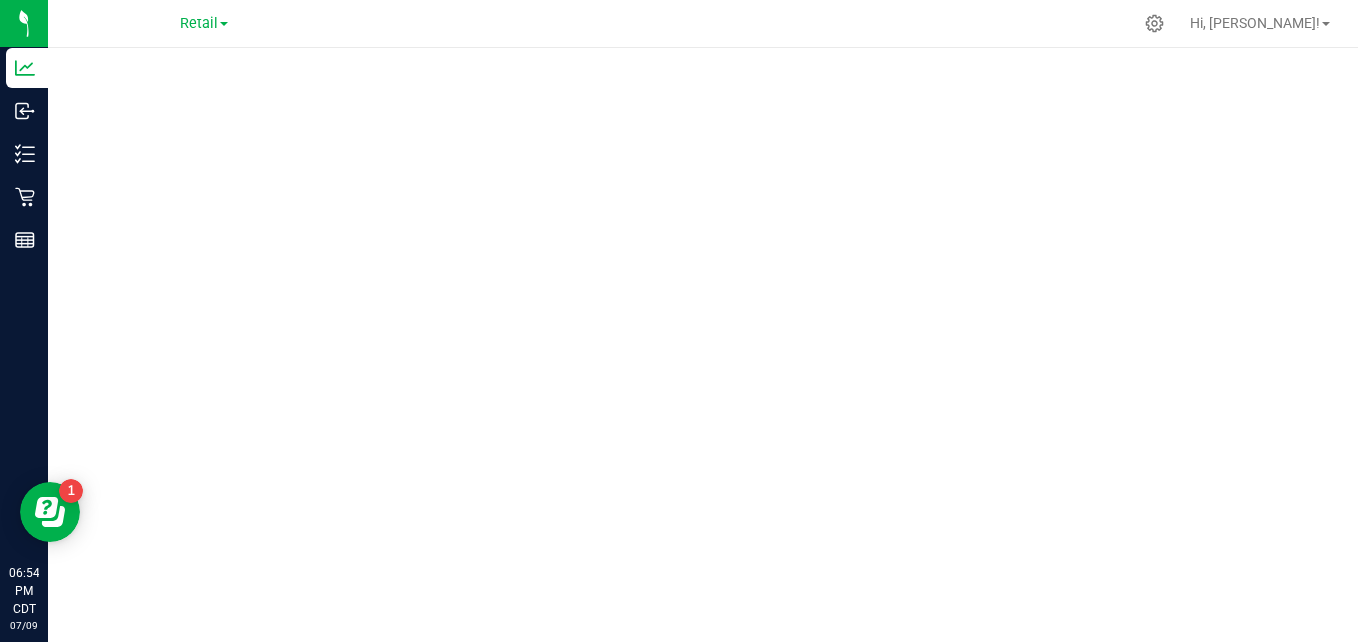 click at bounding box center (703, 339) 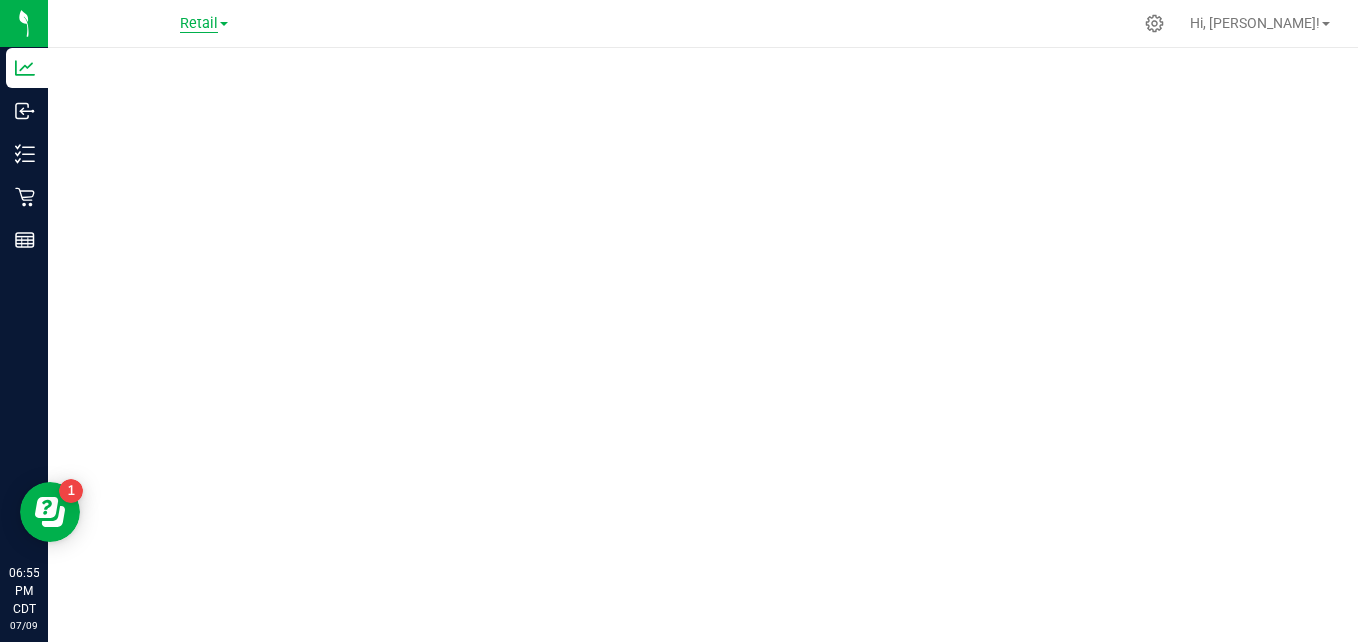 click on "Retail" at bounding box center (199, 24) 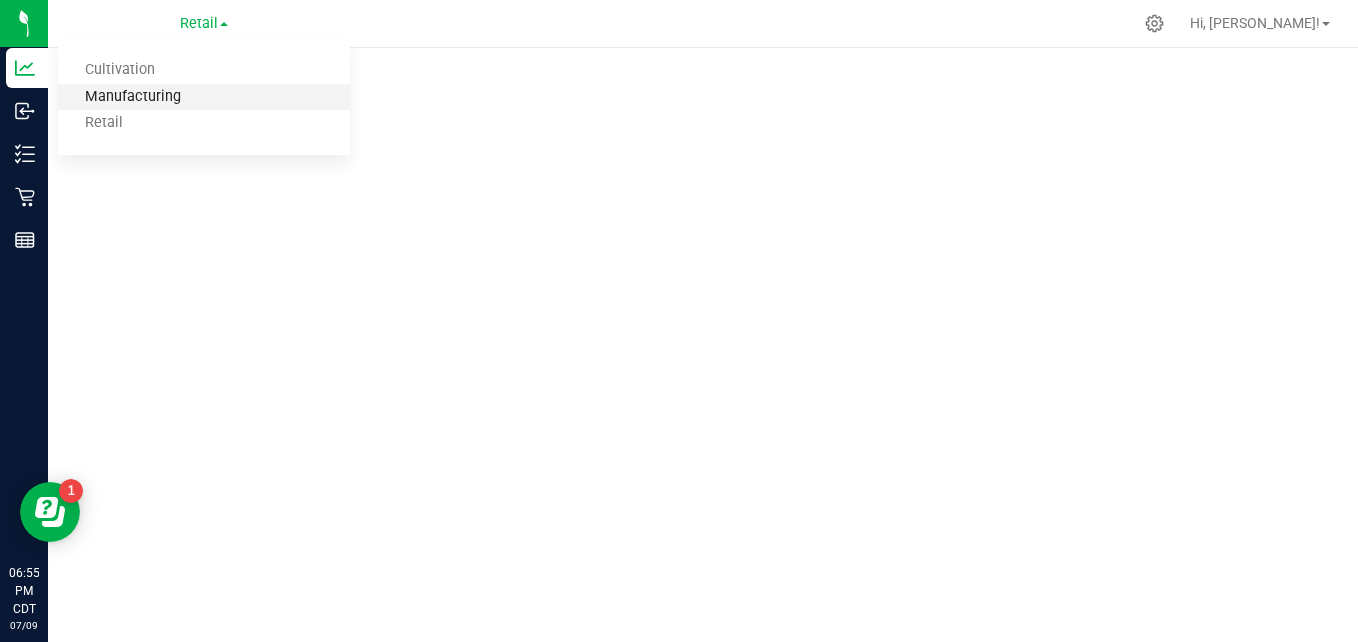 click on "Manufacturing" at bounding box center [204, 97] 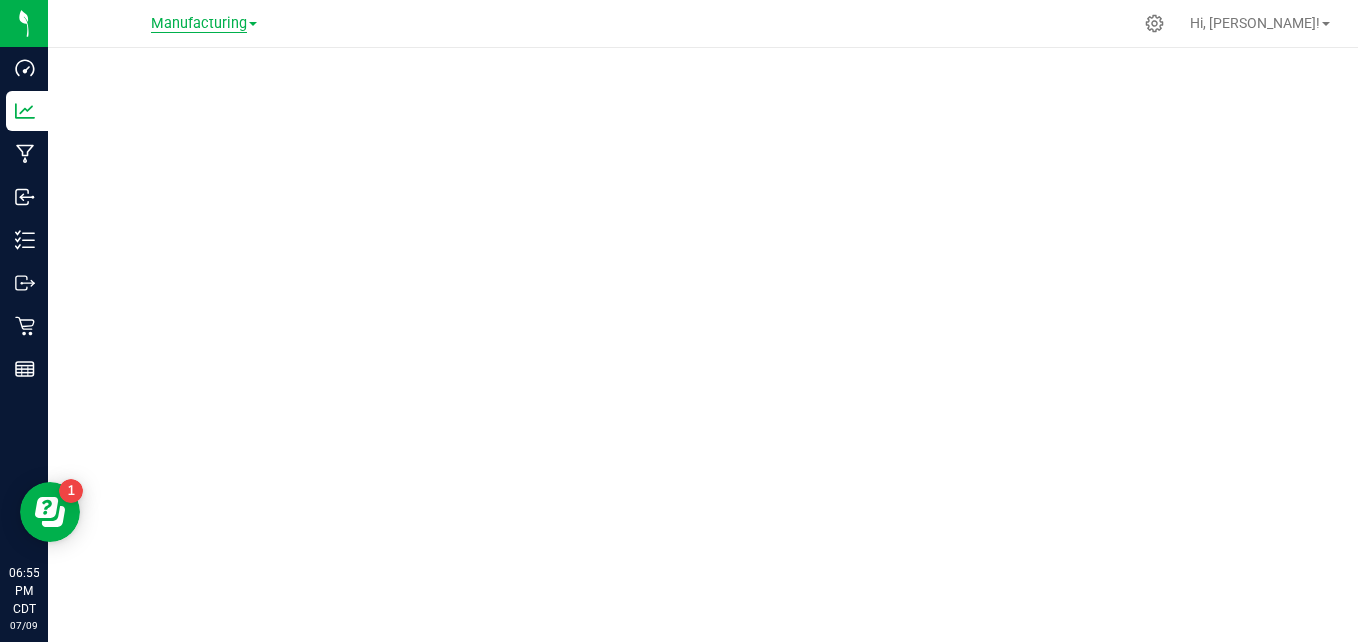 click on "Manufacturing" at bounding box center (199, 24) 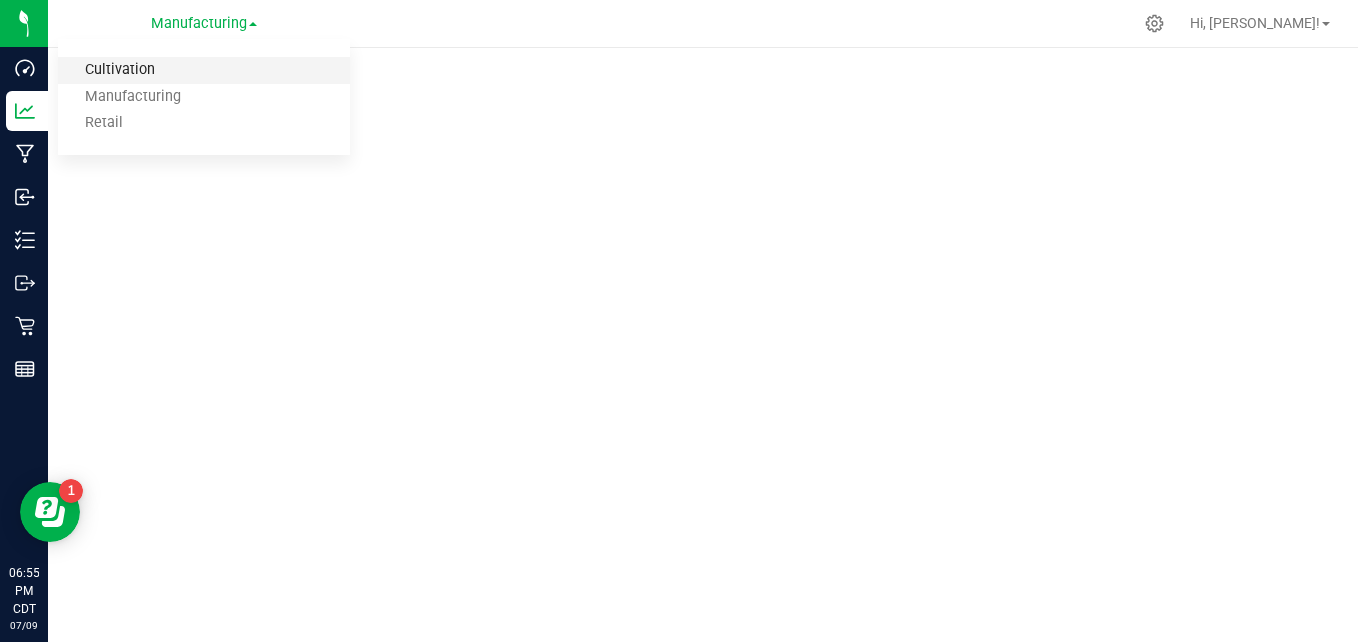click on "Cultivation" at bounding box center (204, 70) 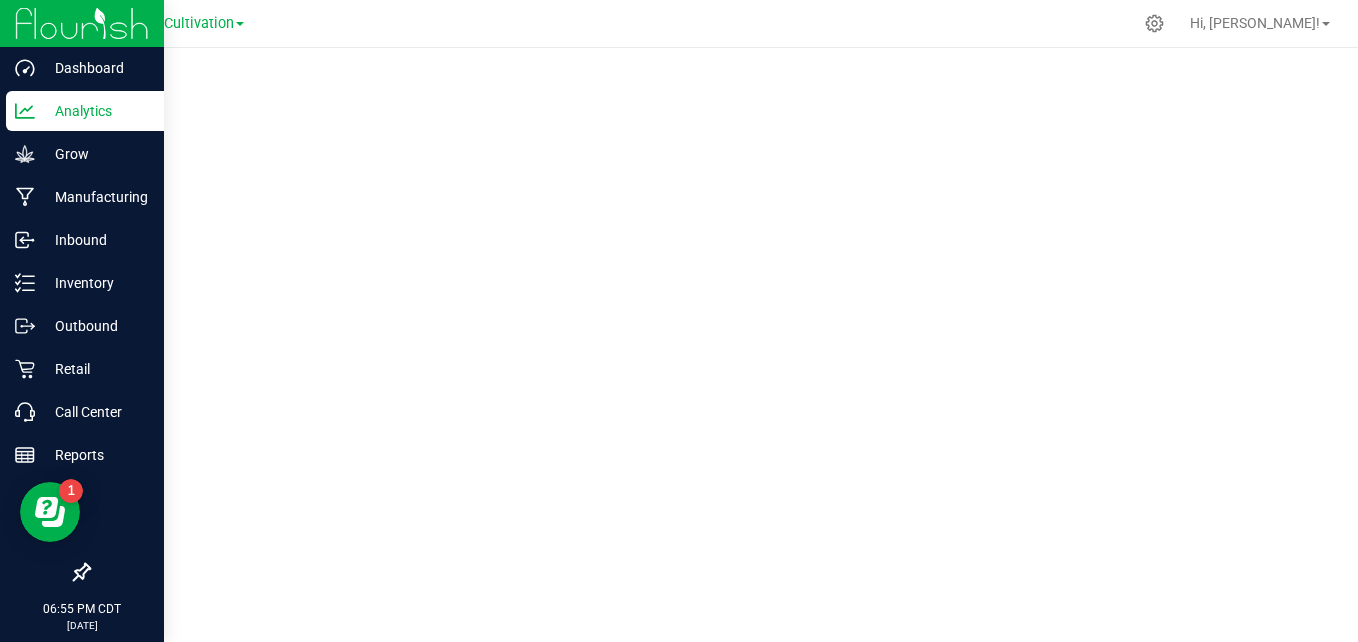 click on "Analytics" at bounding box center (95, 111) 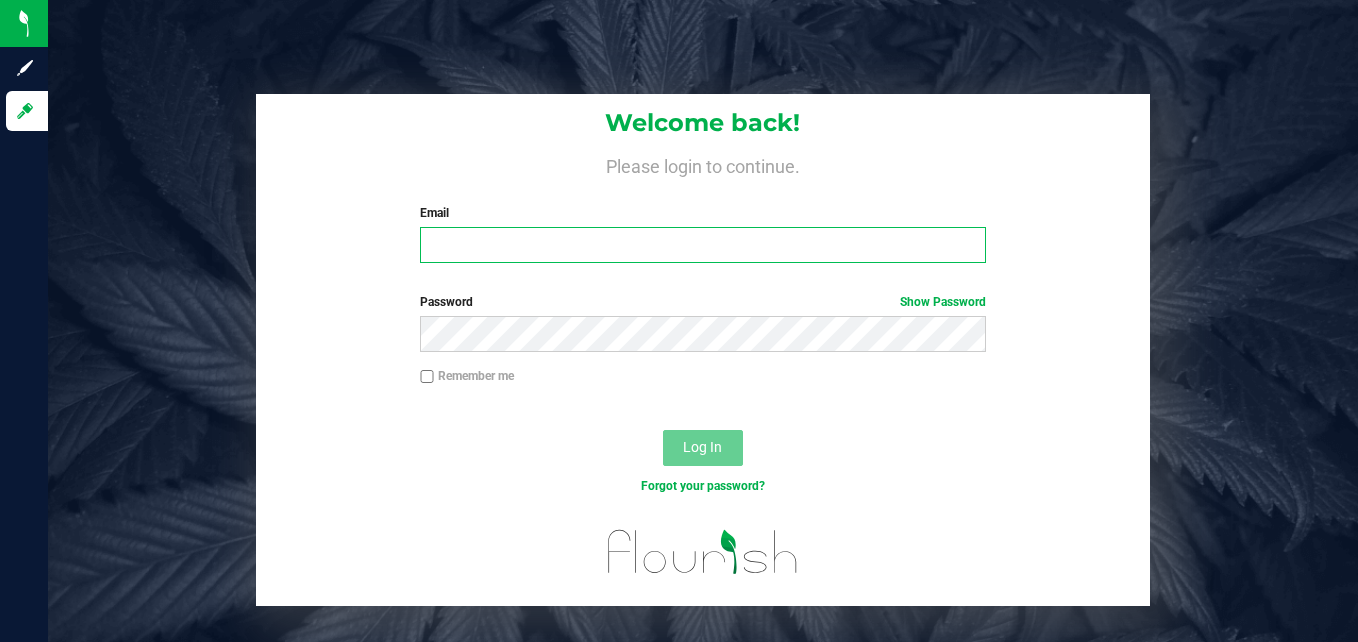 click on "Email" at bounding box center (703, 245) 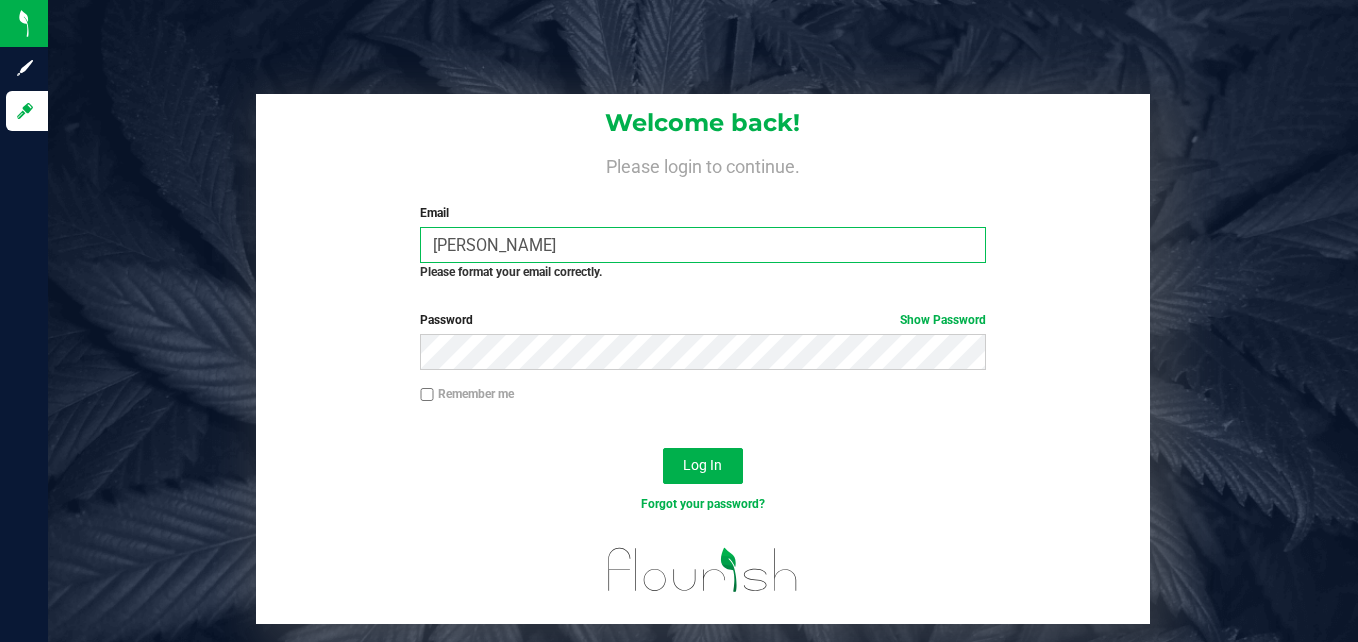 type on "[PERSON_NAME][EMAIL_ADDRESS][PERSON_NAME][DOMAIN_NAME]" 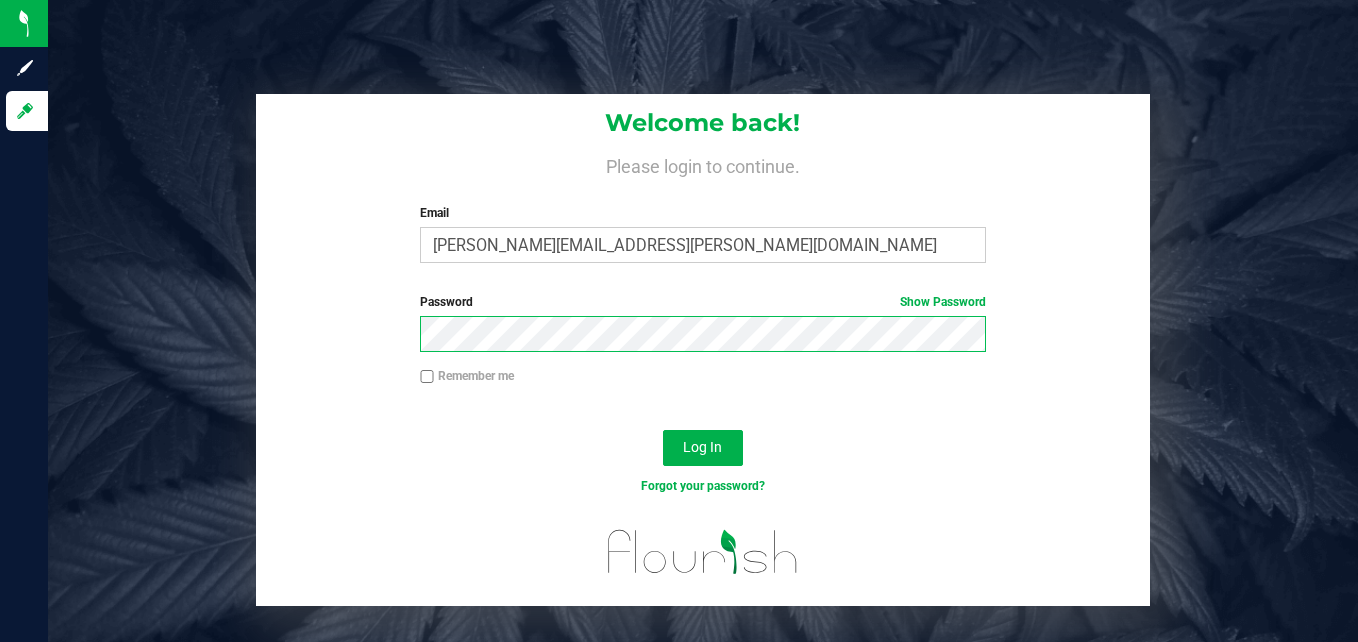 click on "Password
Show Password" at bounding box center (702, 330) 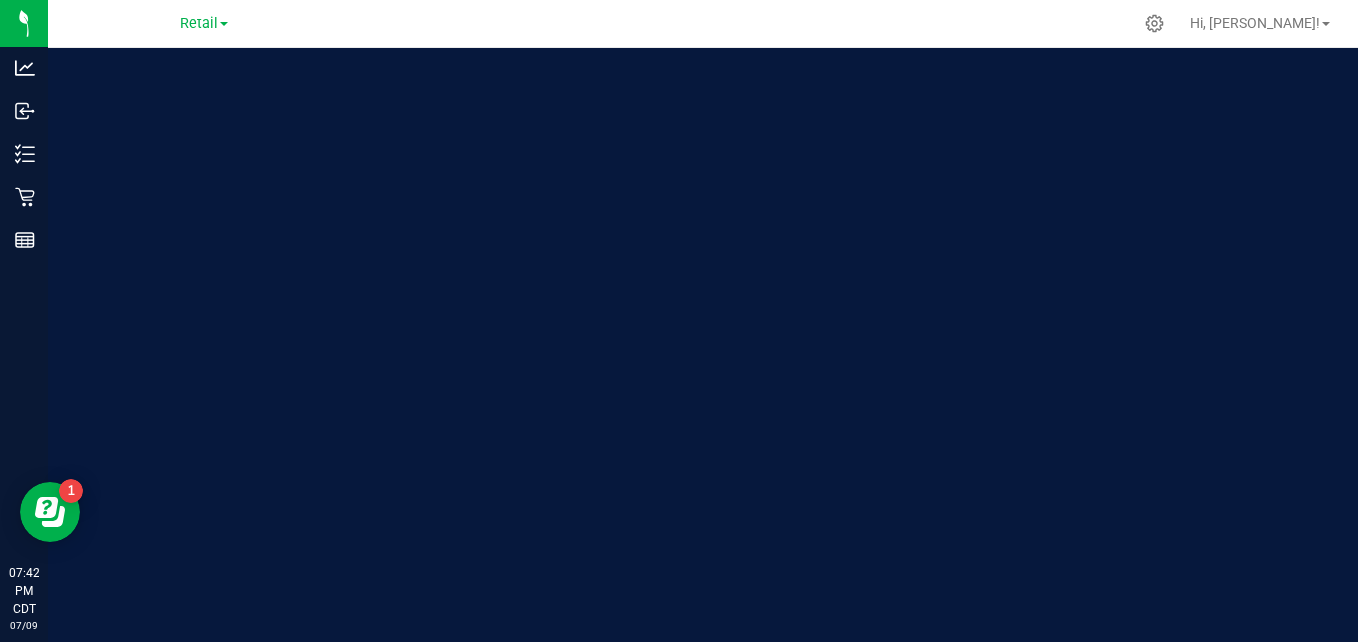 scroll, scrollTop: 0, scrollLeft: 0, axis: both 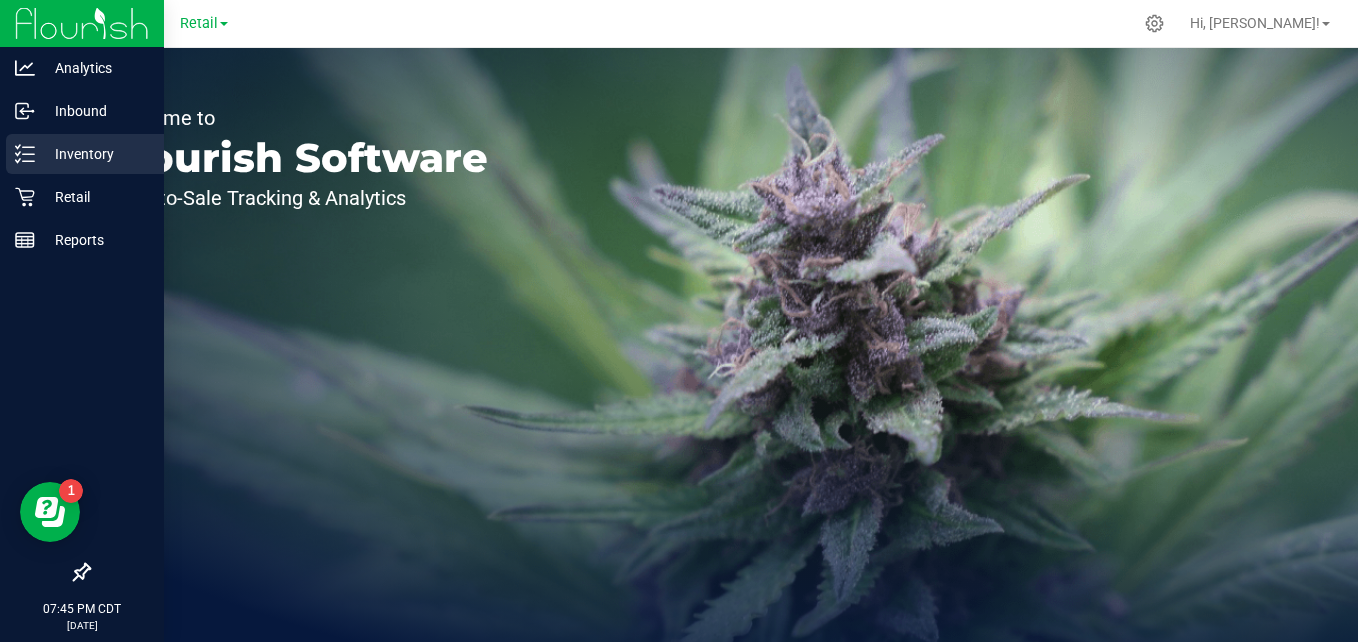 click on "Inventory" at bounding box center (85, 154) 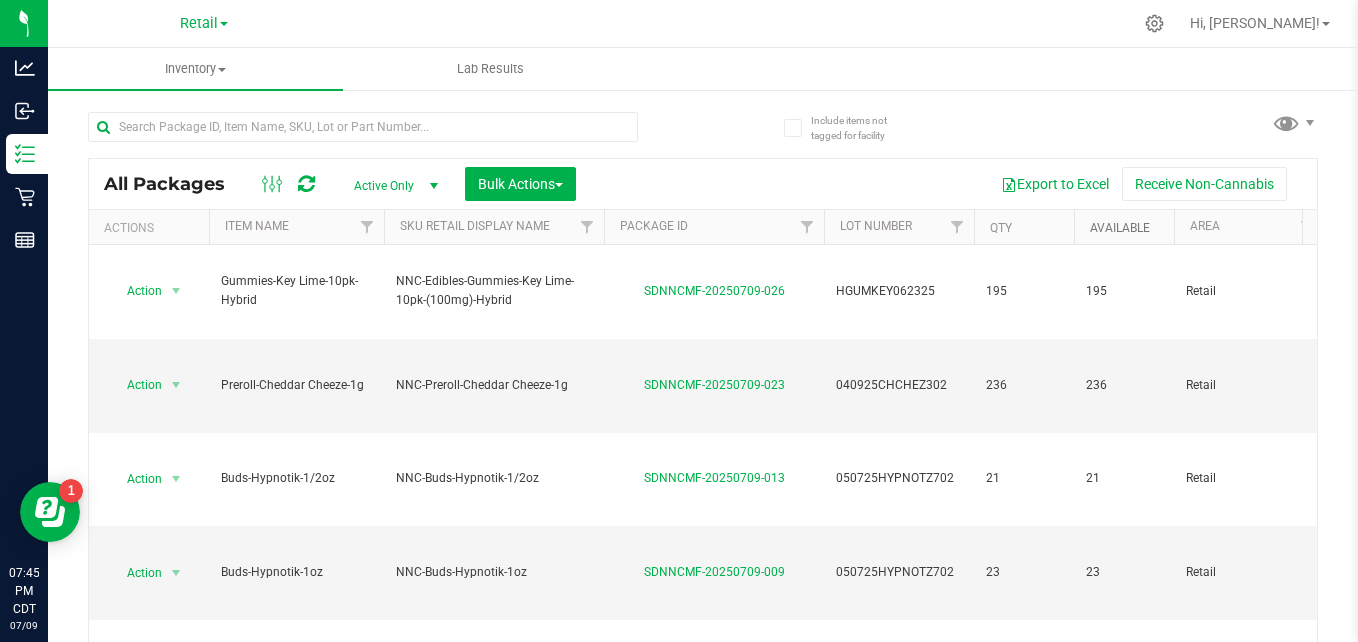 click on "Available" at bounding box center (1120, 228) 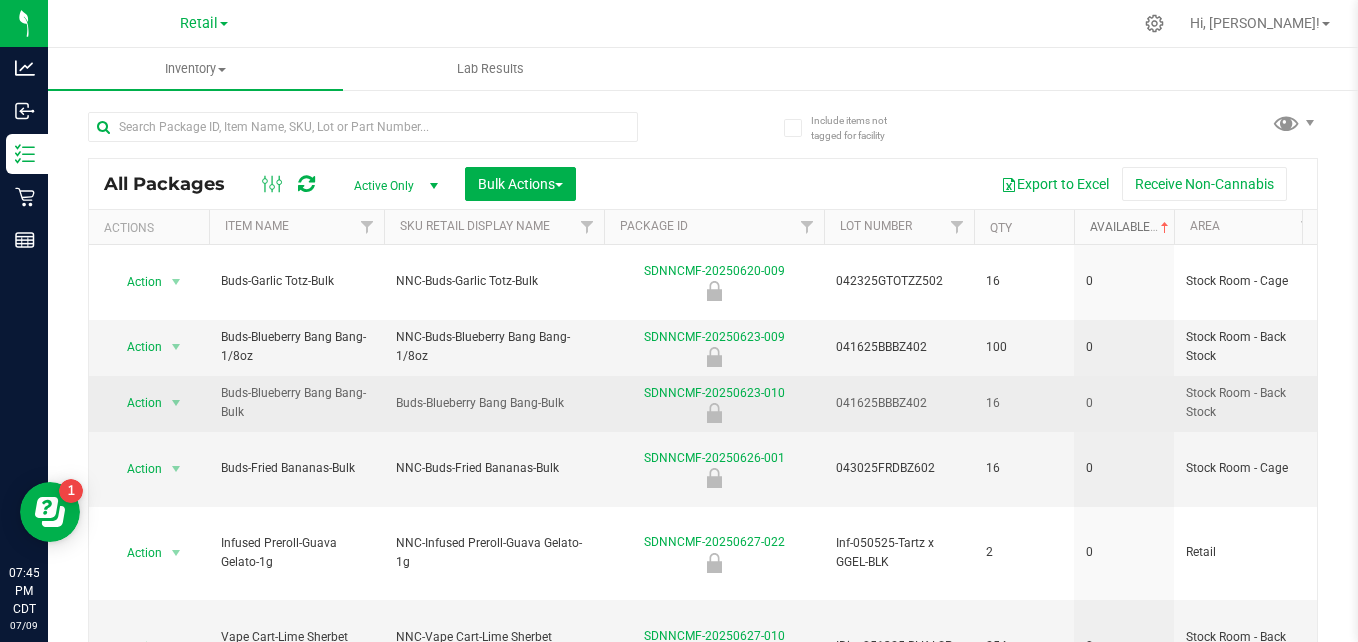 scroll, scrollTop: 713, scrollLeft: 0, axis: vertical 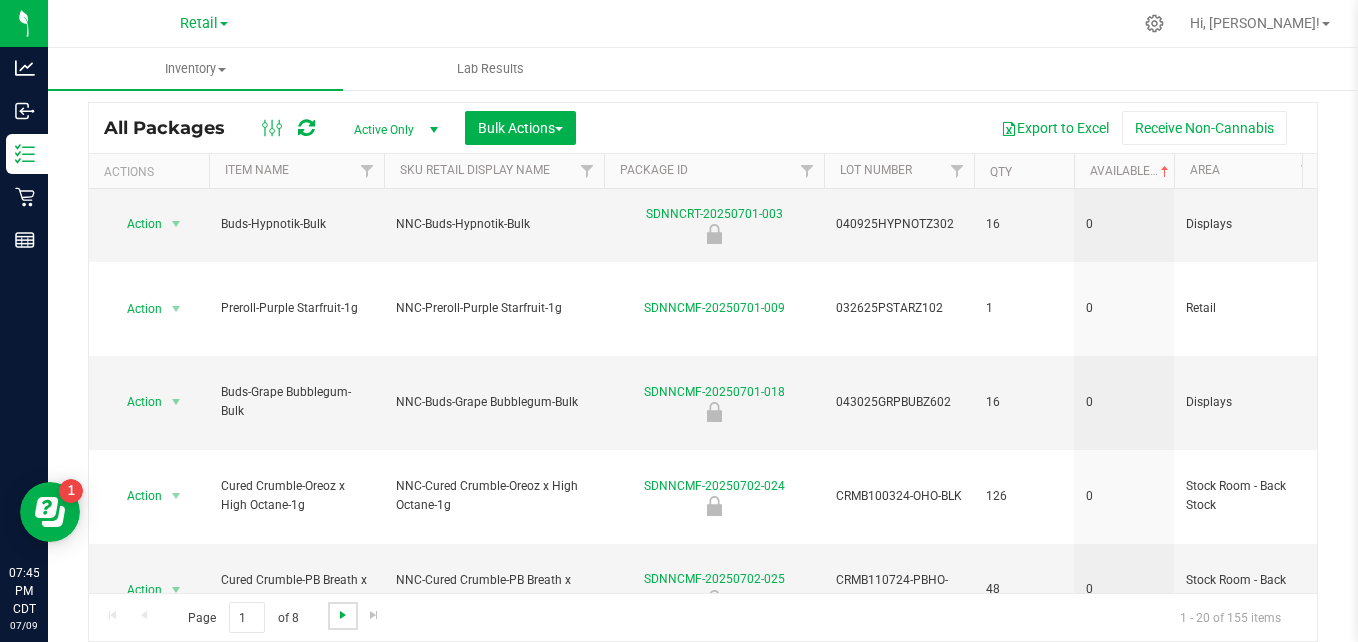 click at bounding box center (343, 615) 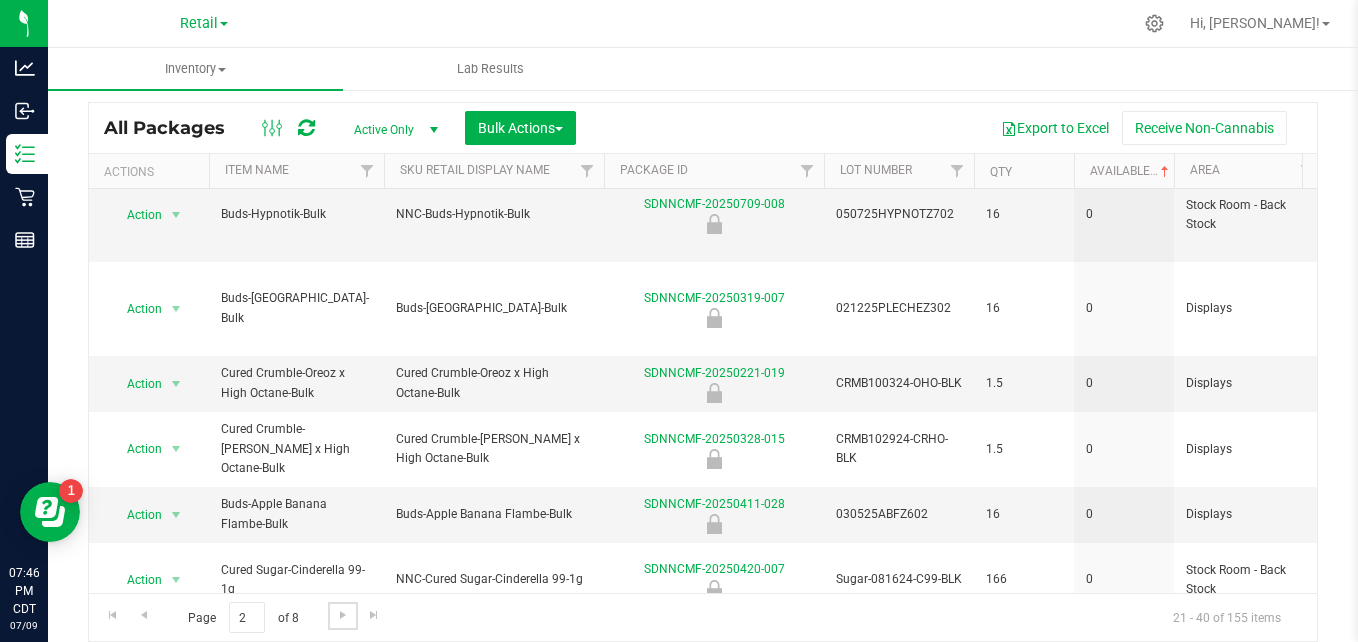 scroll, scrollTop: 734, scrollLeft: 0, axis: vertical 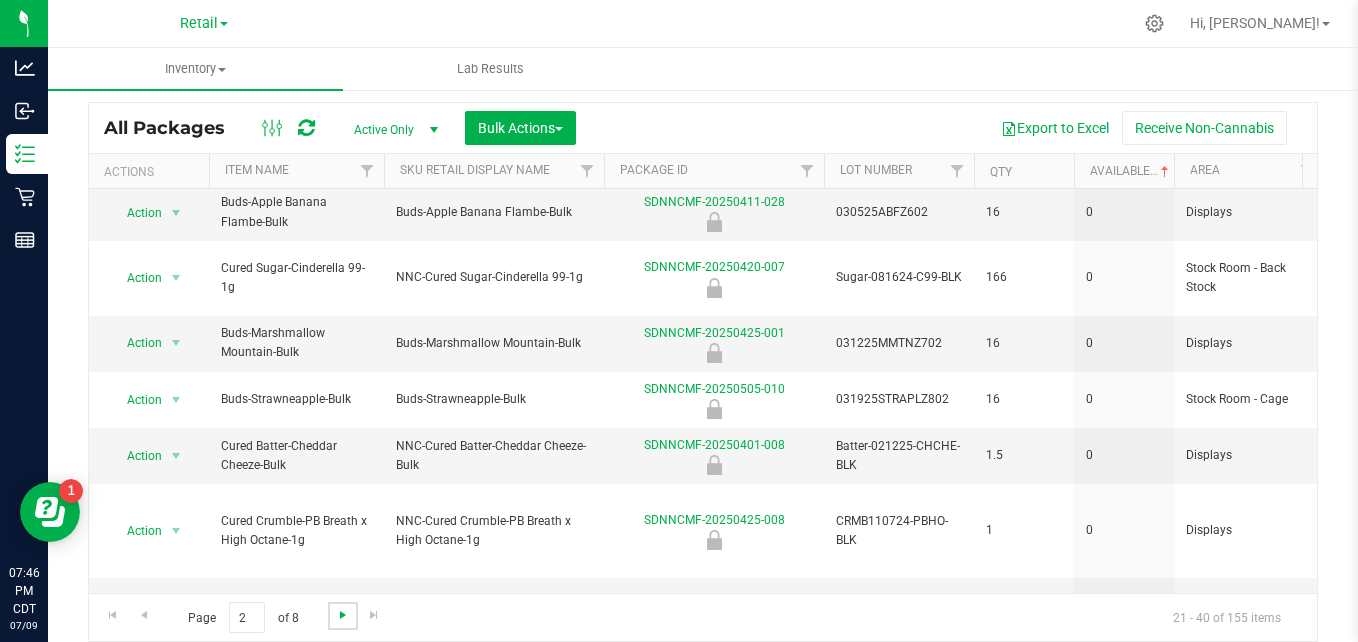 click at bounding box center [343, 615] 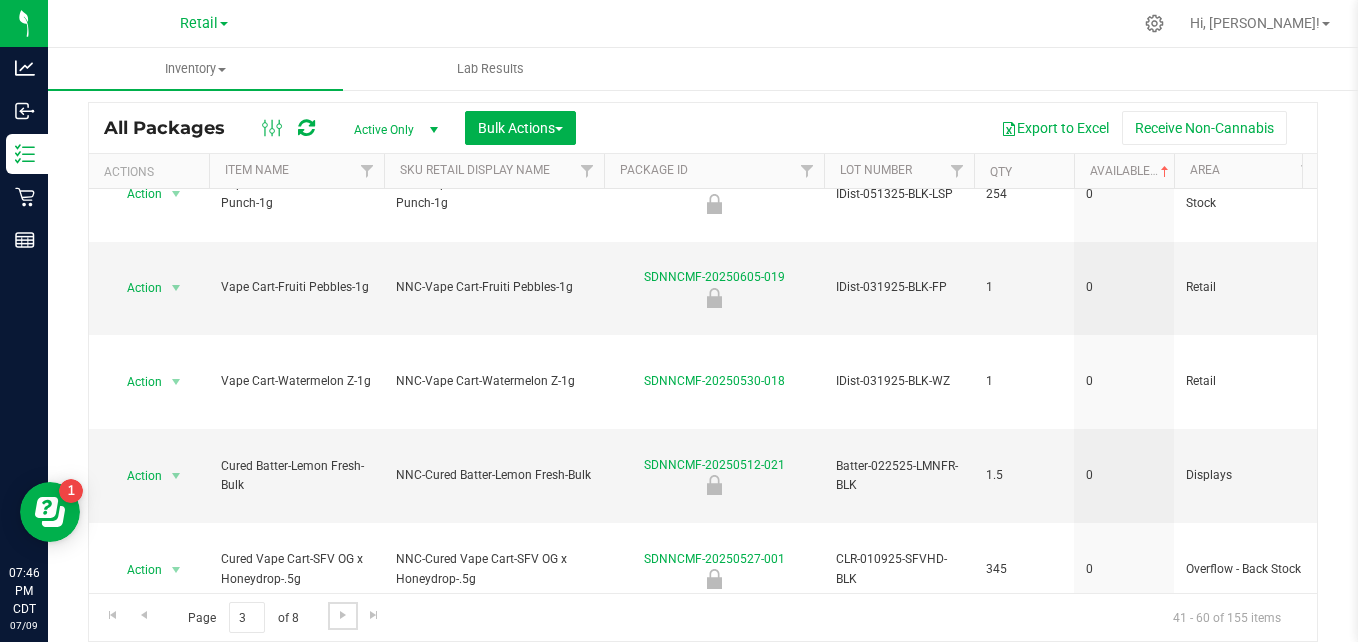 scroll, scrollTop: 704, scrollLeft: 0, axis: vertical 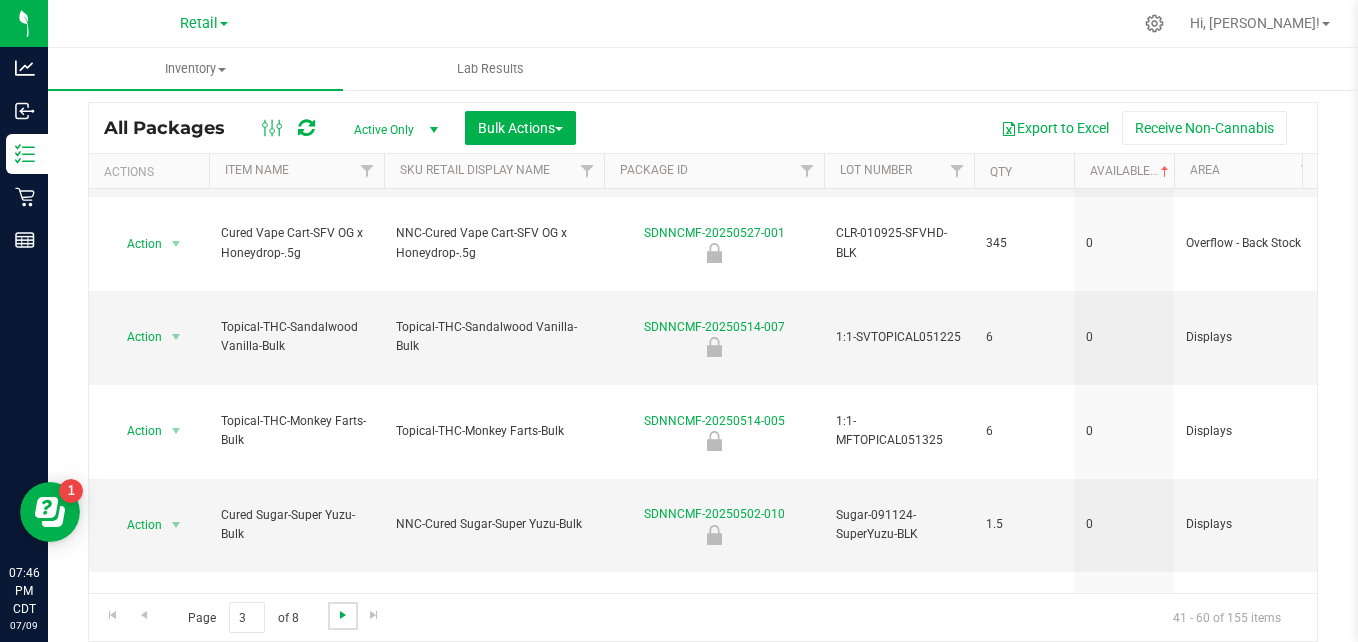 click at bounding box center [343, 615] 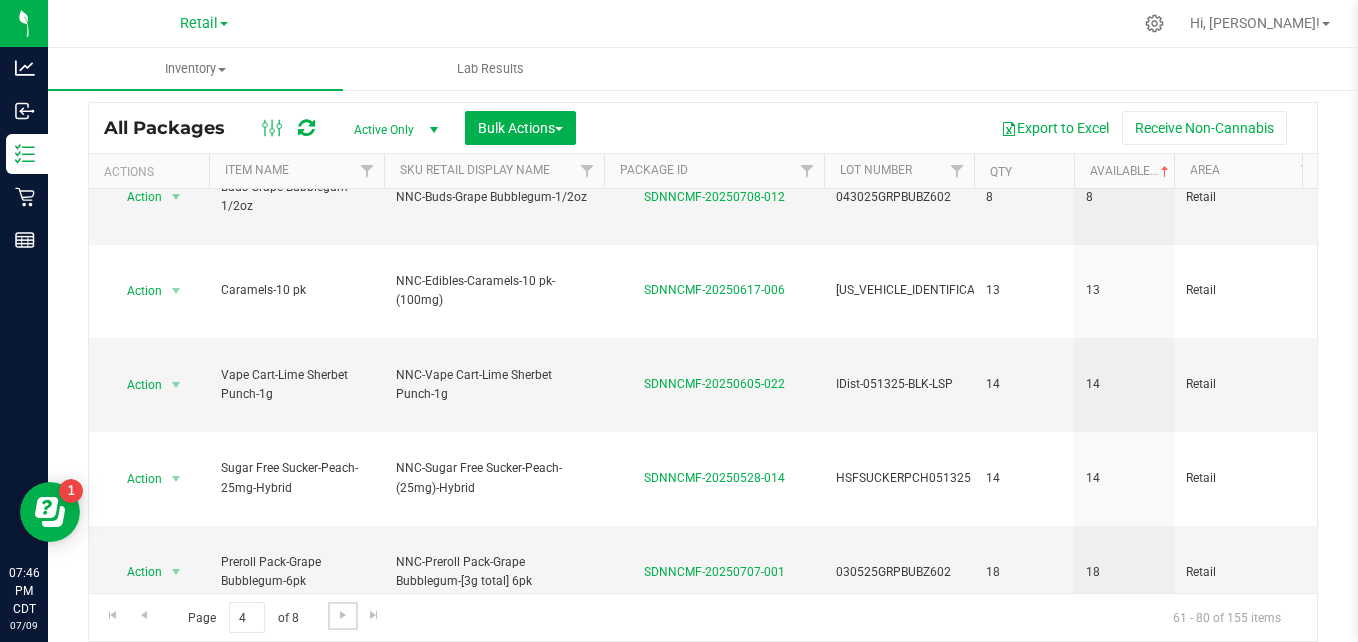 scroll, scrollTop: 0, scrollLeft: 0, axis: both 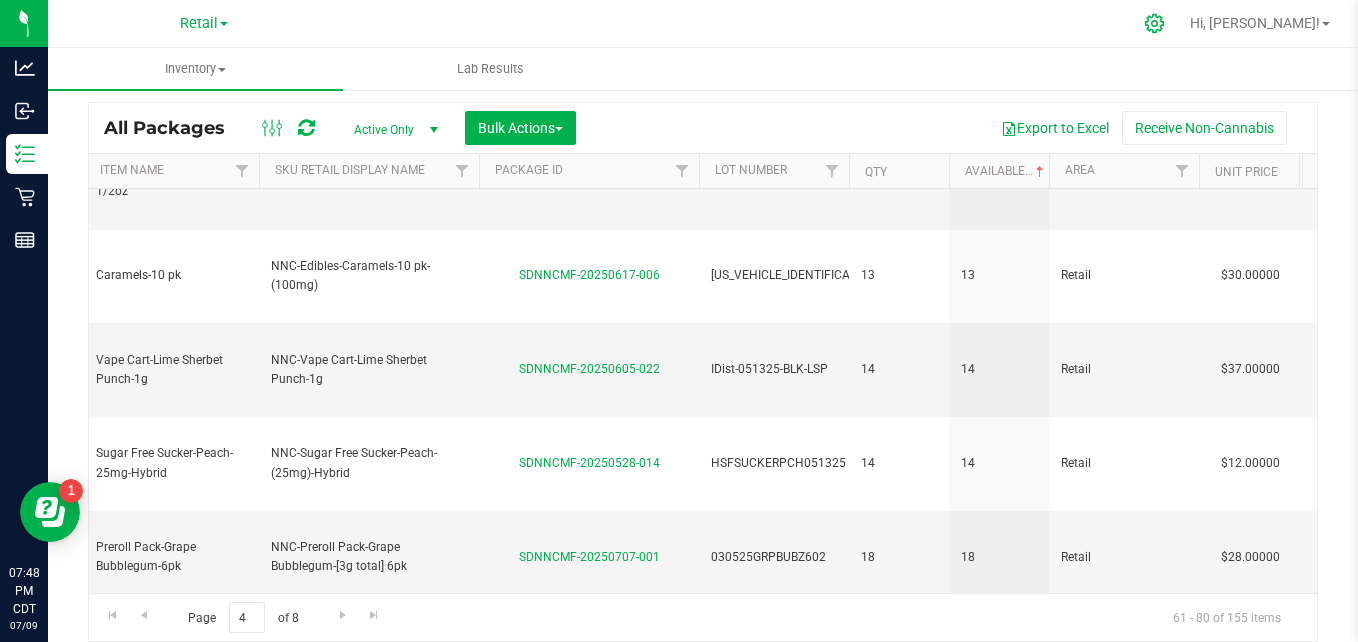 click 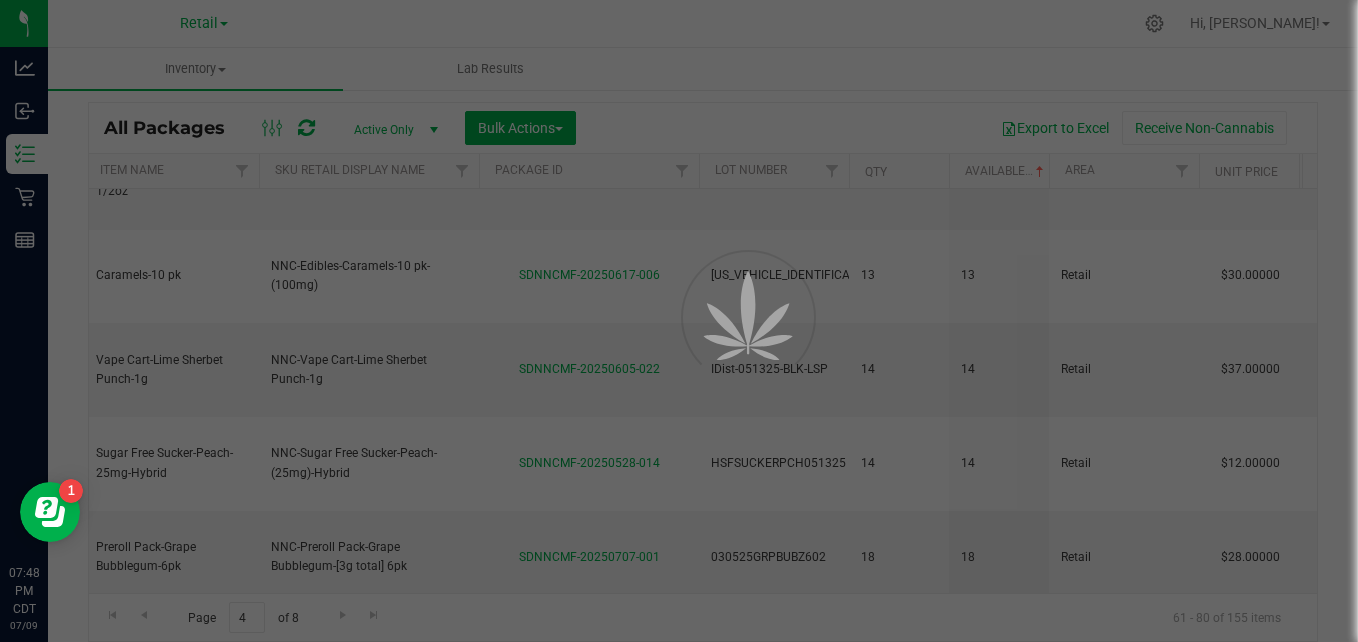 scroll, scrollTop: 0, scrollLeft: 0, axis: both 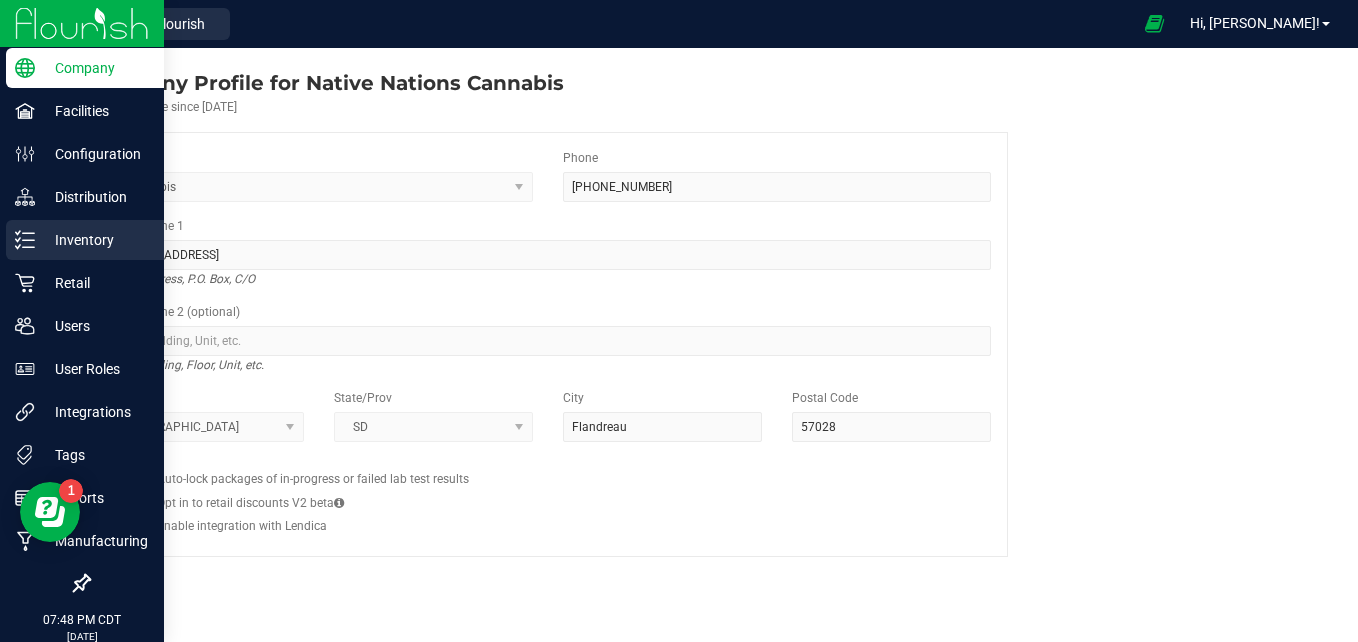 click on "Inventory" at bounding box center [95, 240] 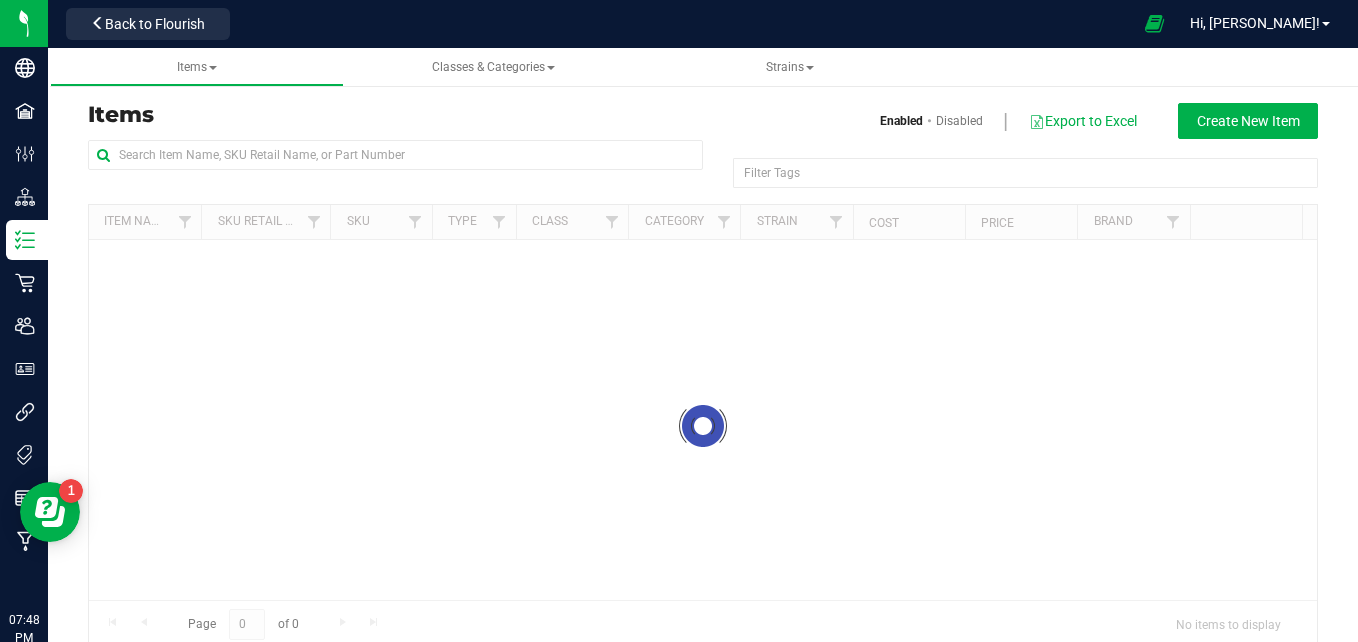 click at bounding box center (395, 163) 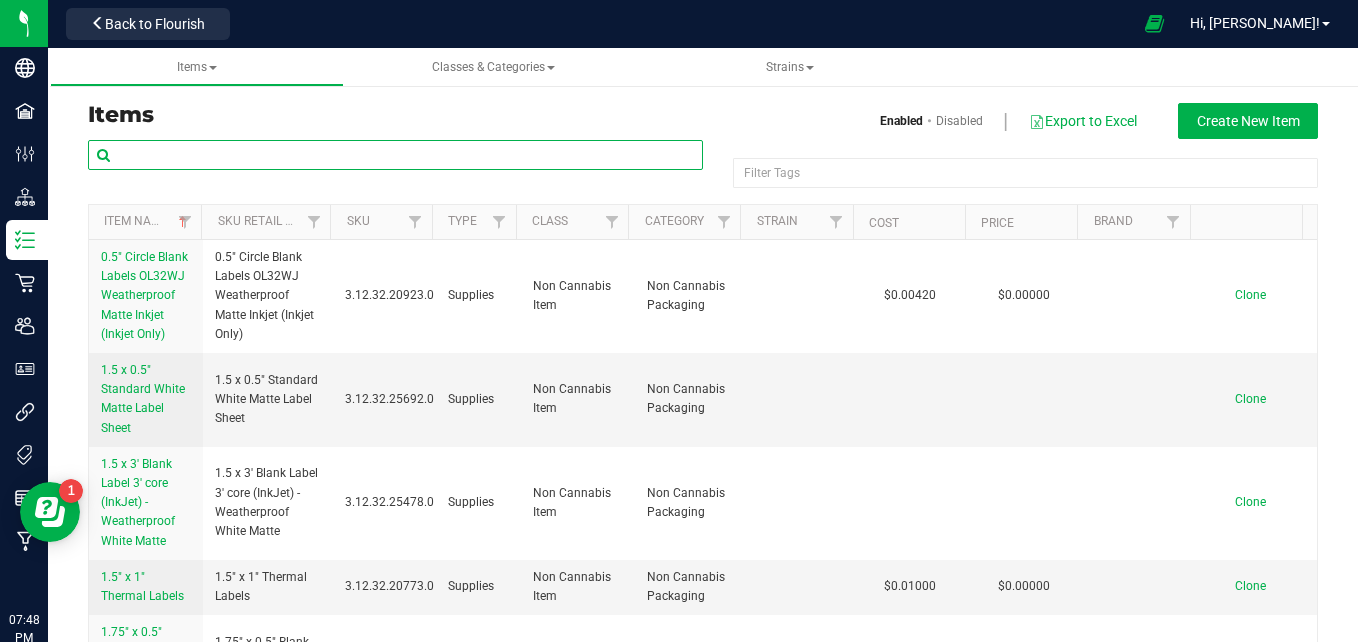 click at bounding box center (395, 155) 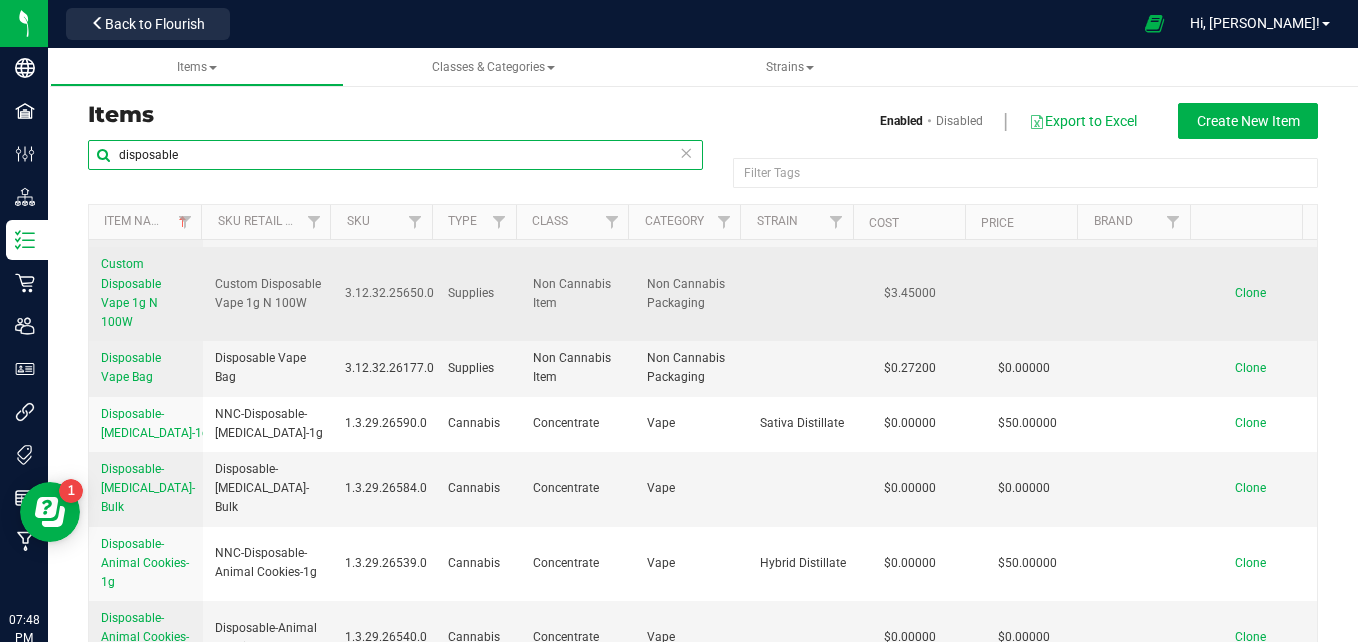 scroll, scrollTop: 162, scrollLeft: 0, axis: vertical 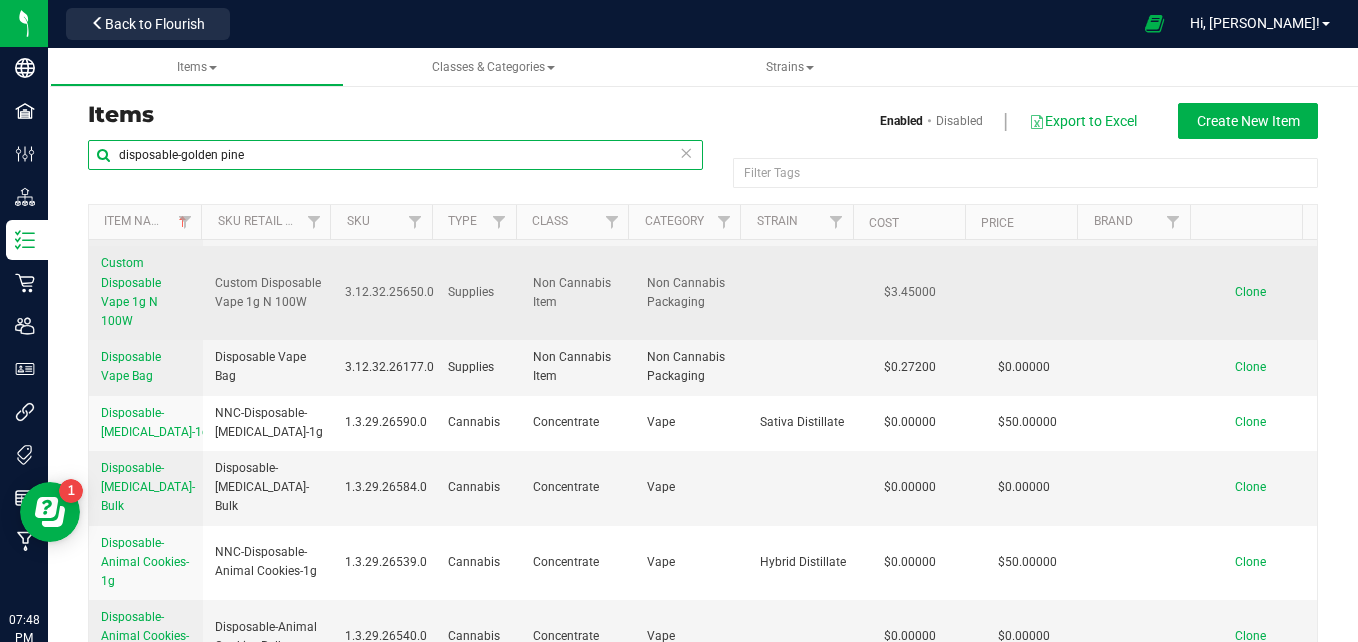 type on "disposable-golden pine" 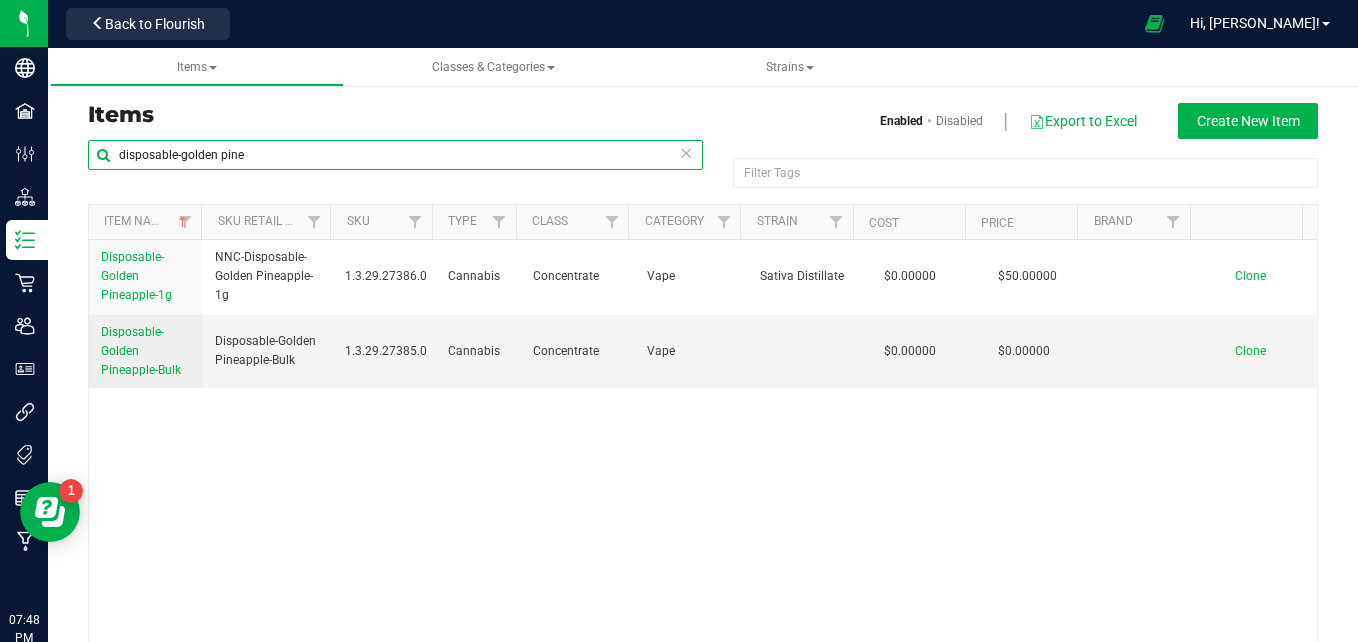 scroll, scrollTop: 0, scrollLeft: 0, axis: both 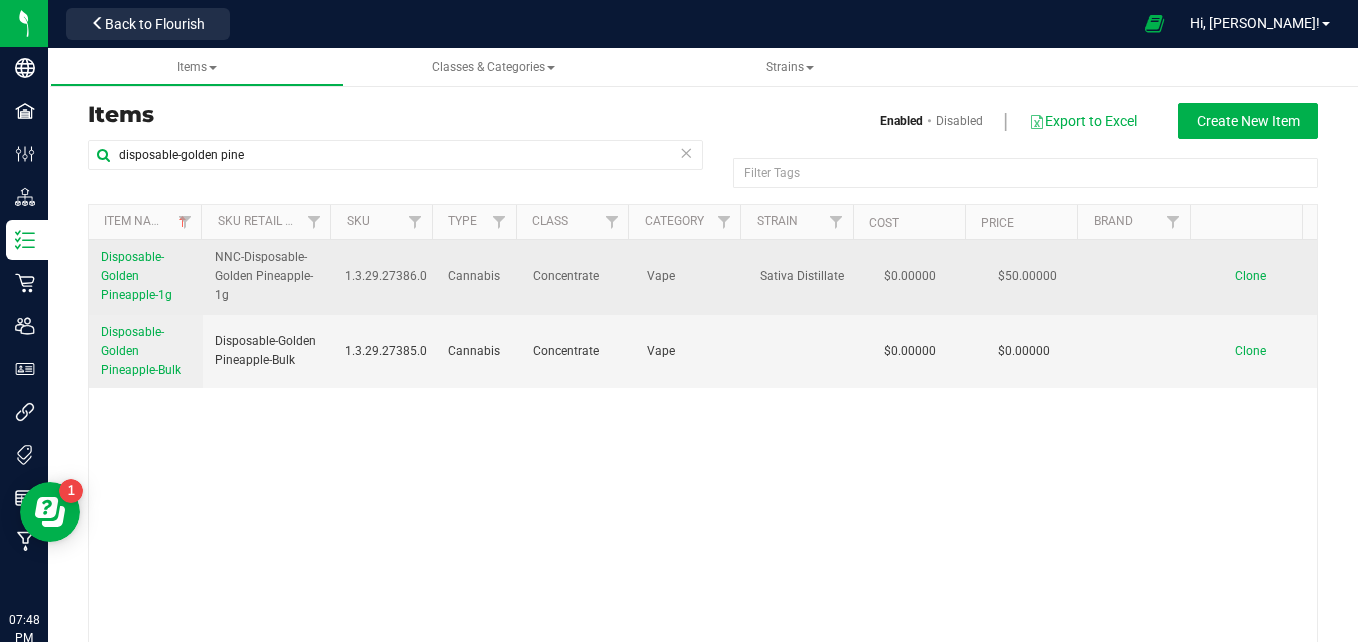 click on "Disposable-Golden Pineapple-1g" at bounding box center (146, 277) 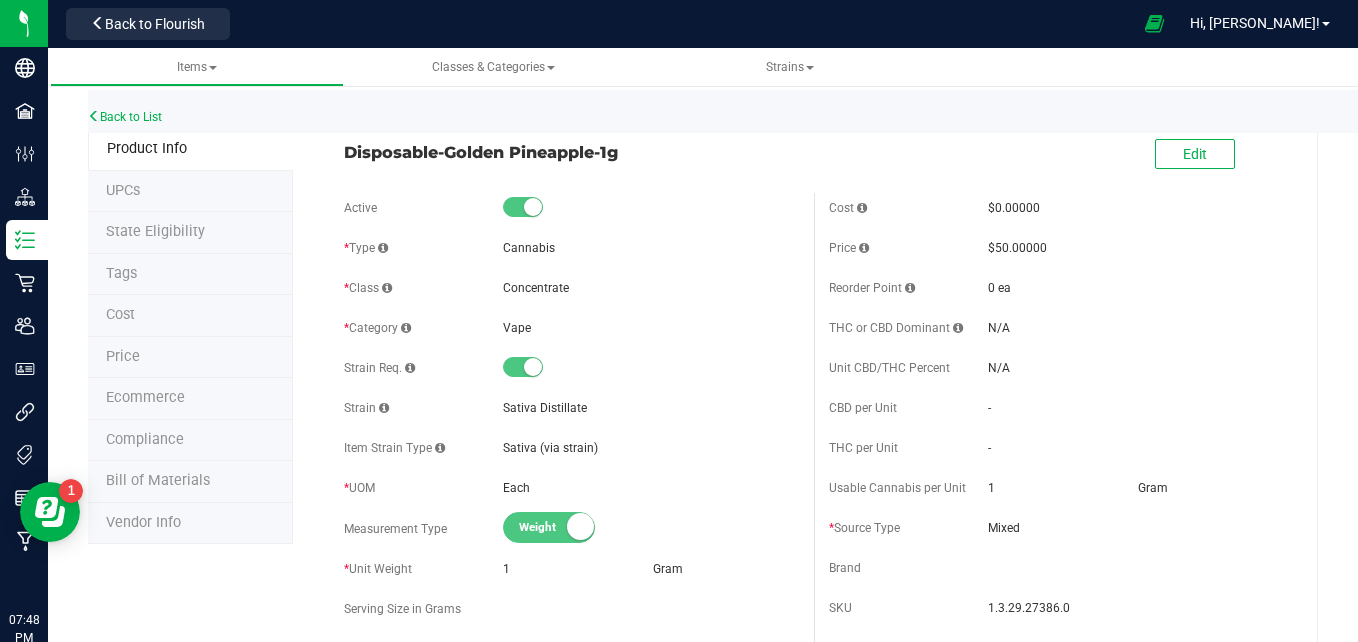 click on "Tags" at bounding box center [190, 275] 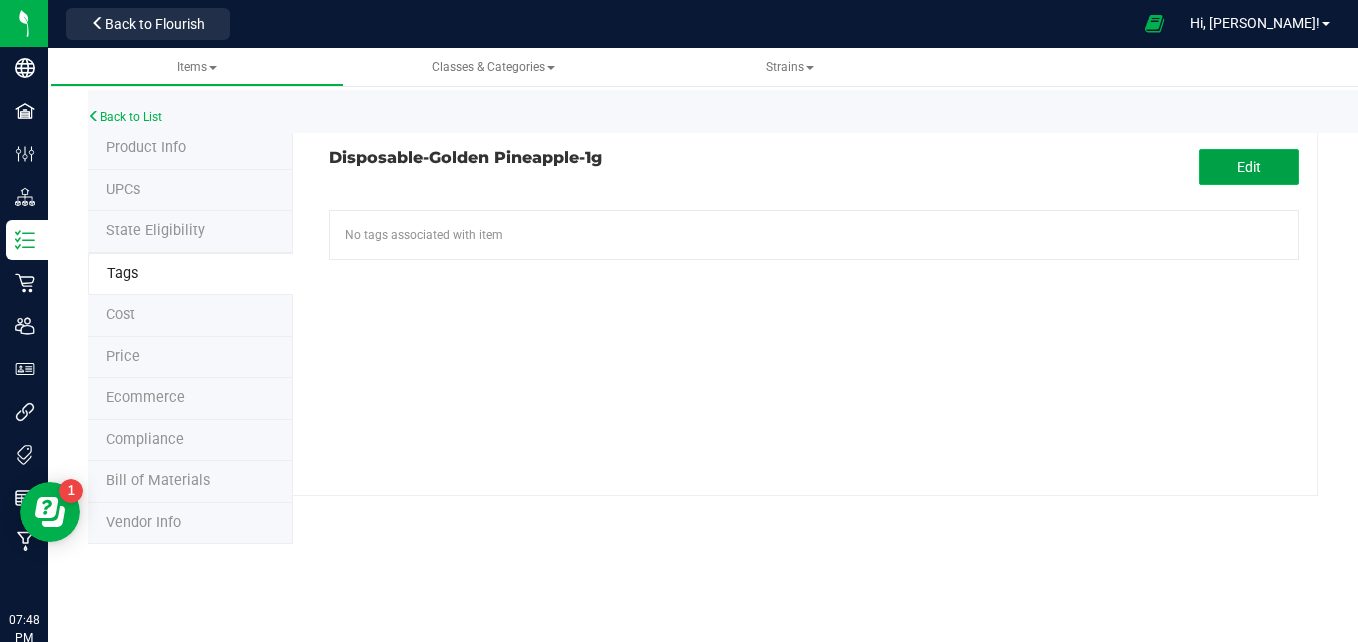 click on "Edit" at bounding box center (1249, 167) 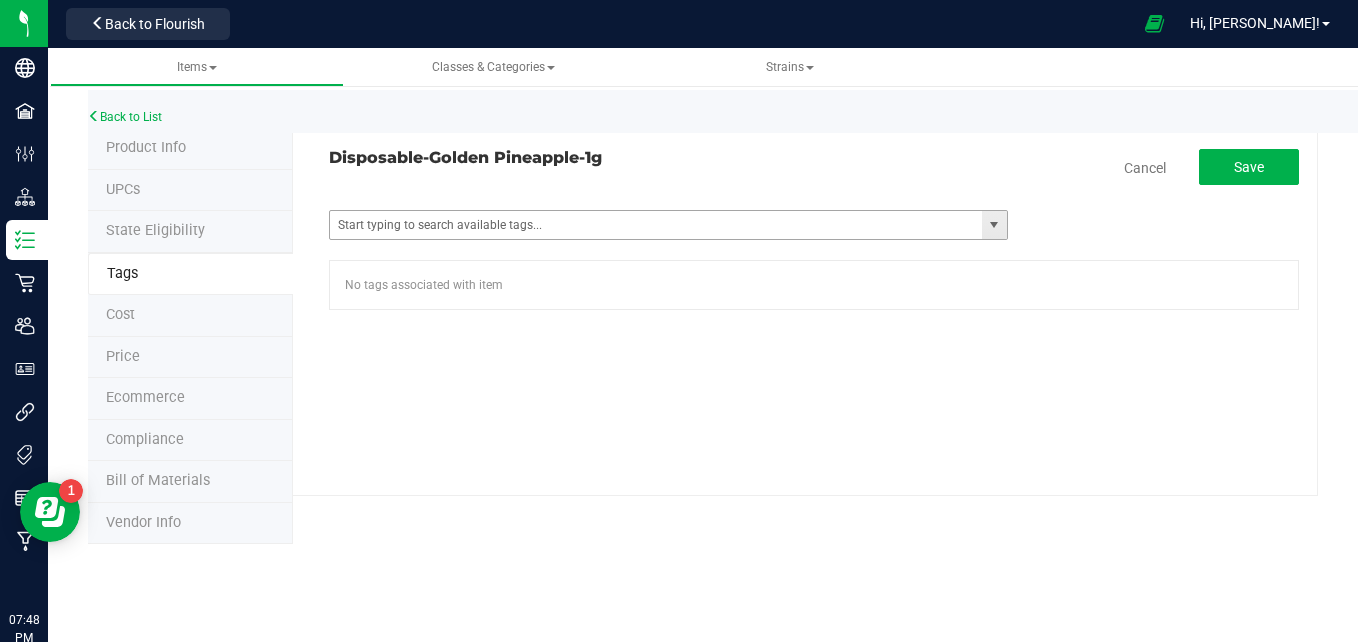 click at bounding box center [994, 225] 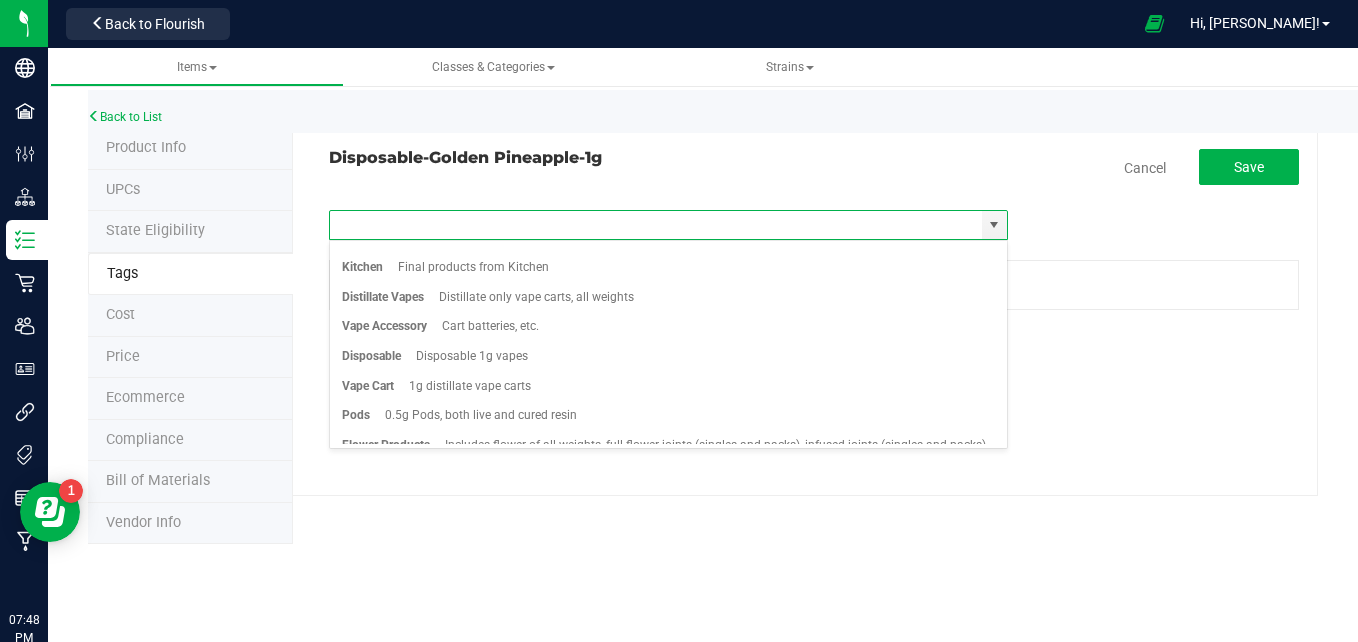 scroll, scrollTop: 260, scrollLeft: 0, axis: vertical 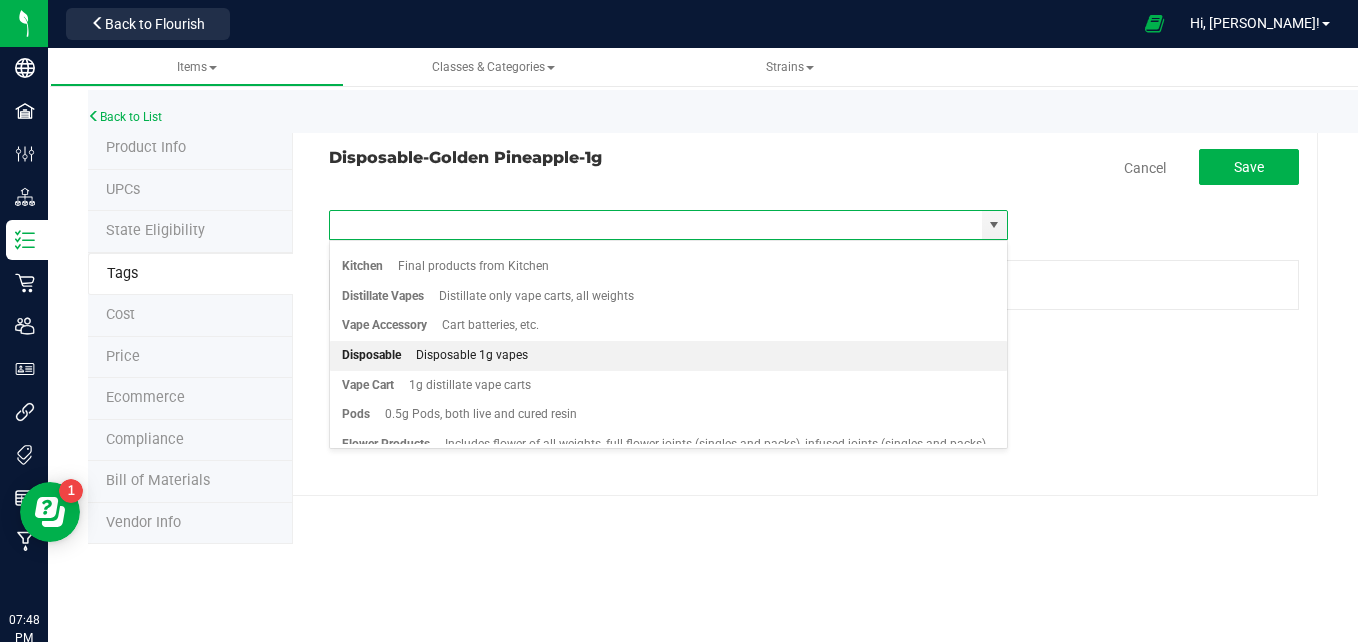 click on "Disposable
Disposable 1g vapes" at bounding box center (668, 356) 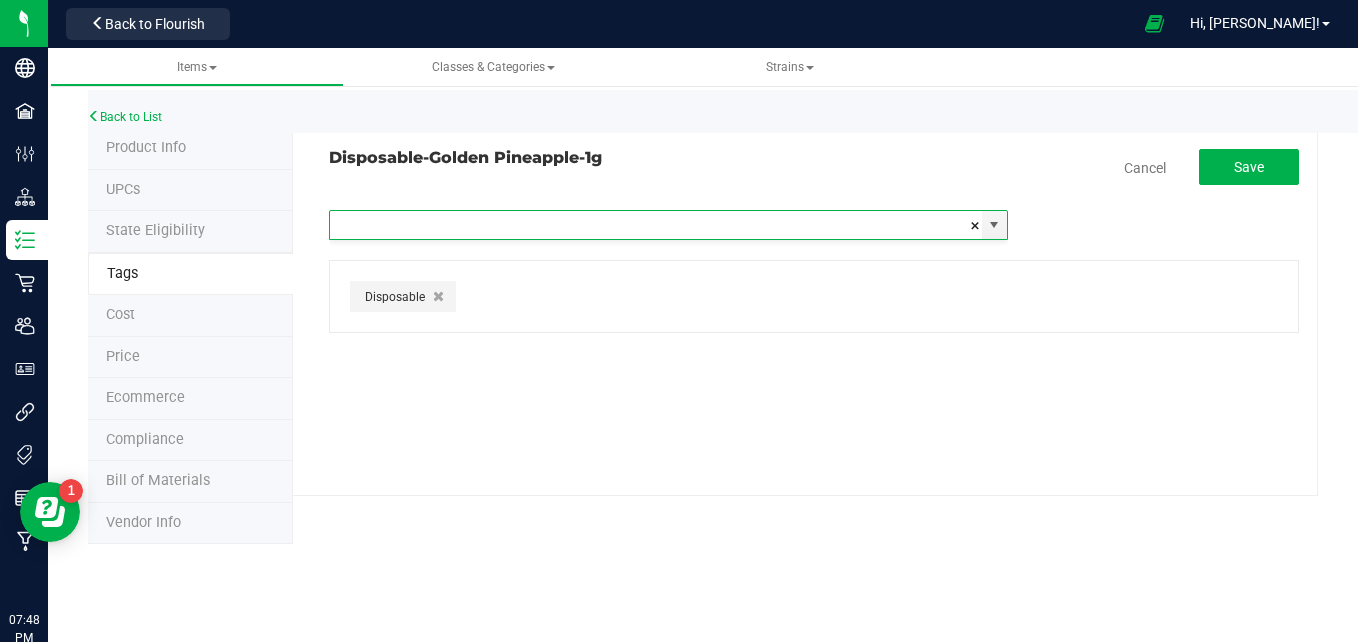 type on "Vape Cart" 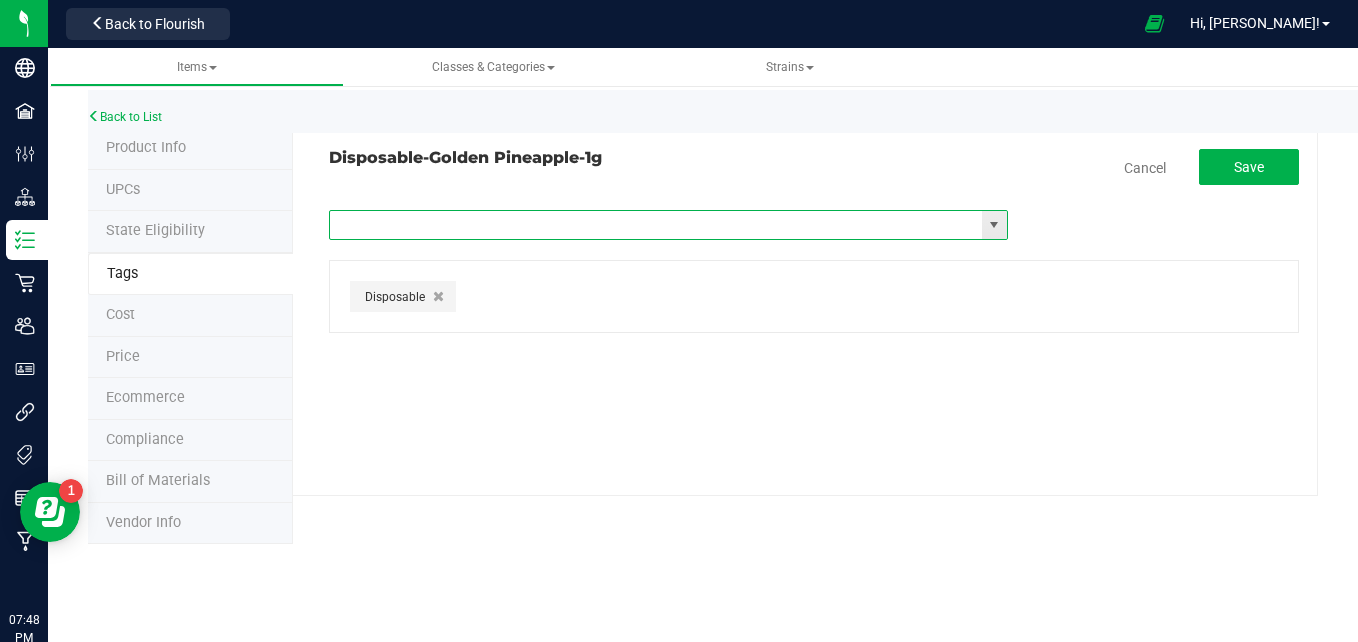 click at bounding box center (994, 225) 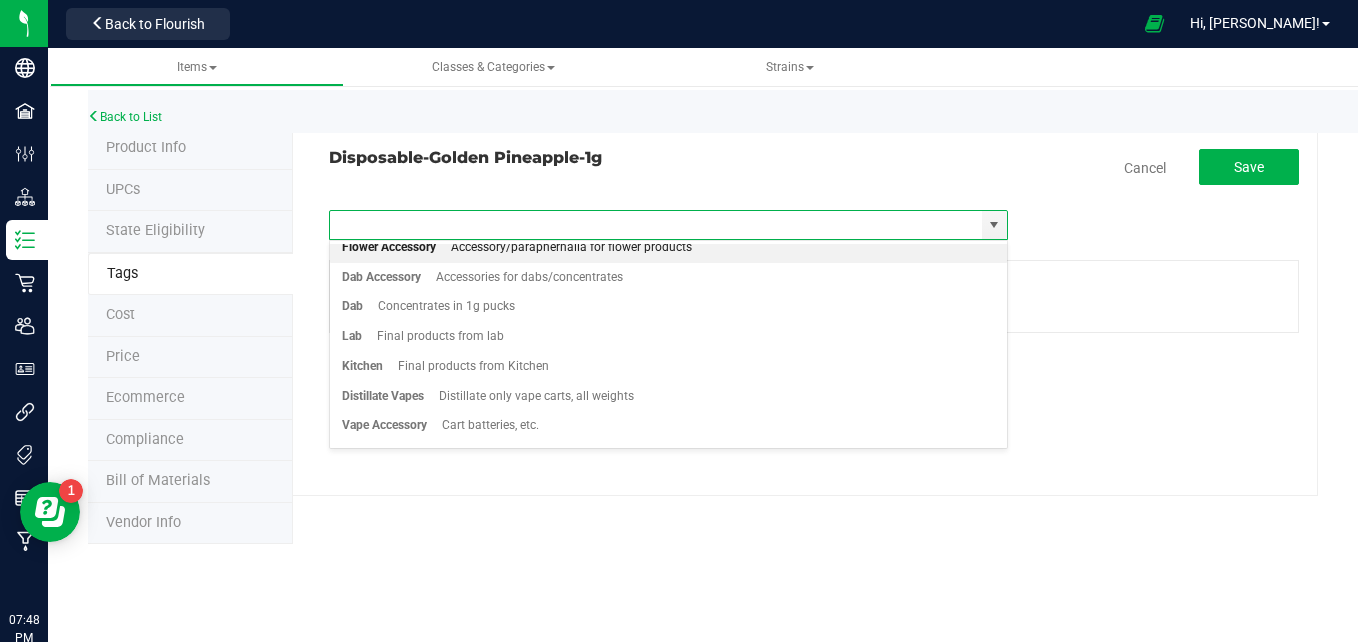 scroll, scrollTop: 167, scrollLeft: 0, axis: vertical 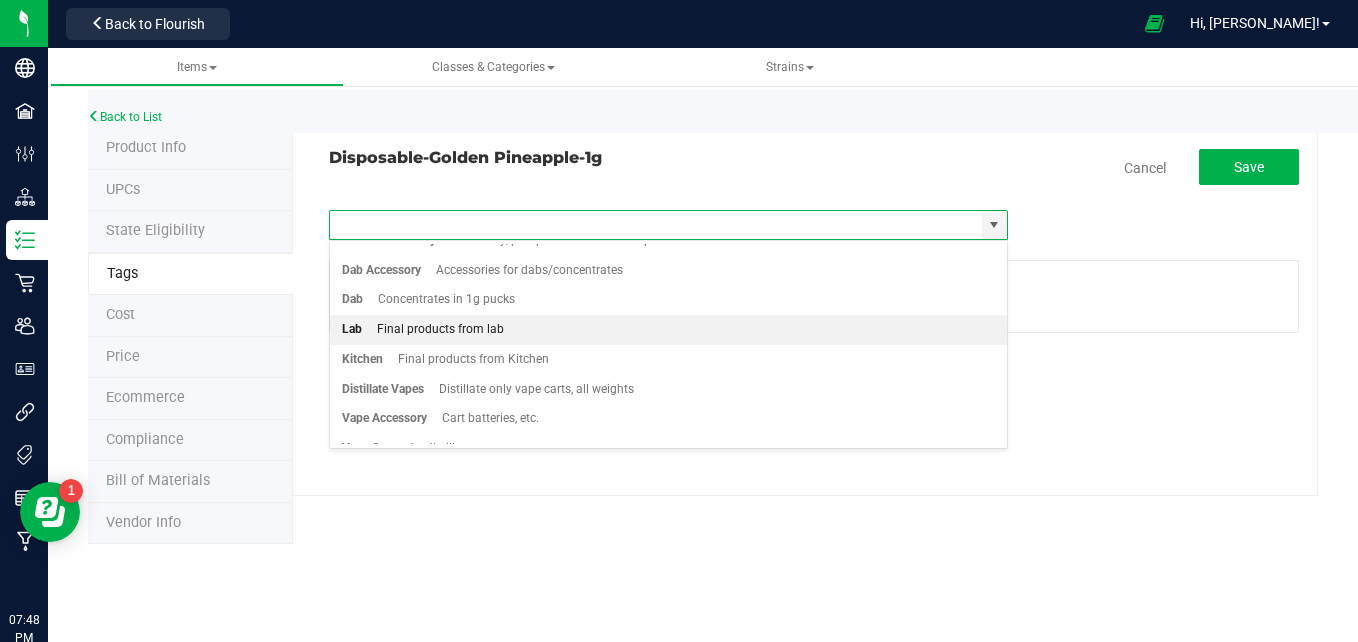 click on "Lab
Final products from lab" at bounding box center [668, 330] 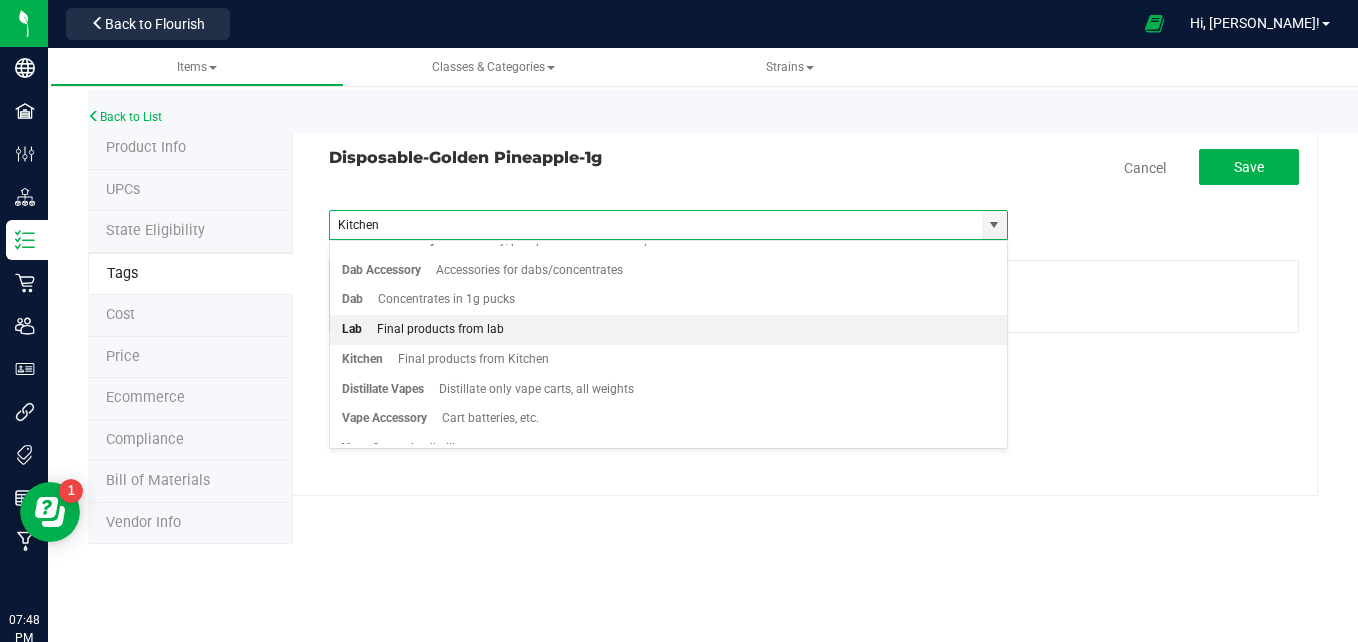 type 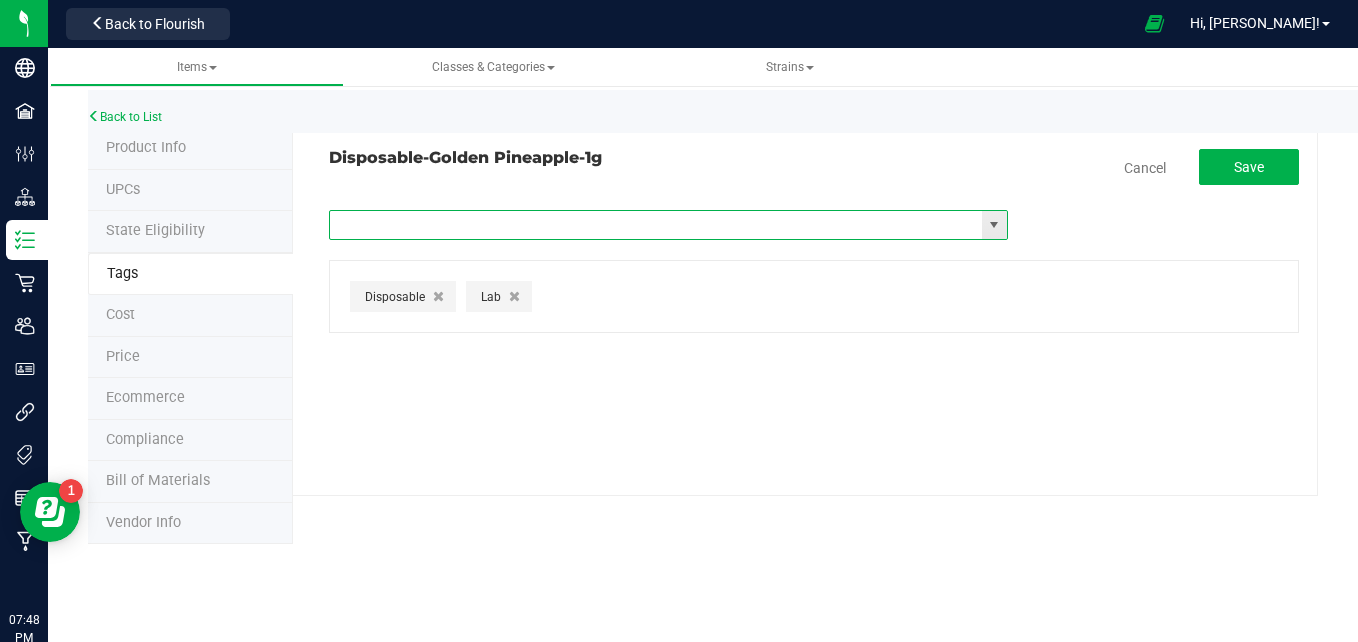 click at bounding box center [994, 225] 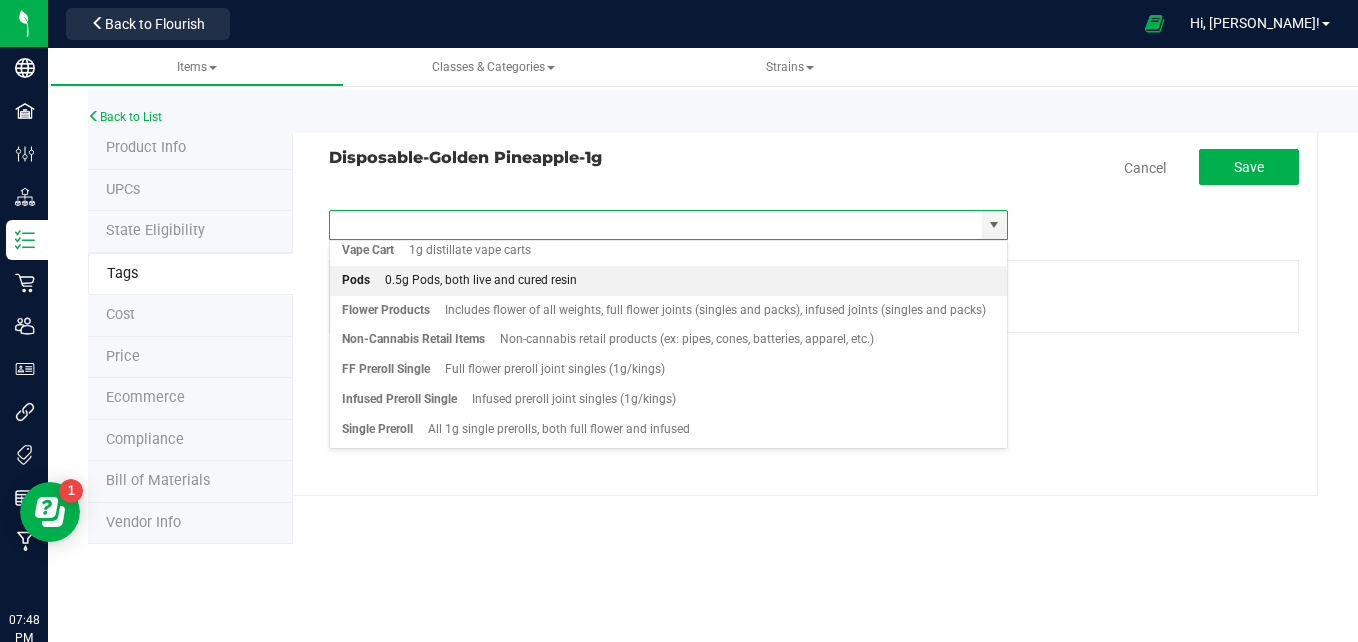 scroll, scrollTop: 361, scrollLeft: 0, axis: vertical 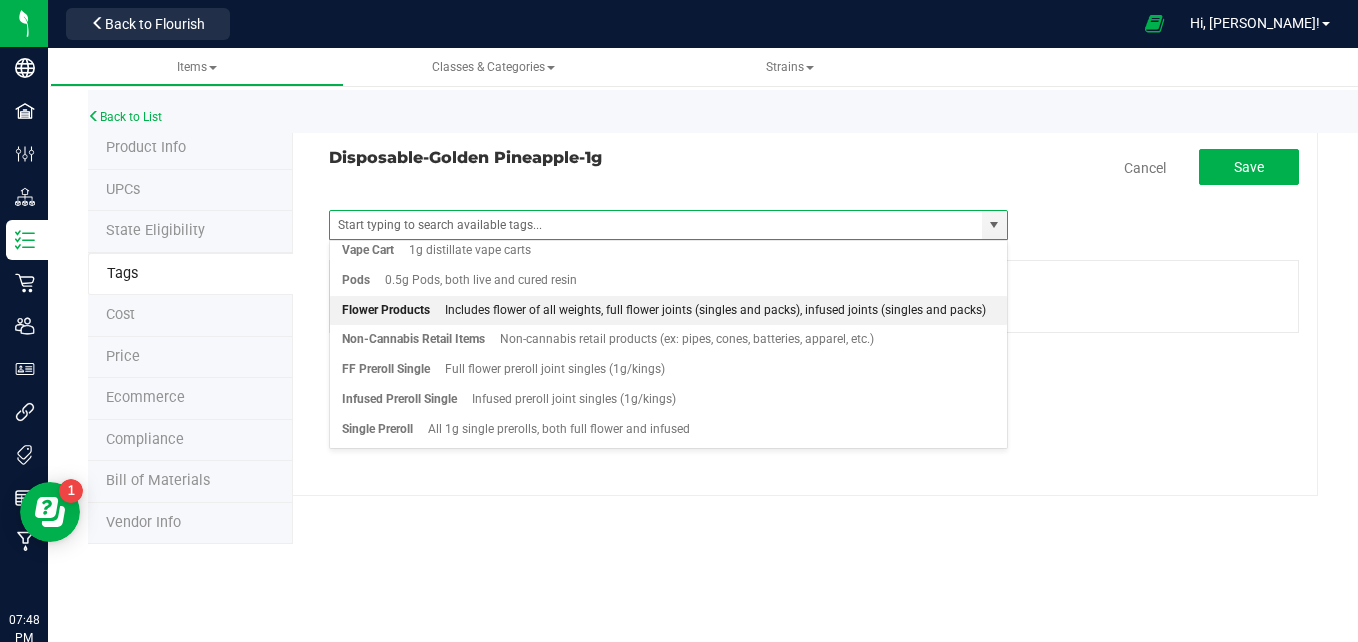 click on "Excluded from Discounts Gummies Eighth Flower Bags Flower Flower Accessory Dab Accessory Dab Kitchen Distillate Vapes Vape Accessory Vape Cart Pods Flower Products Non-Cannabis Retail Items FF Preroll Single Infused Preroll Single Single Preroll Kitchen" at bounding box center (814, 225) 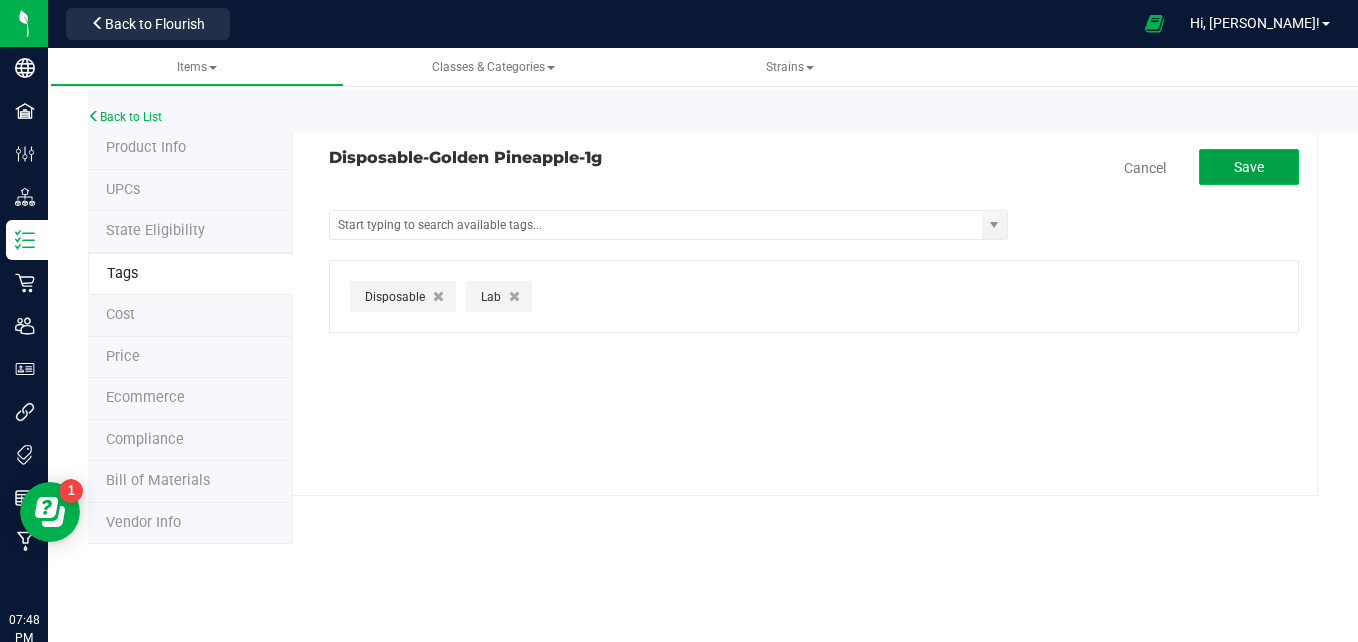 click on "Save" 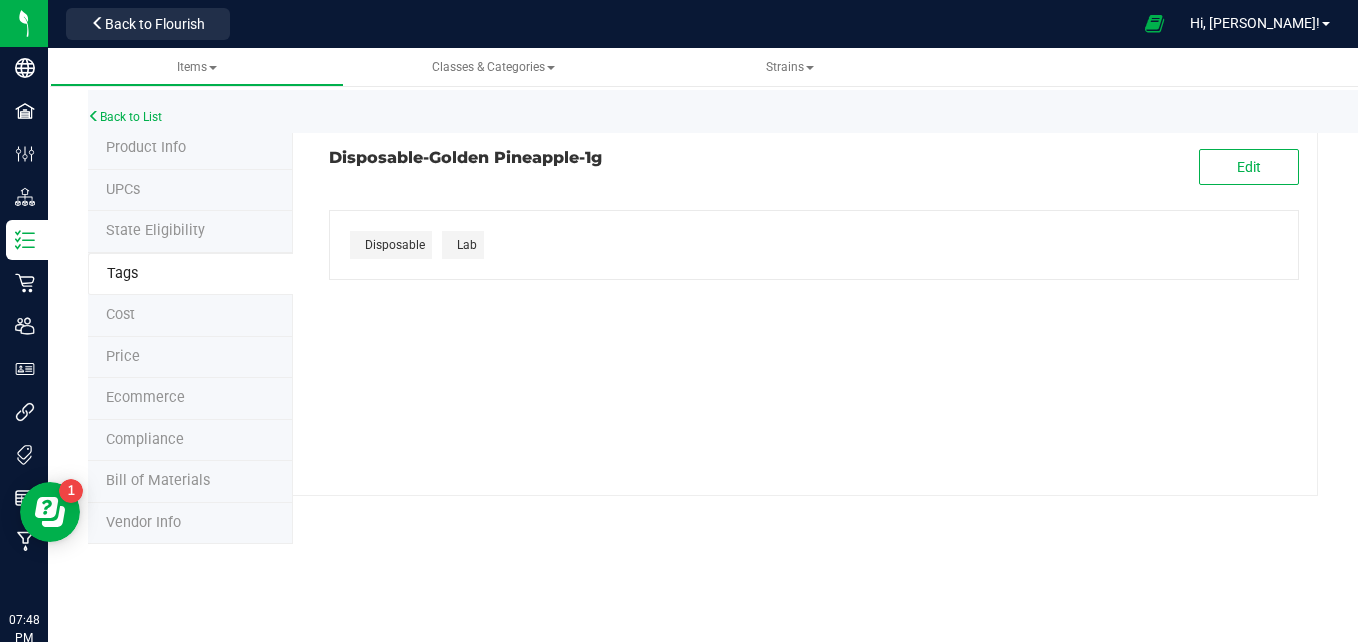 click on "Product Info" at bounding box center [190, 149] 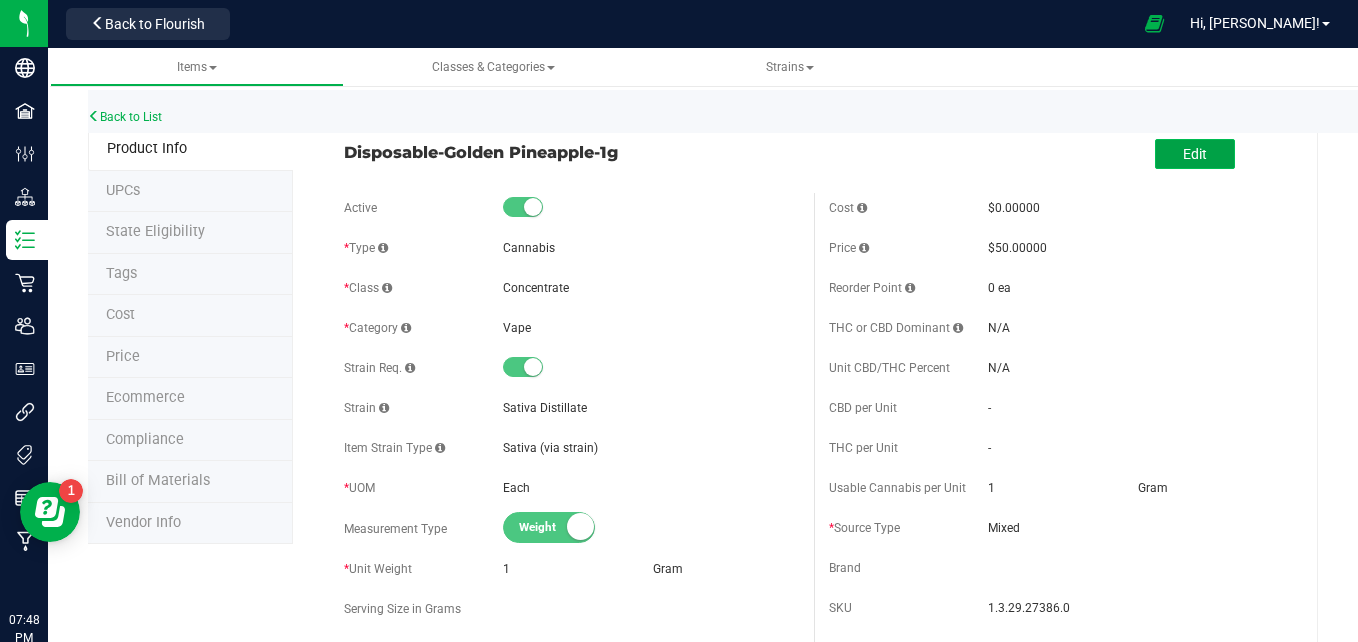 click on "Edit" at bounding box center [1195, 154] 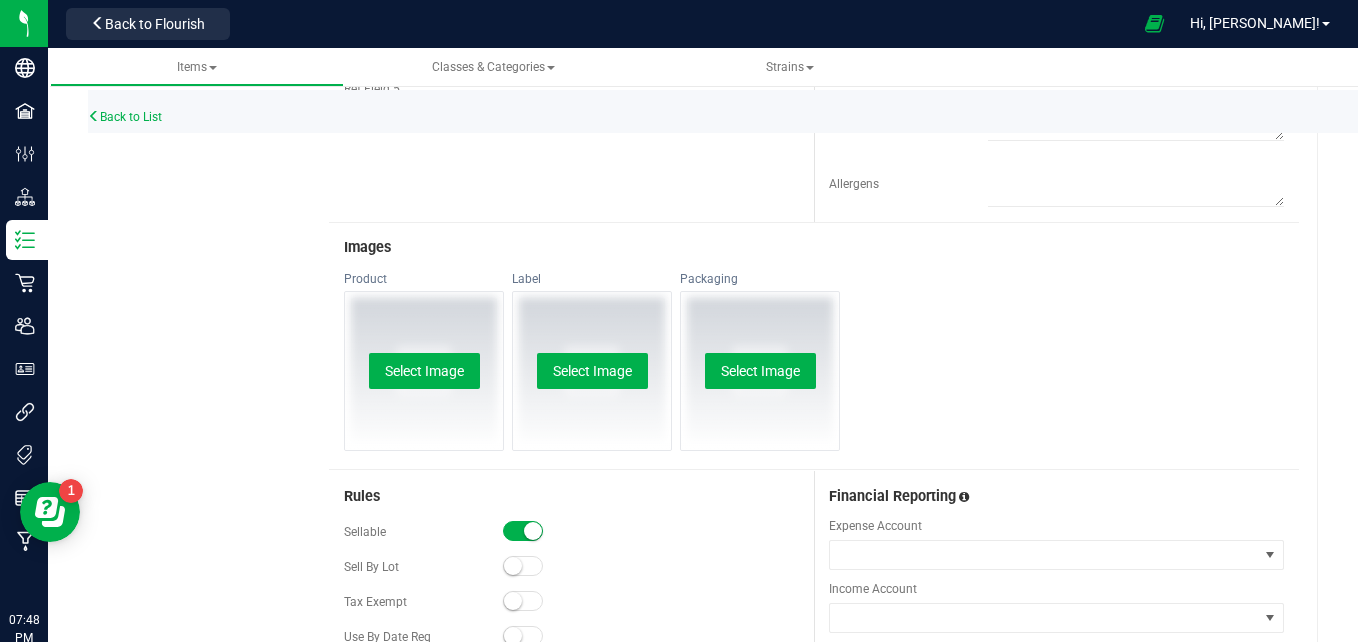 scroll, scrollTop: 797, scrollLeft: 0, axis: vertical 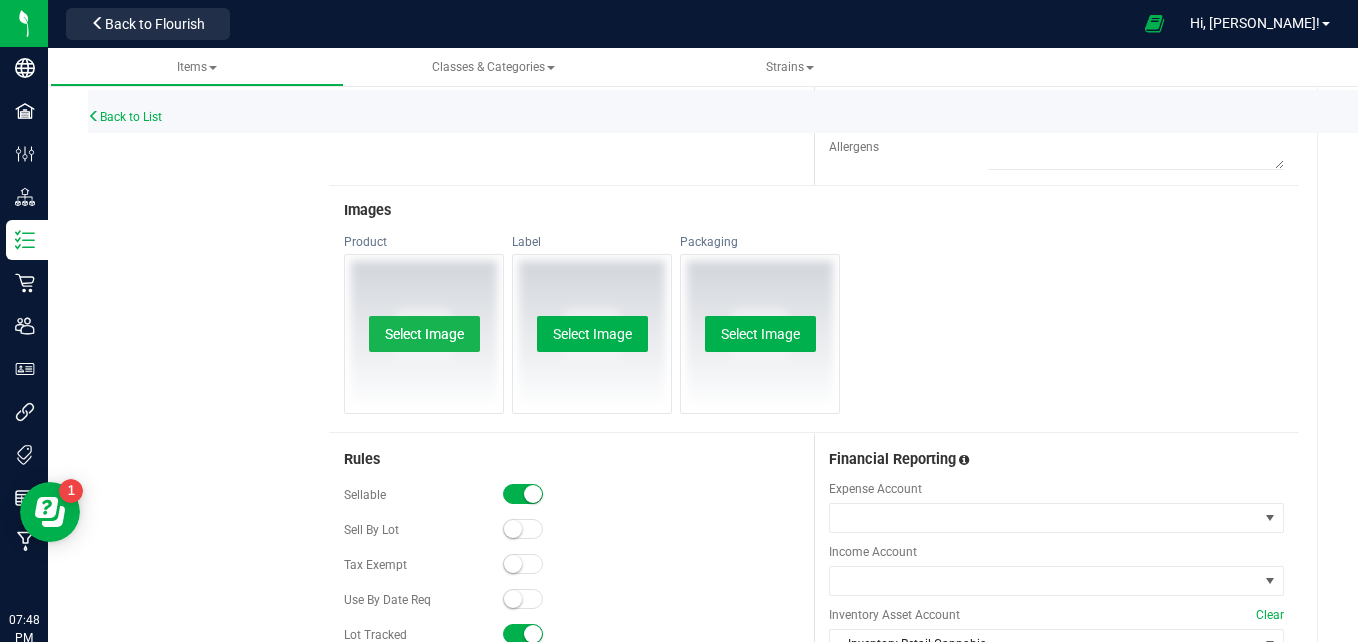 click on "Select Image" at bounding box center (424, 334) 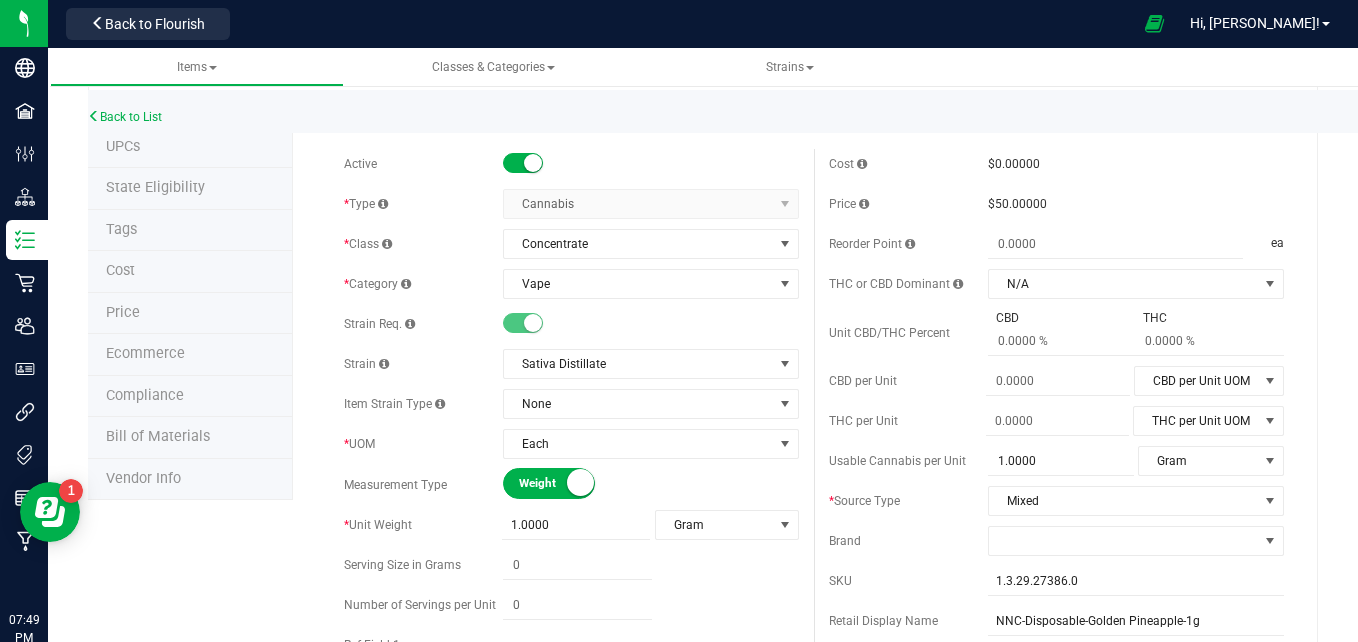 scroll, scrollTop: 0, scrollLeft: 0, axis: both 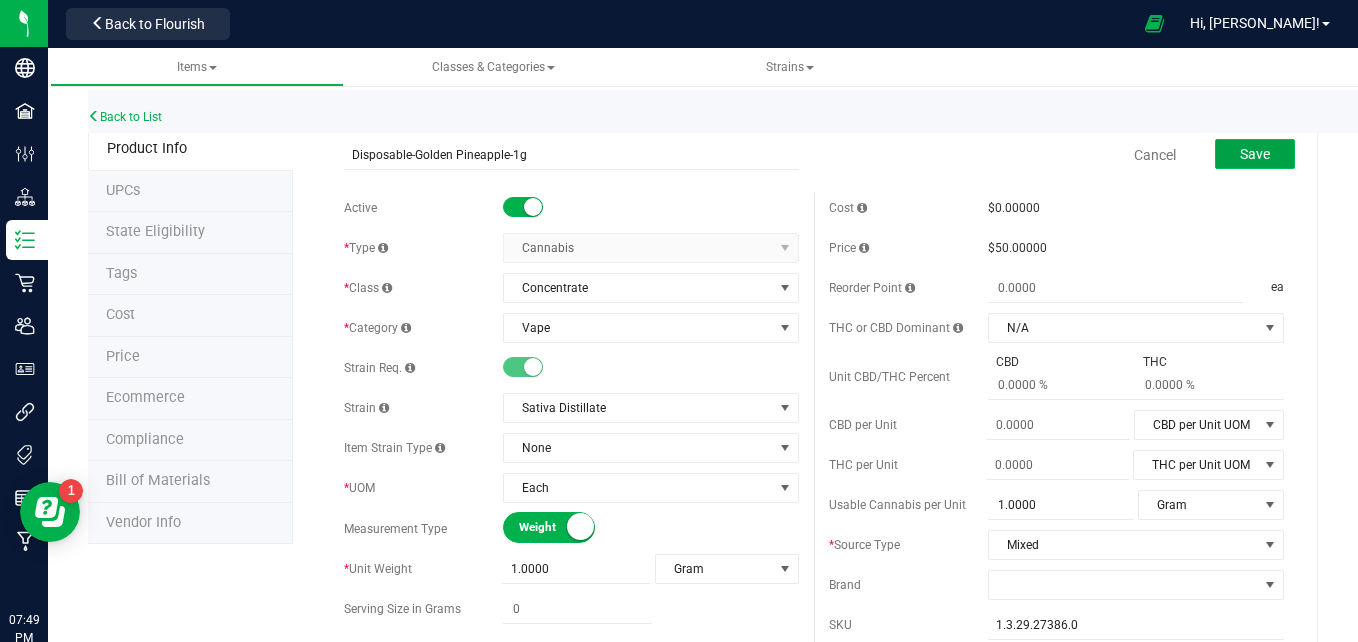 click on "Save" at bounding box center [1255, 154] 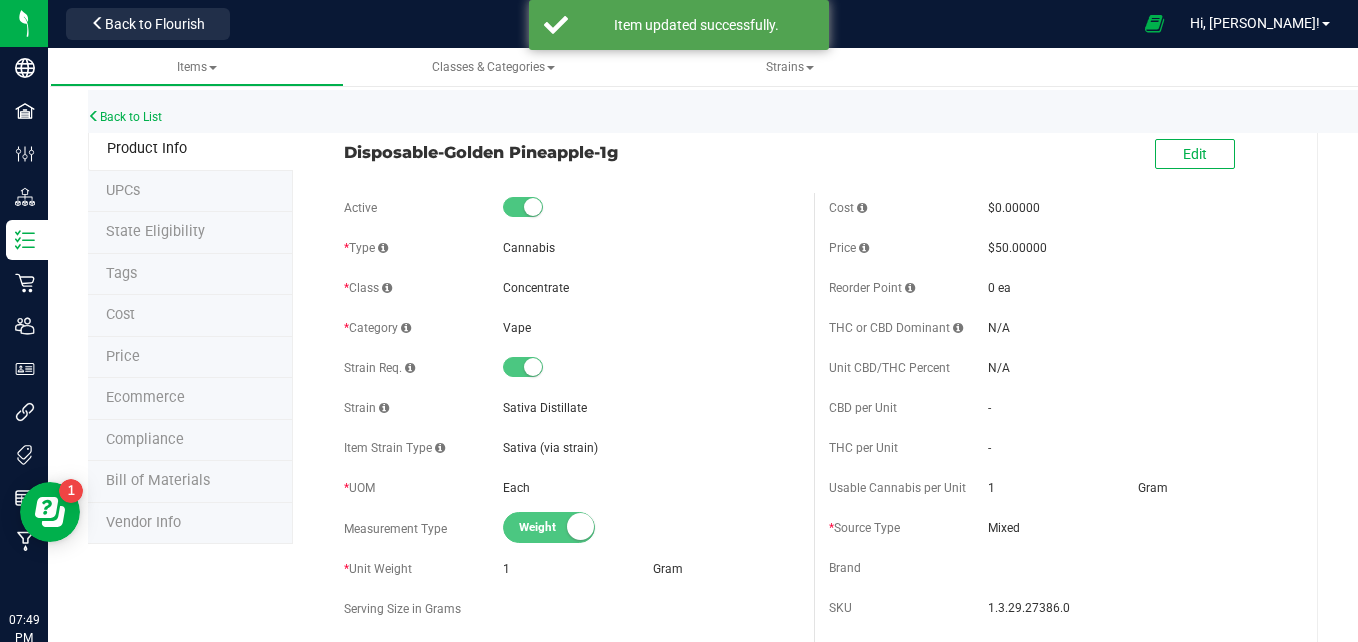 click on "Ecommerce" at bounding box center [190, 399] 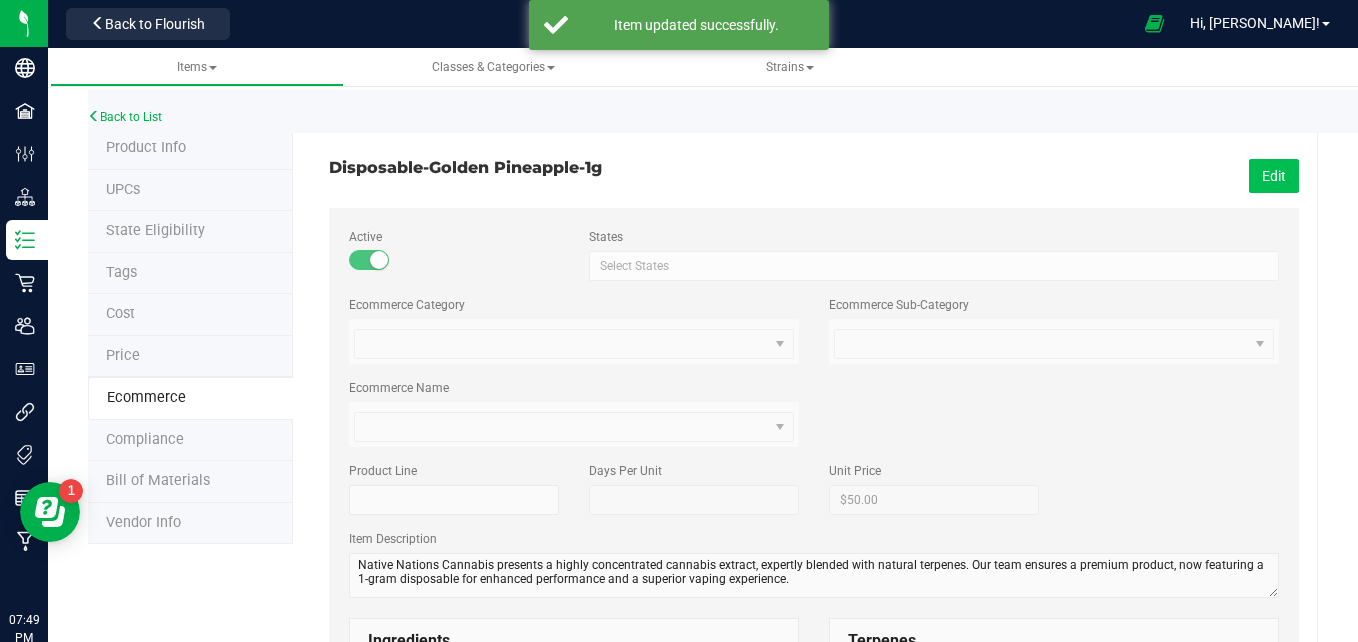 click on "Edit" at bounding box center (1274, 176) 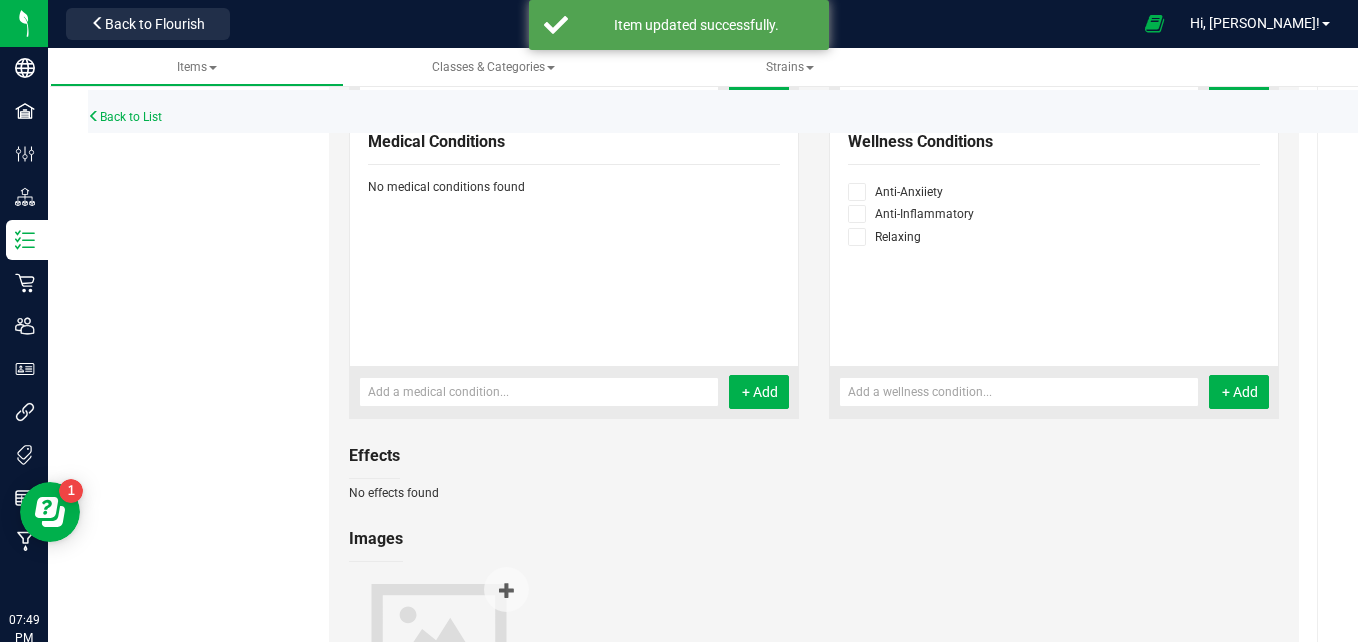 scroll, scrollTop: 1024, scrollLeft: 0, axis: vertical 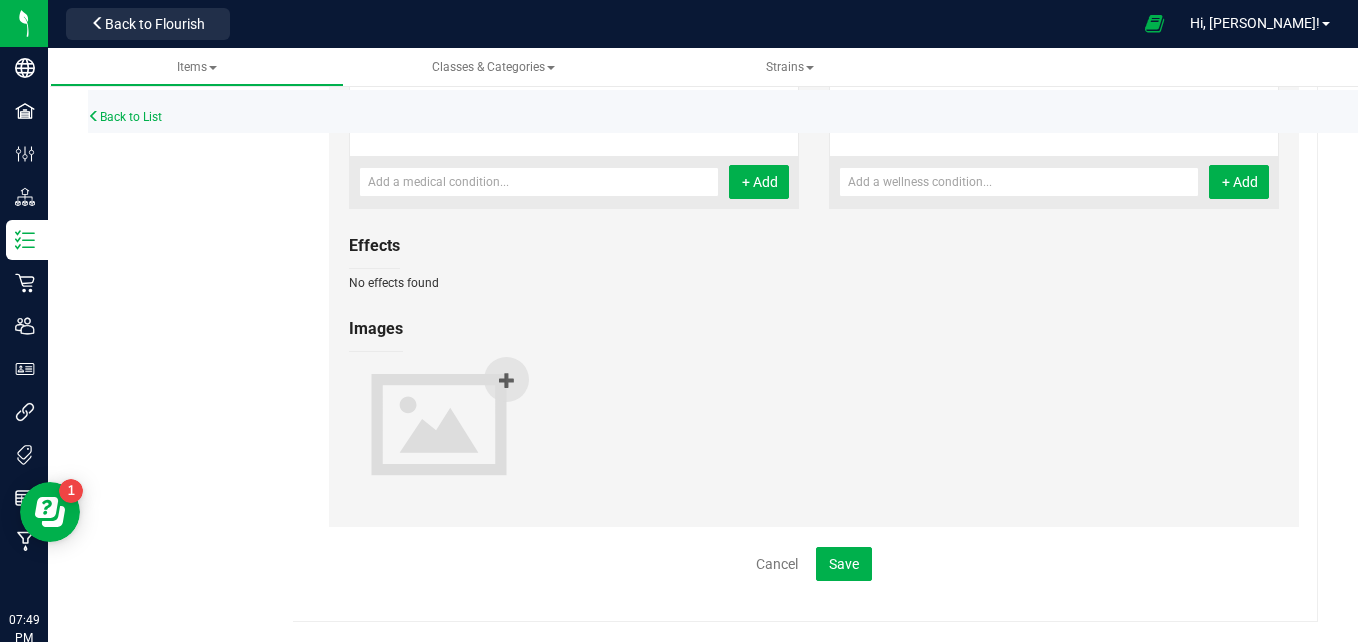 click at bounding box center [507, 380] 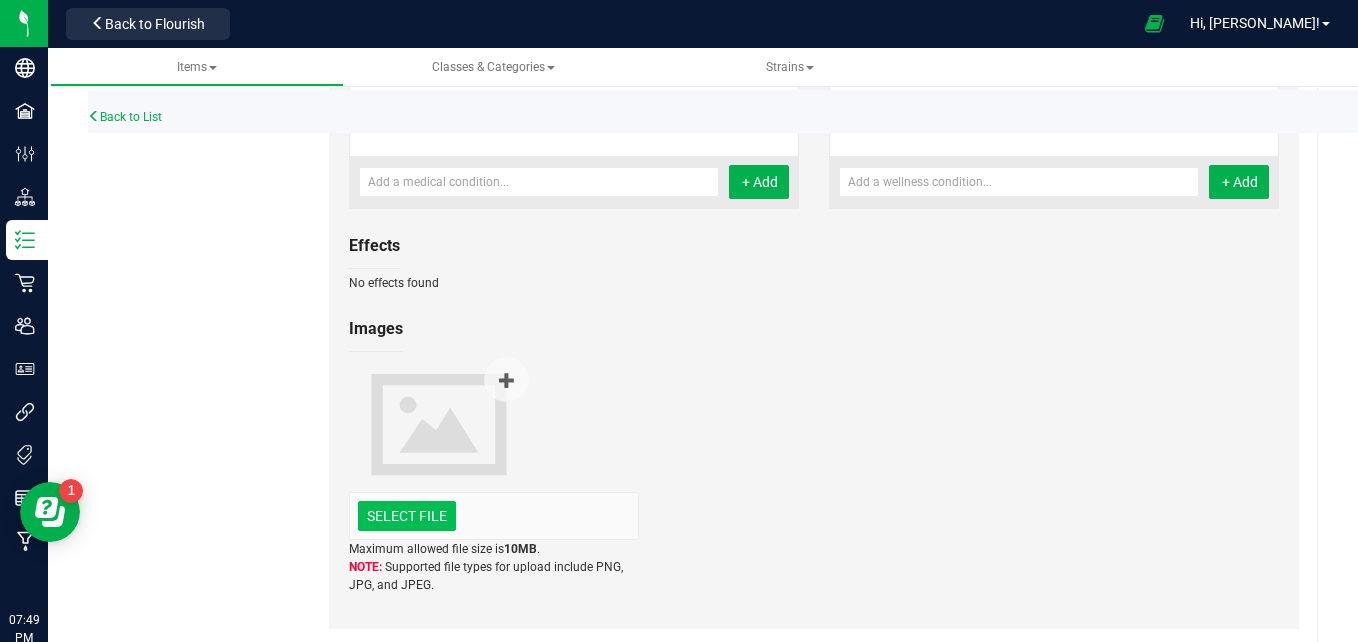 click at bounding box center [-990, 412] 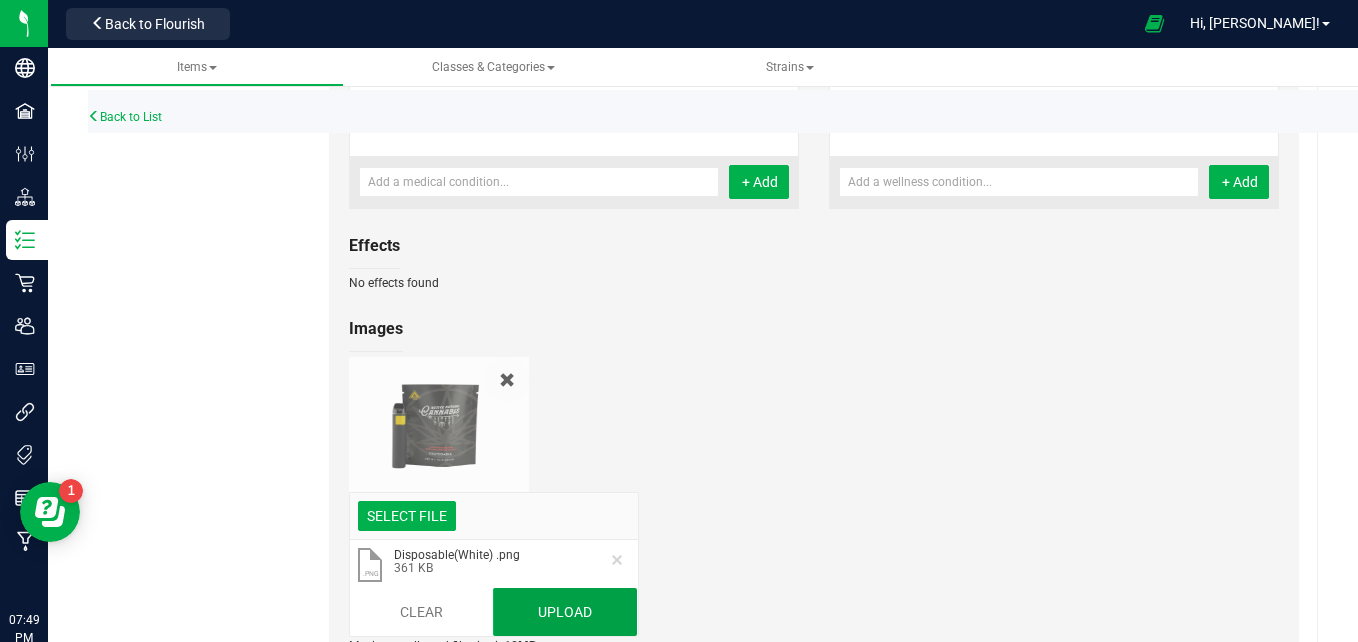click on "Upload" at bounding box center [565, 612] 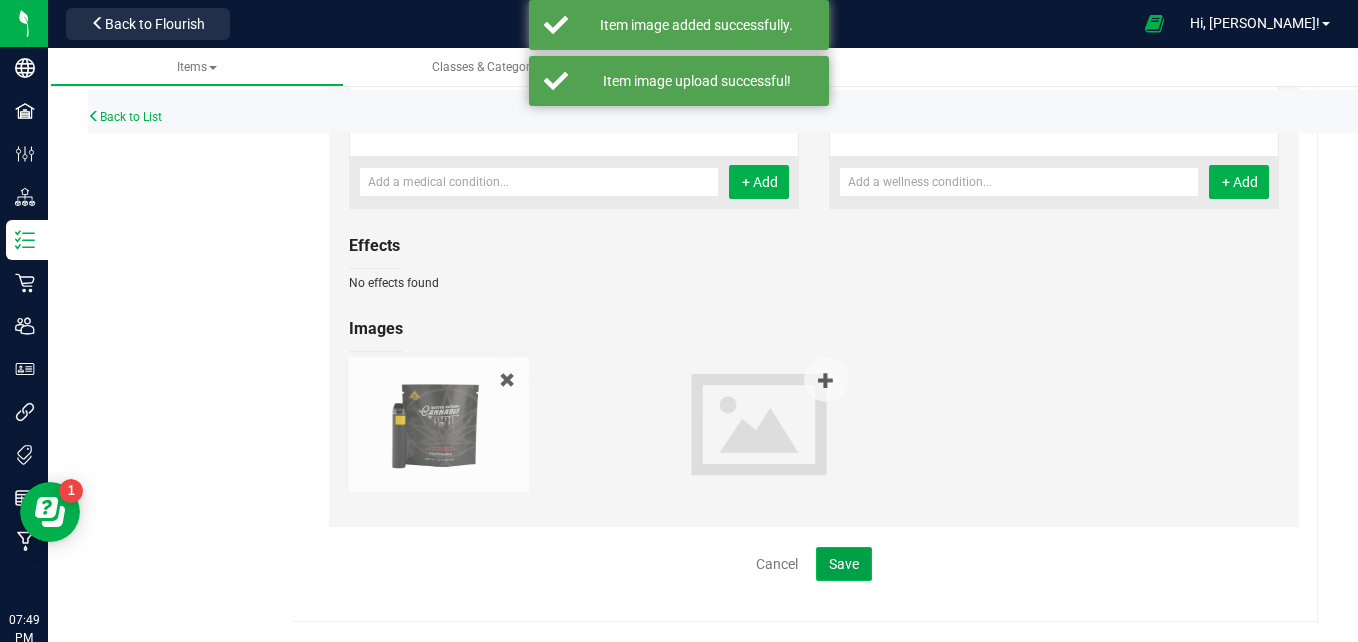 click on "Save" 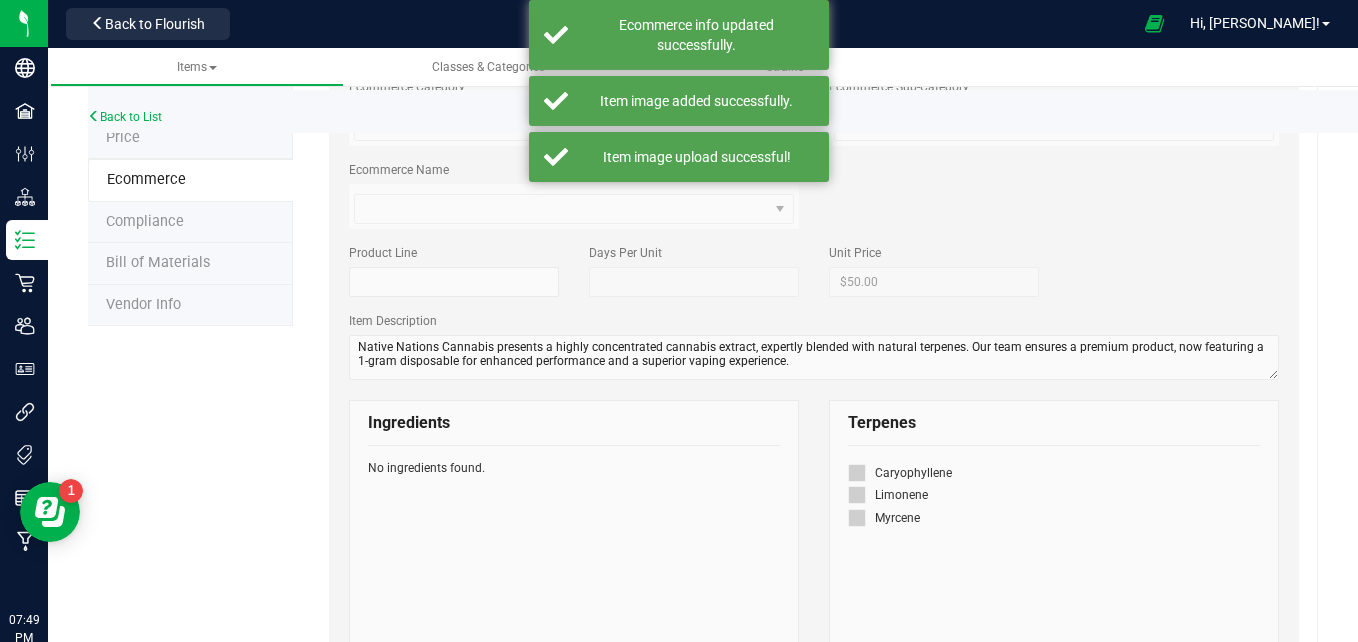 scroll, scrollTop: 122, scrollLeft: 0, axis: vertical 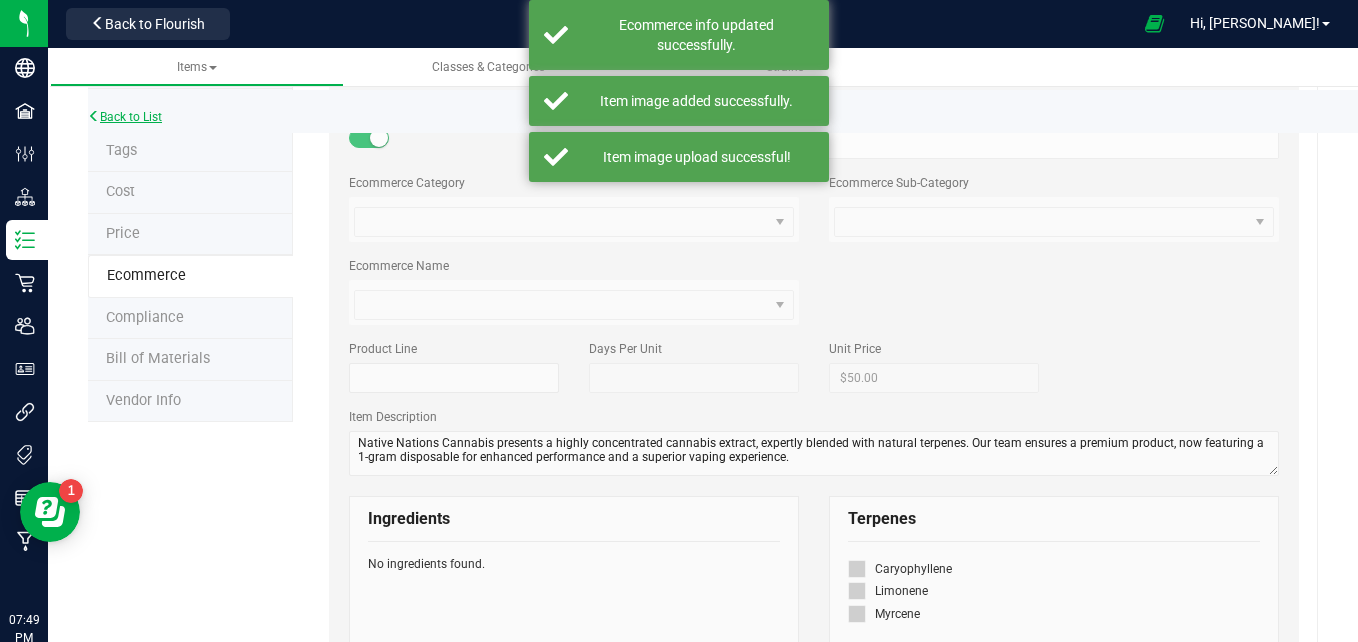 click on "Back to List" at bounding box center [125, 117] 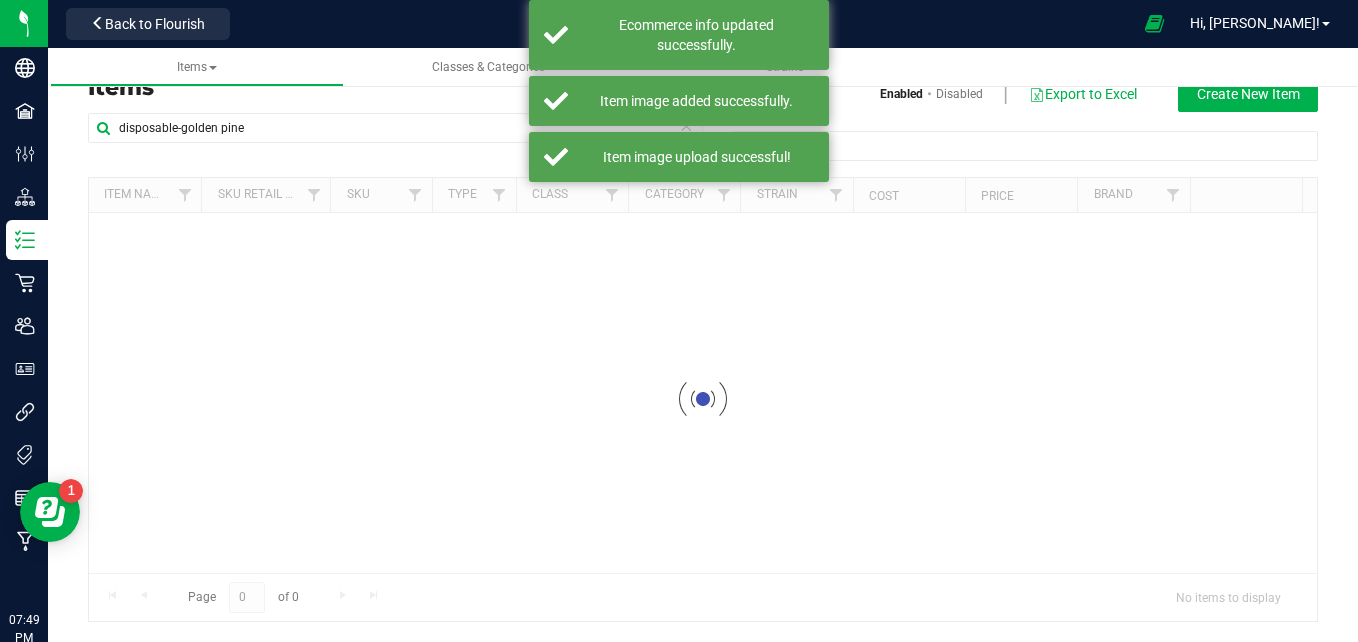 scroll, scrollTop: 0, scrollLeft: 0, axis: both 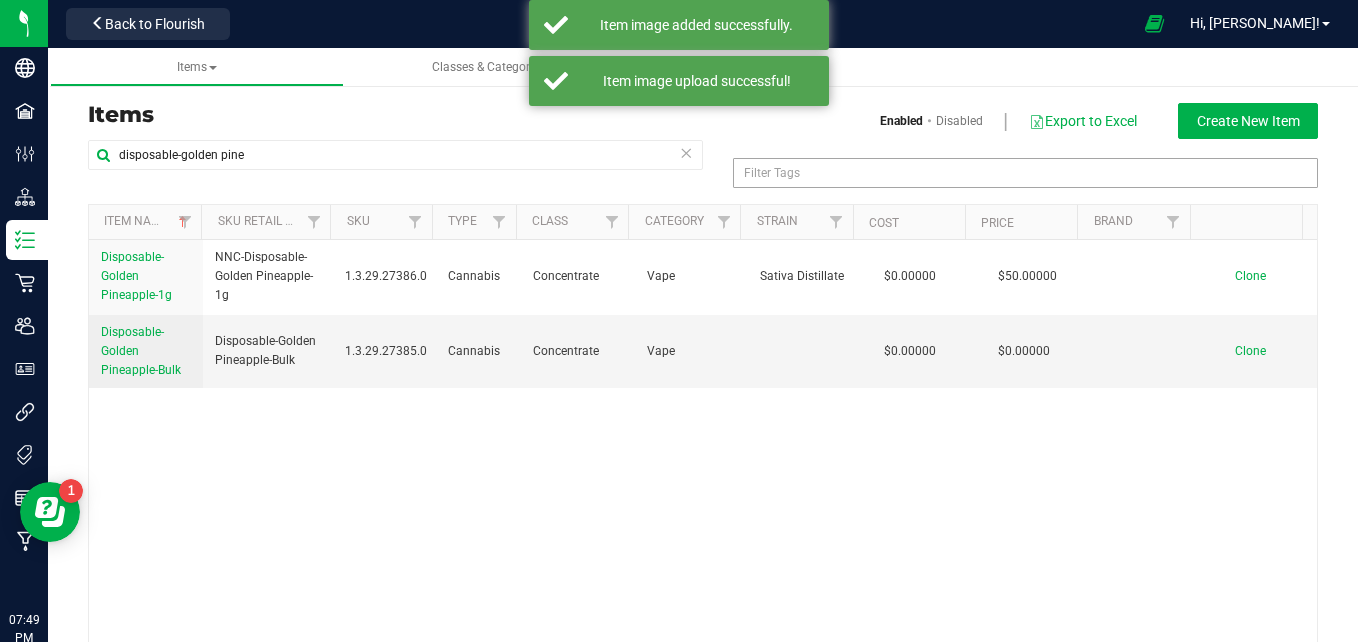 type 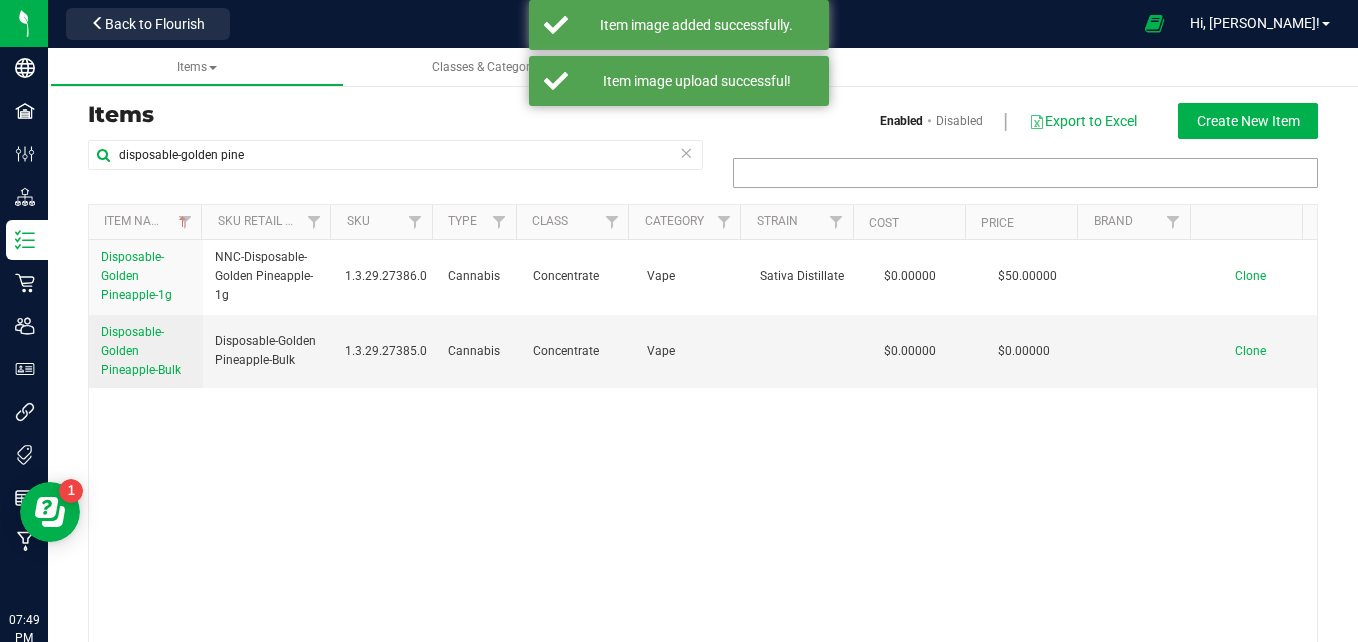 click at bounding box center (1025, 173) 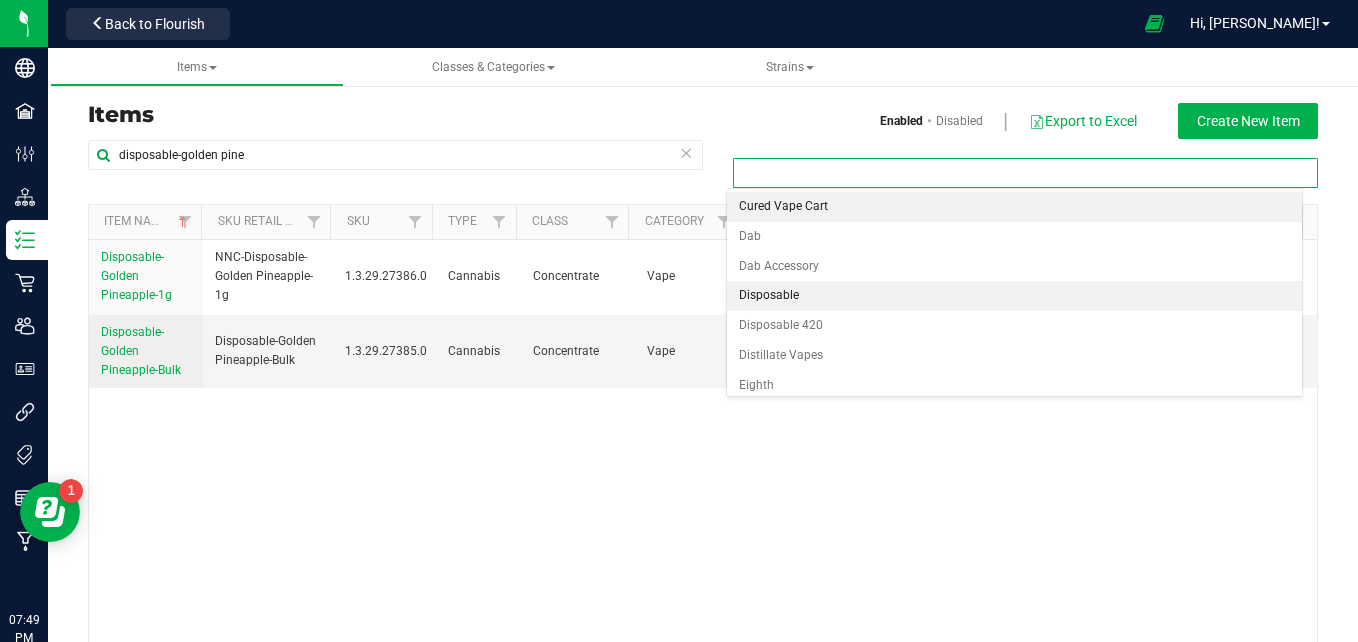 click on "Disposable" at bounding box center [1015, 296] 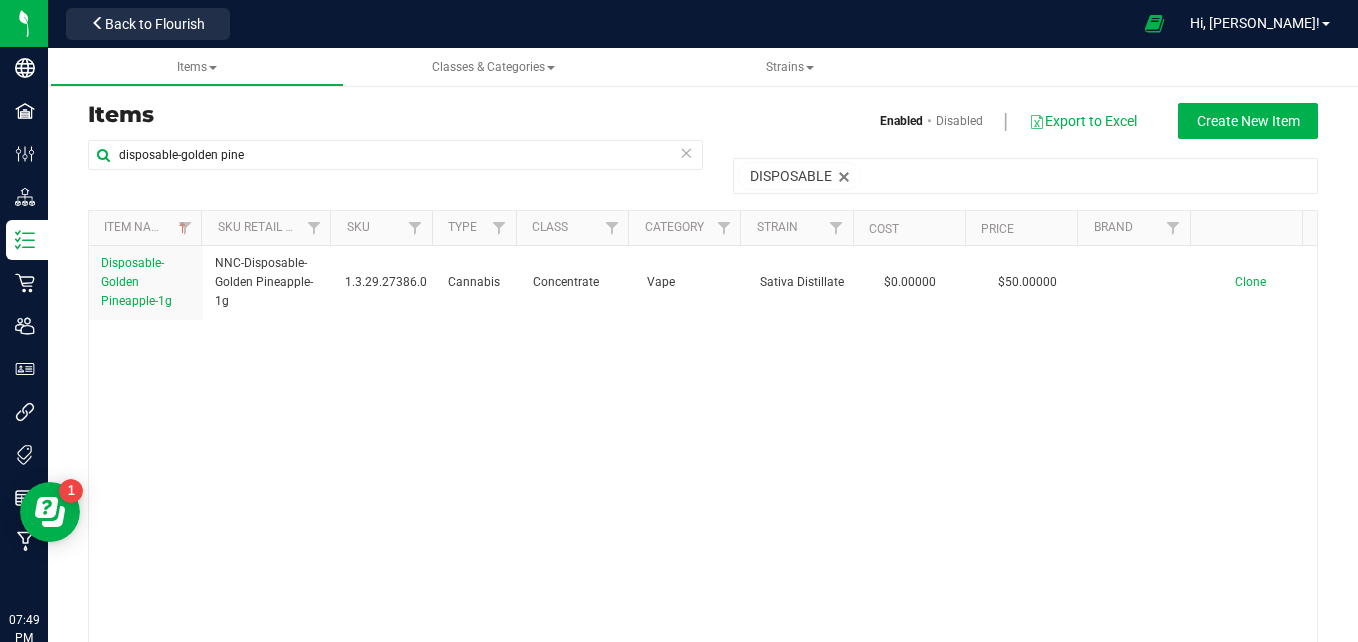 click at bounding box center [686, 152] 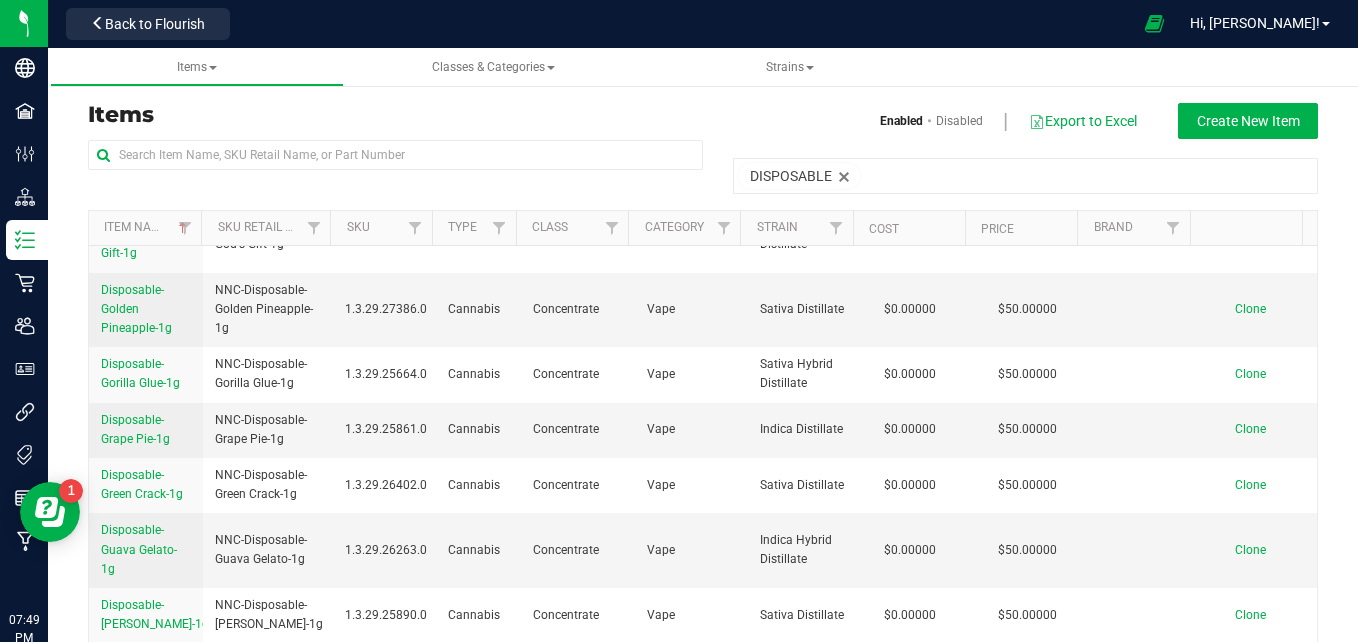 scroll, scrollTop: 678, scrollLeft: 0, axis: vertical 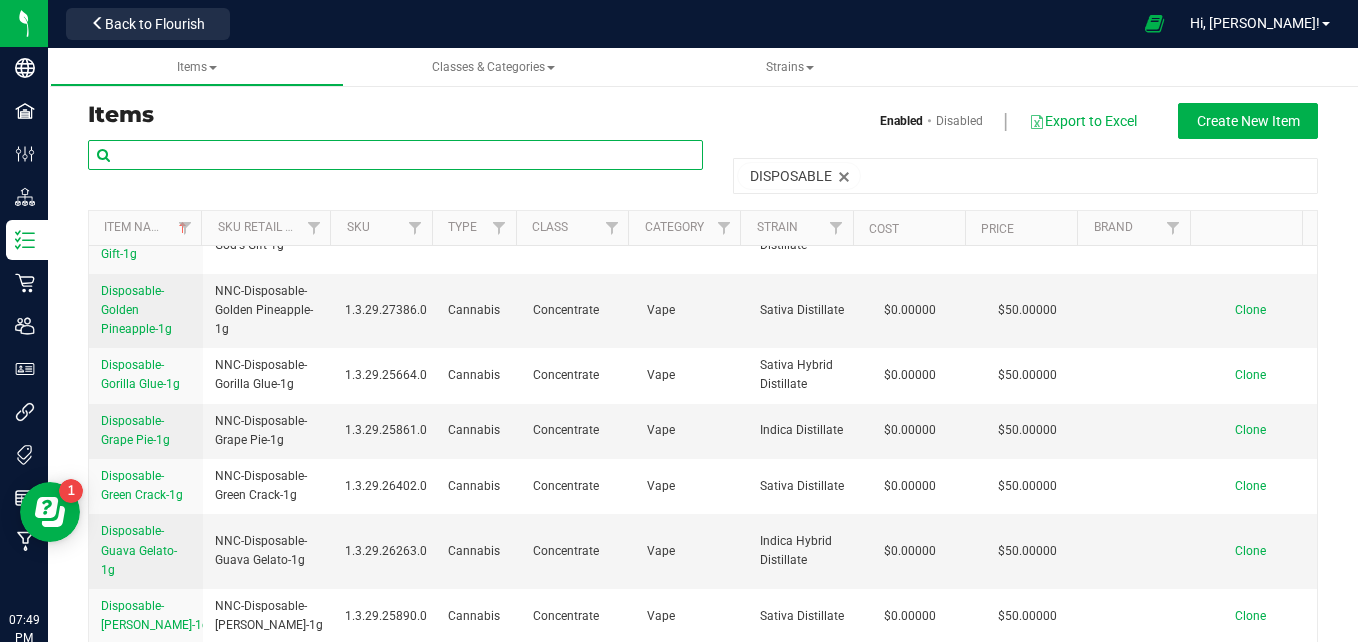click at bounding box center [395, 155] 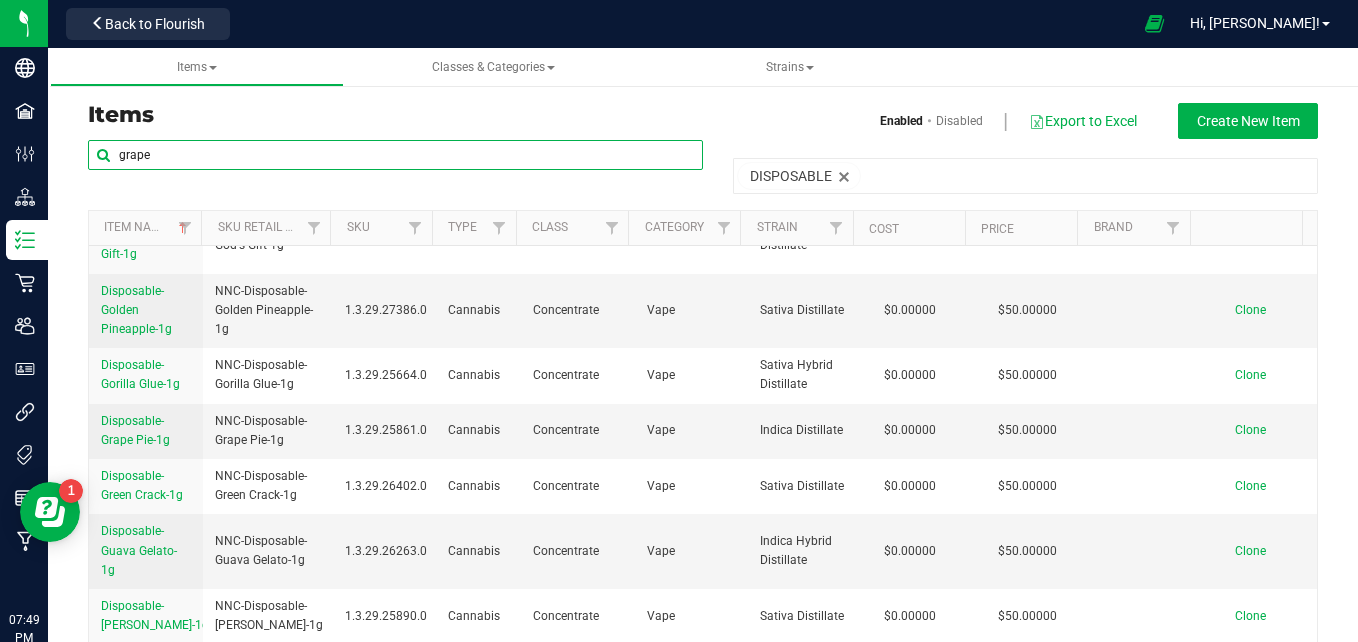 type on "grape" 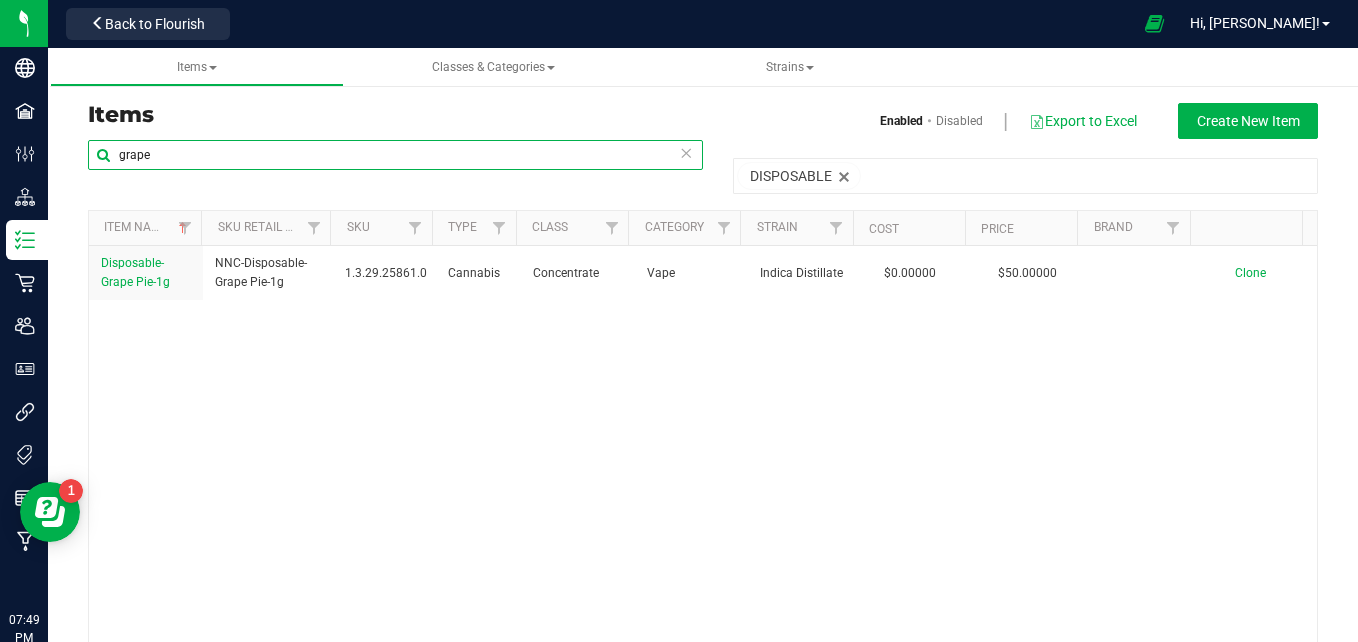 scroll, scrollTop: 0, scrollLeft: 0, axis: both 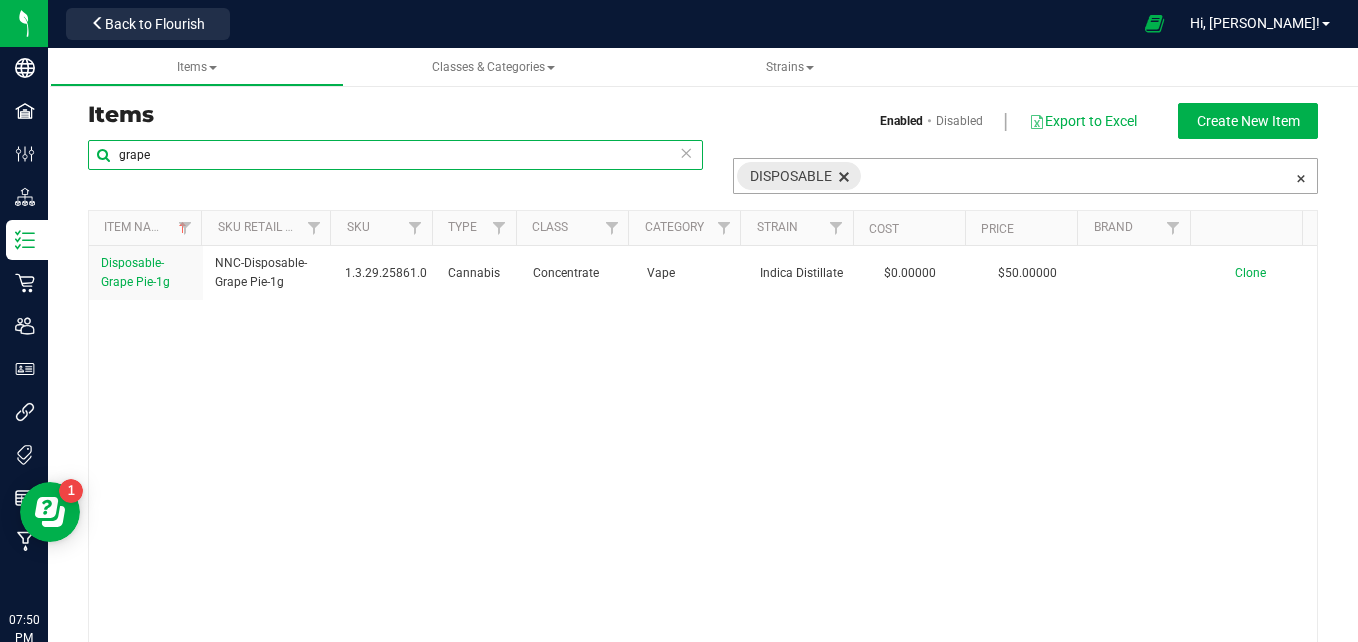 click at bounding box center (844, 176) 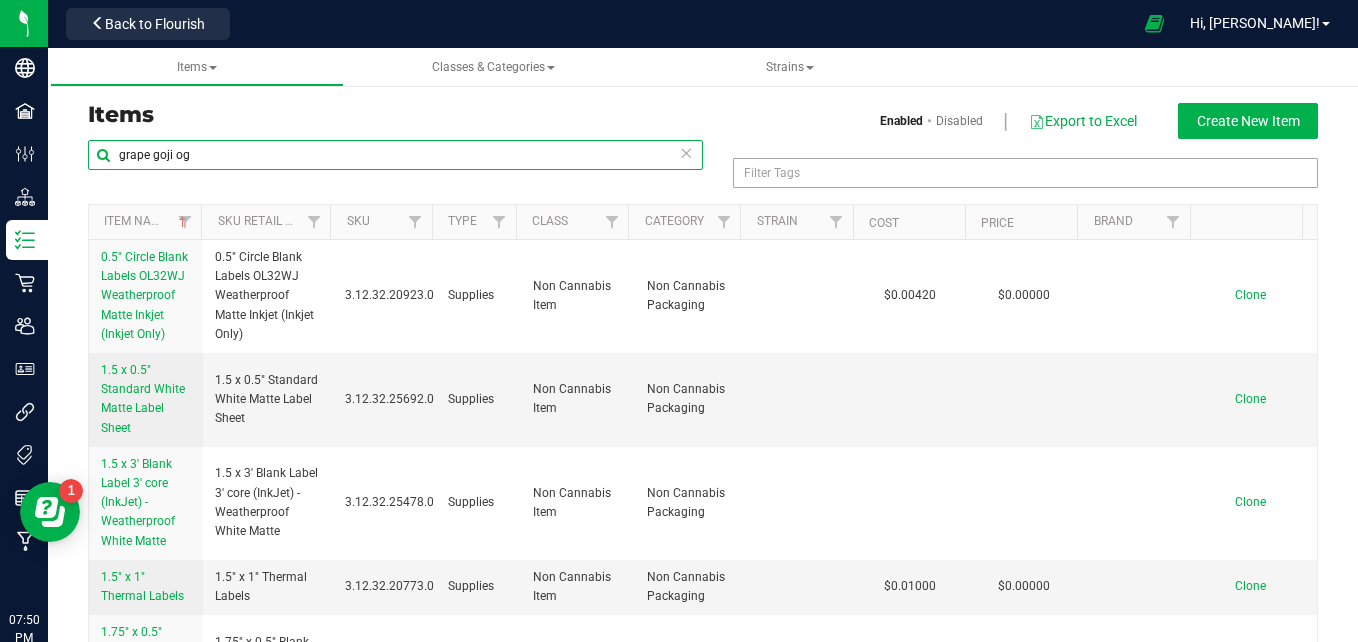 type on "grape goji og" 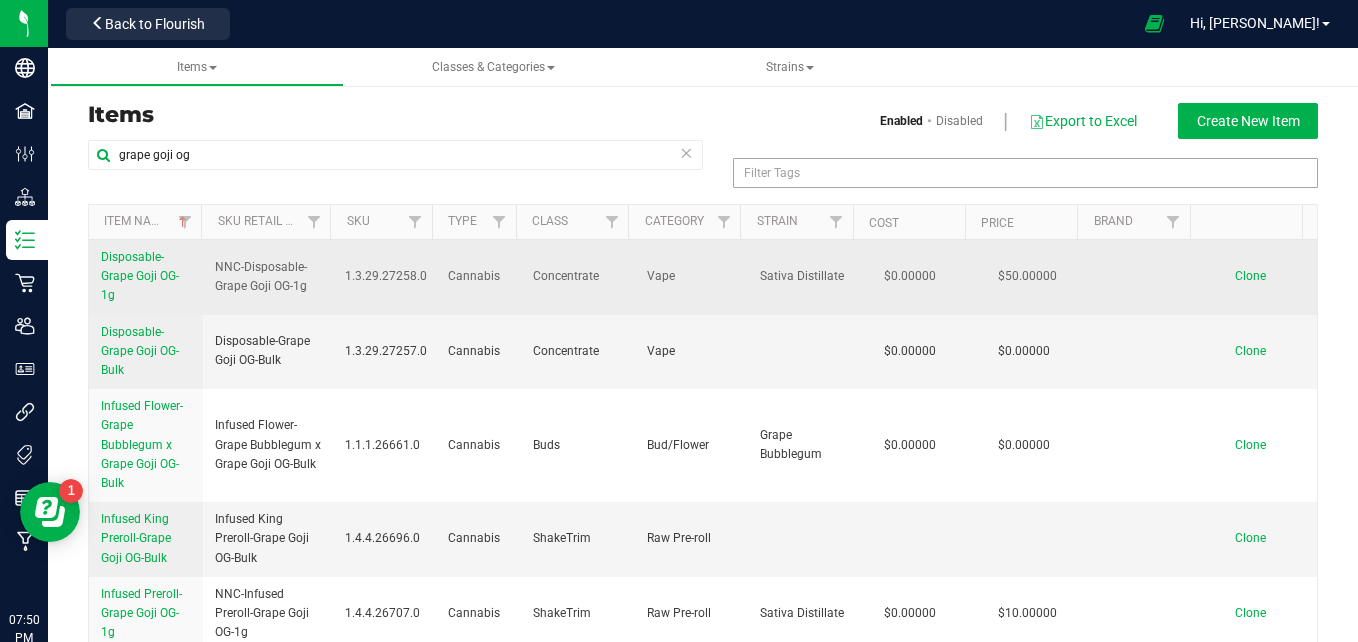 click on "Disposable-Grape Goji OG-1g" at bounding box center [140, 276] 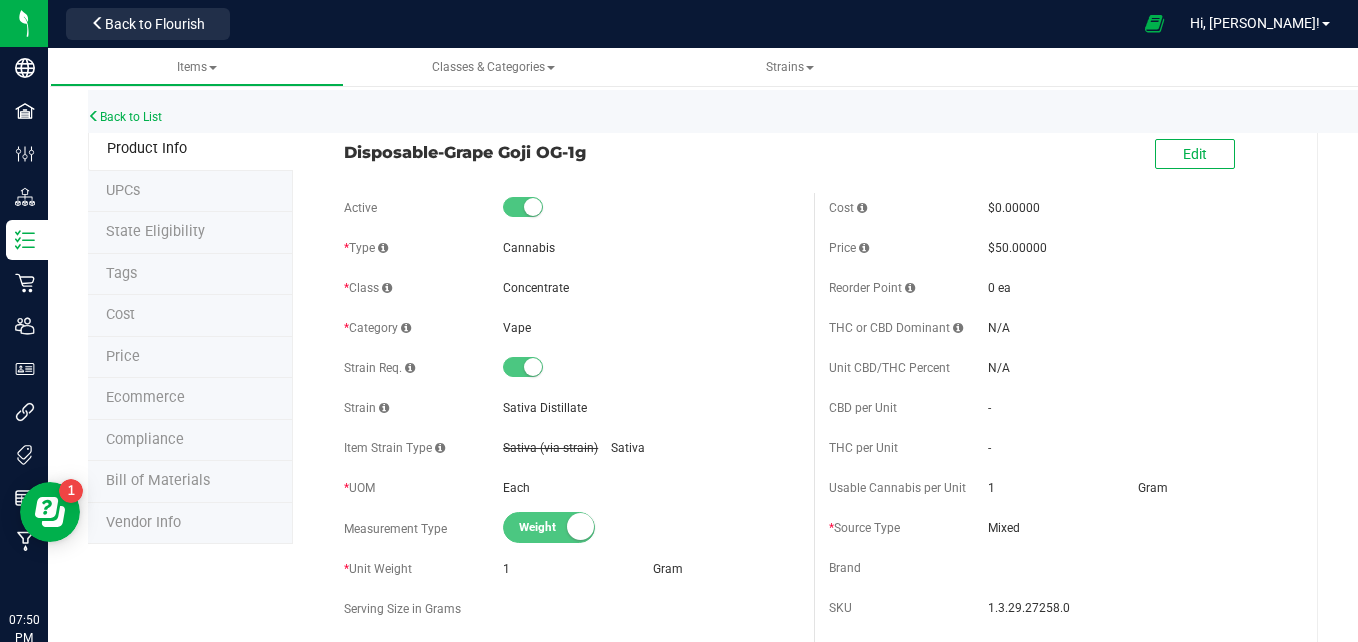 click on "Tags" at bounding box center [190, 275] 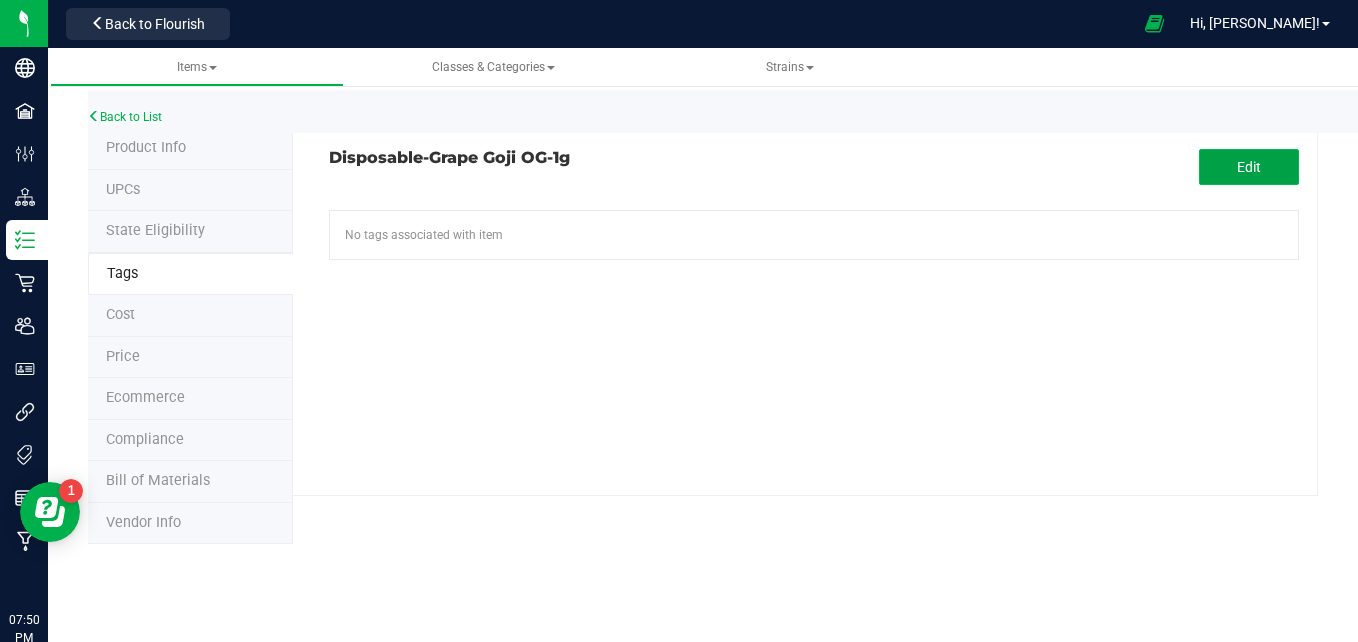 click on "Edit" at bounding box center (1249, 167) 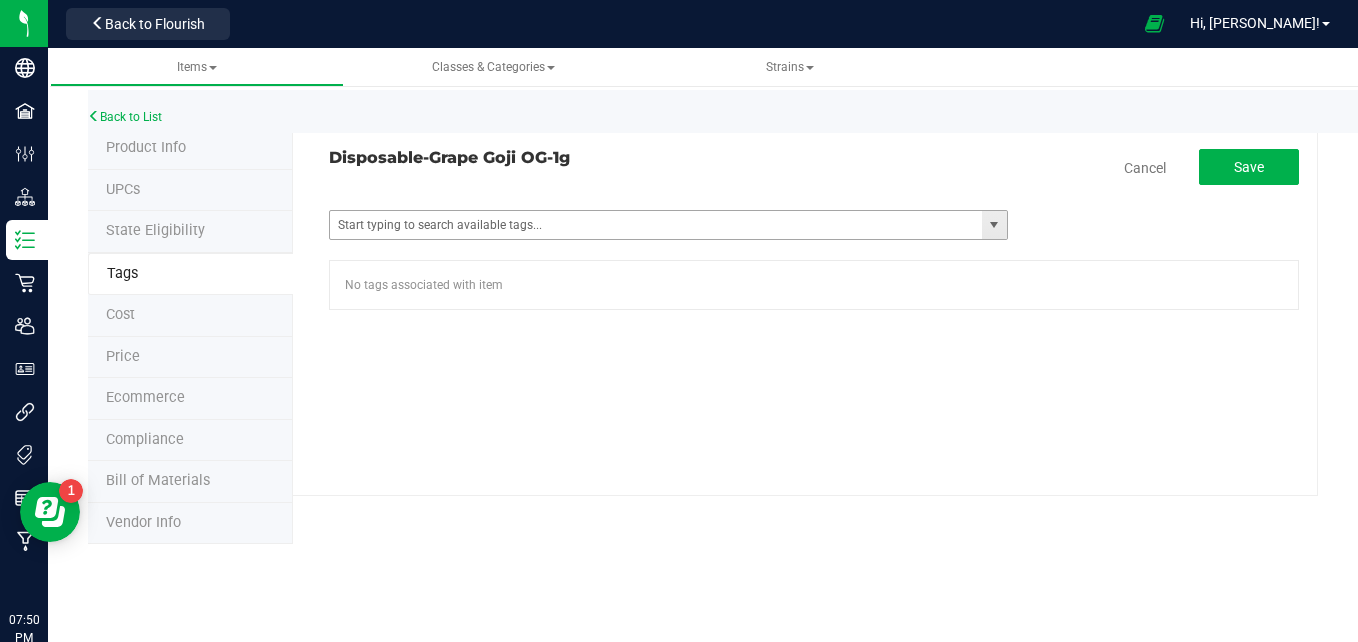 click at bounding box center [994, 225] 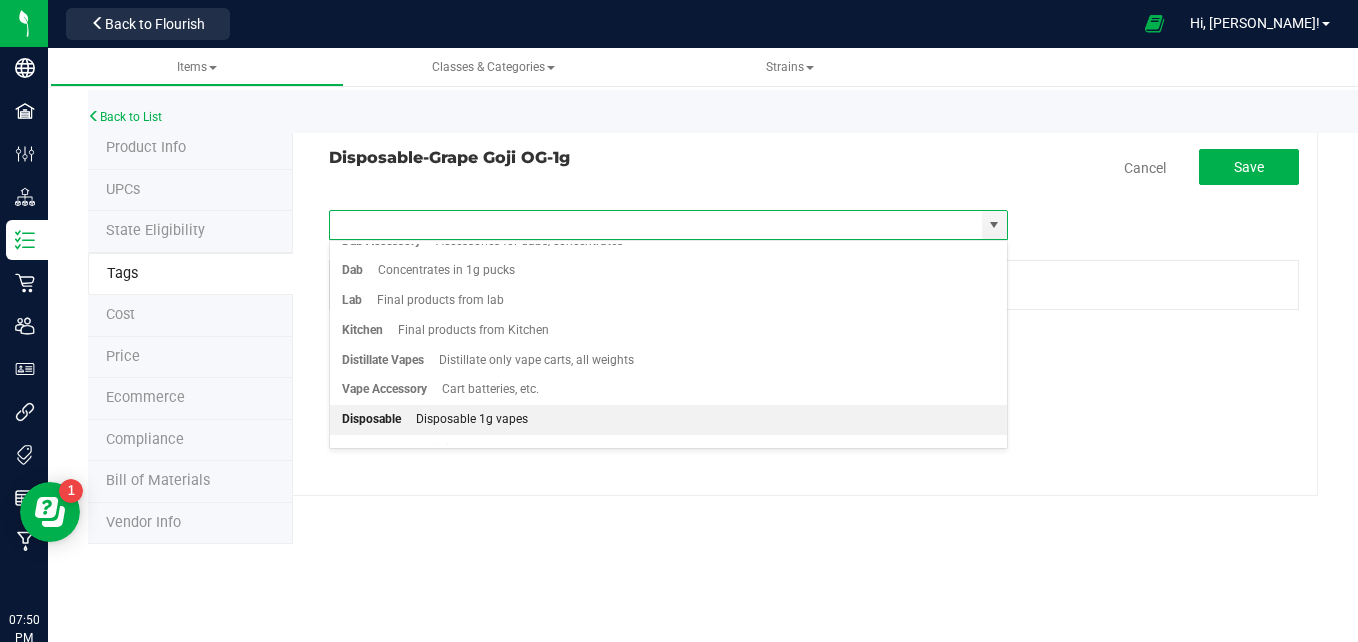 scroll, scrollTop: 196, scrollLeft: 0, axis: vertical 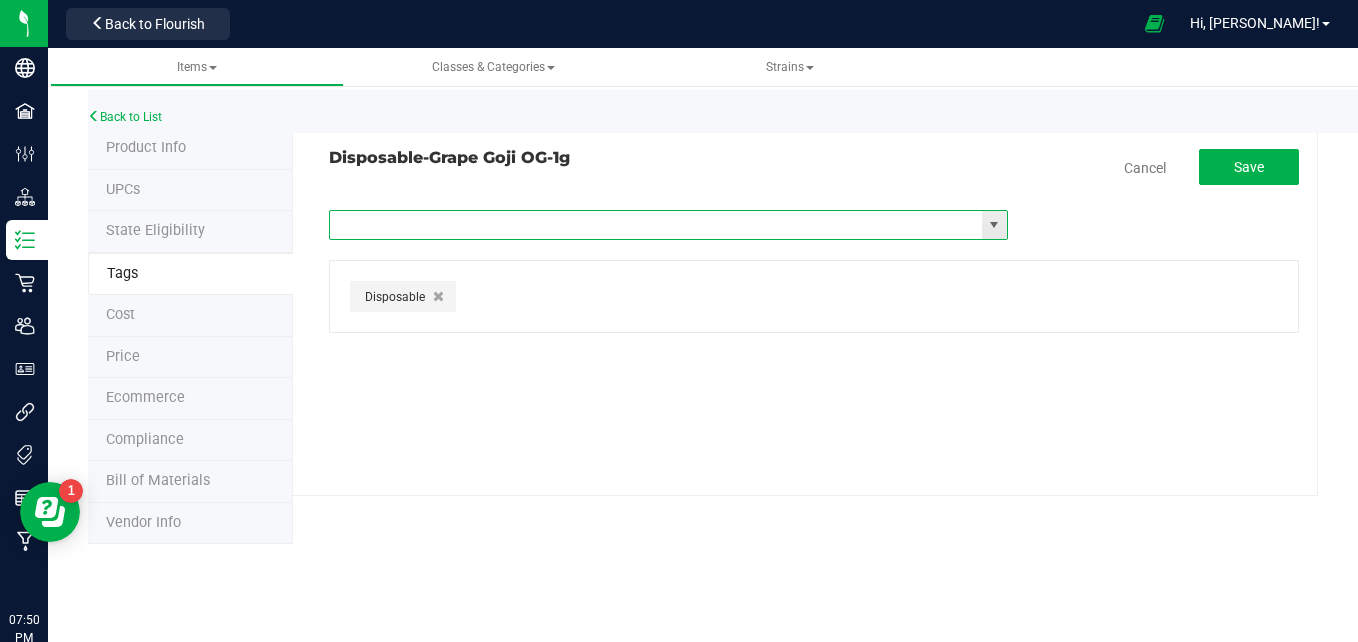 click at bounding box center (994, 225) 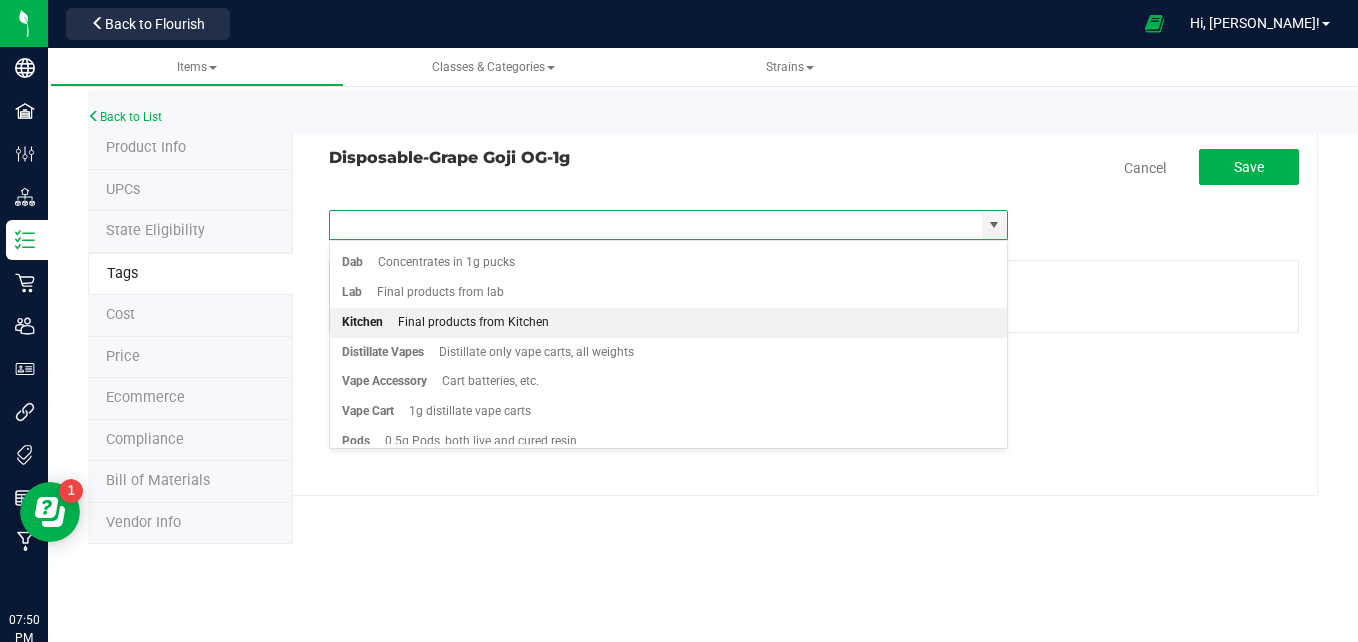 scroll, scrollTop: 205, scrollLeft: 0, axis: vertical 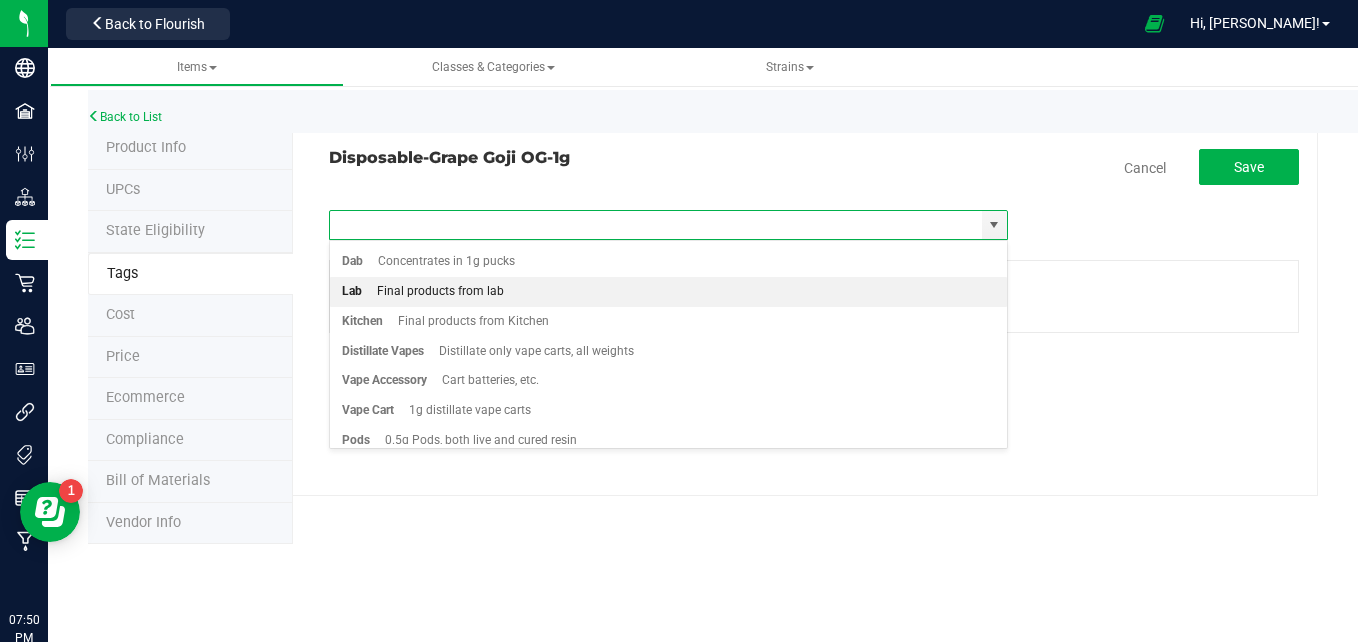 click on "Lab
Final products from lab" at bounding box center [668, 292] 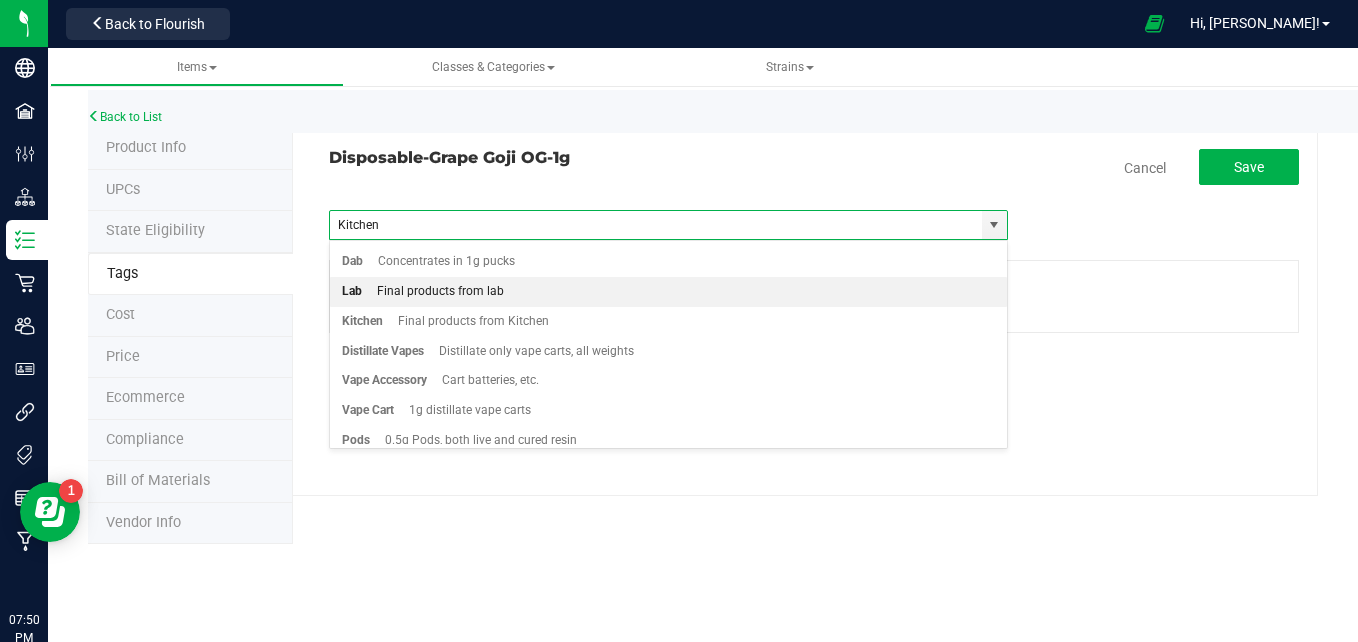 type 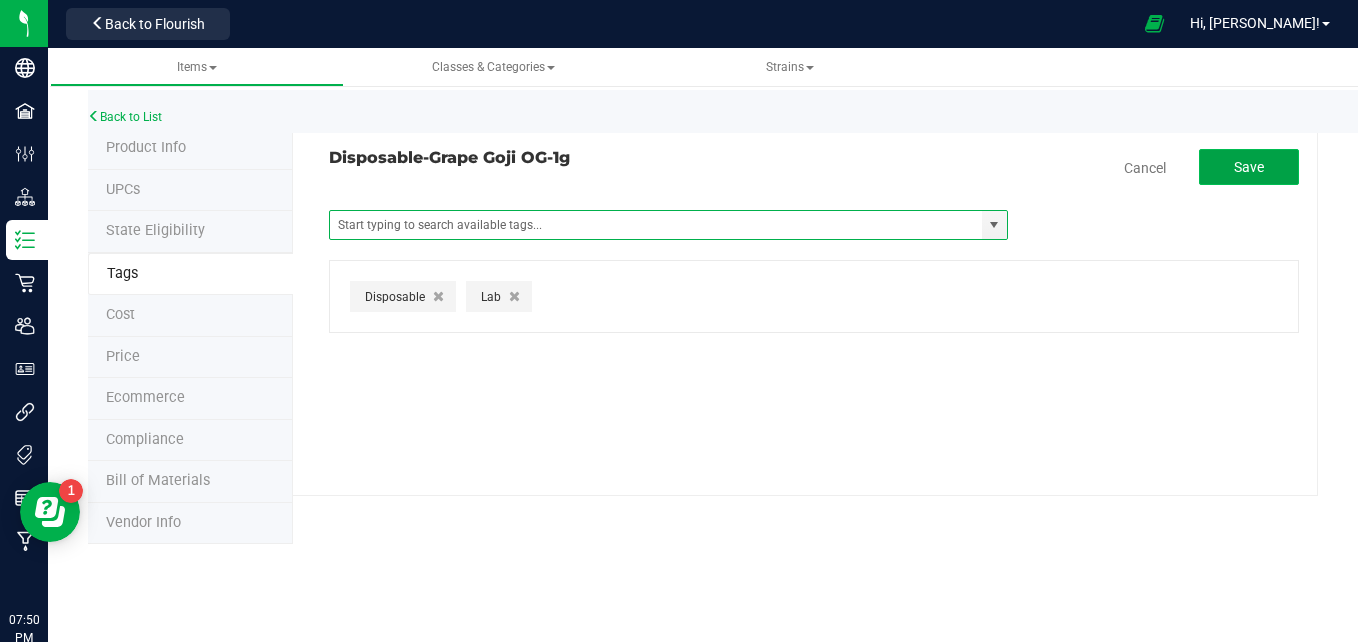 click on "Save" 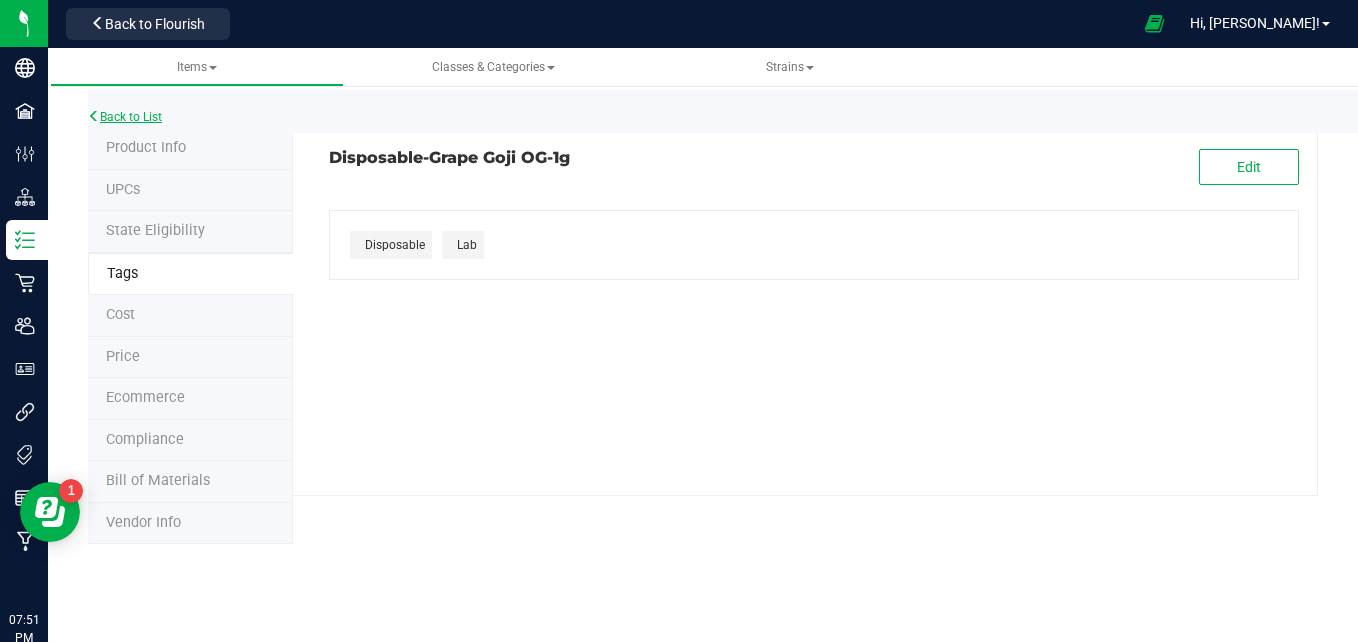 click on "Back to List" at bounding box center (125, 117) 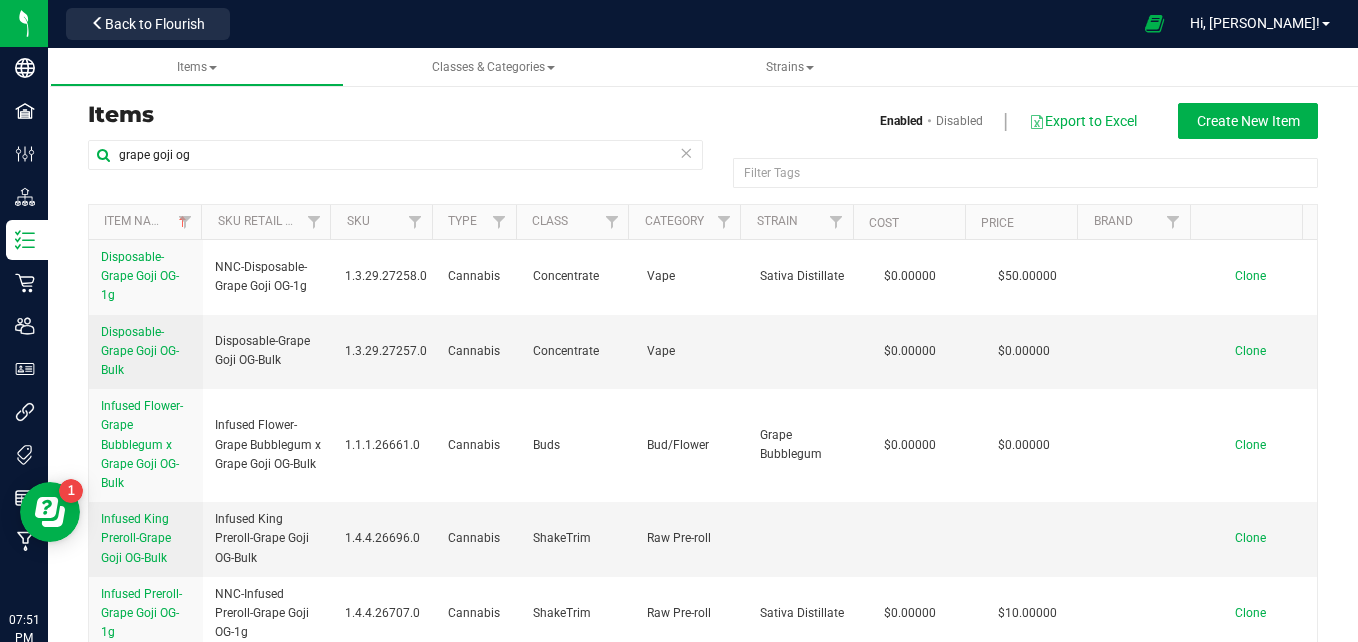 click at bounding box center [686, 152] 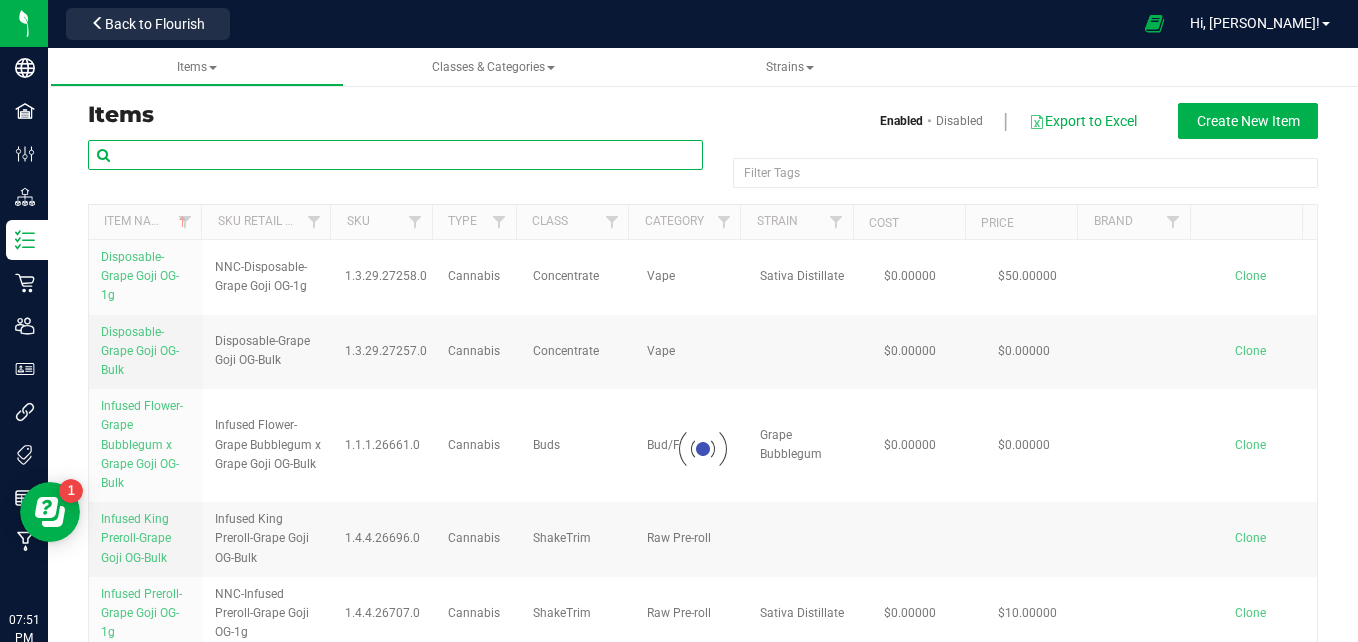 click at bounding box center (395, 155) 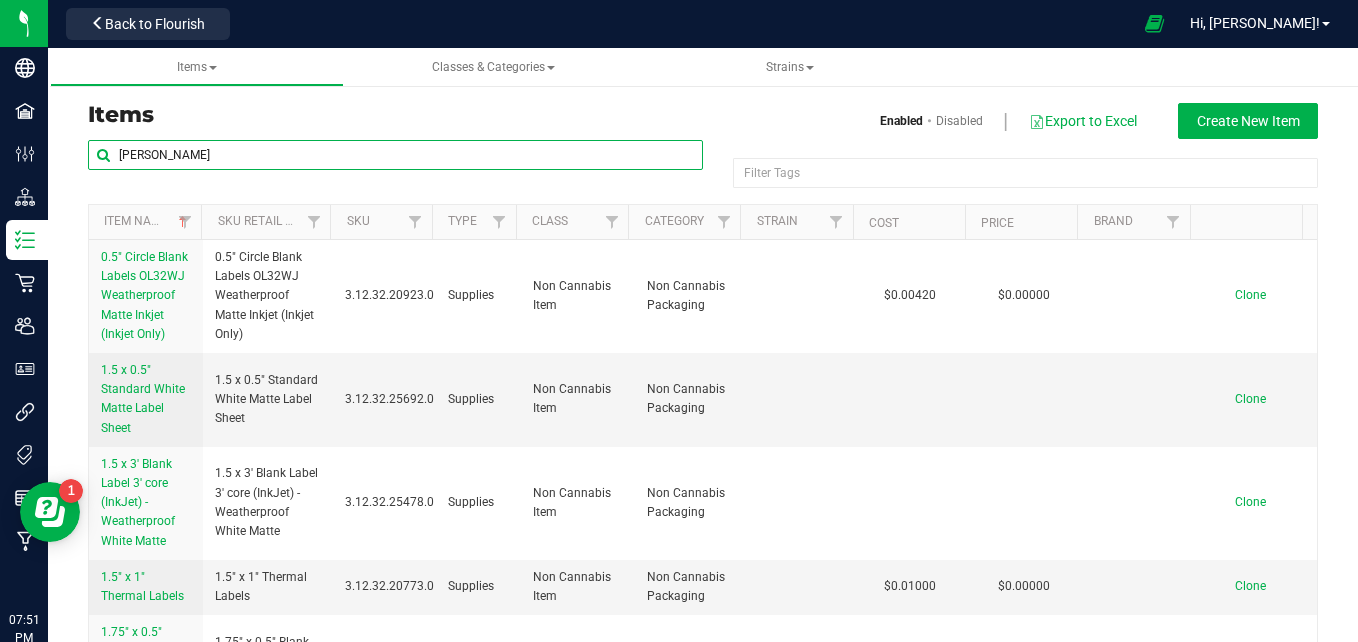 type on "mai tai" 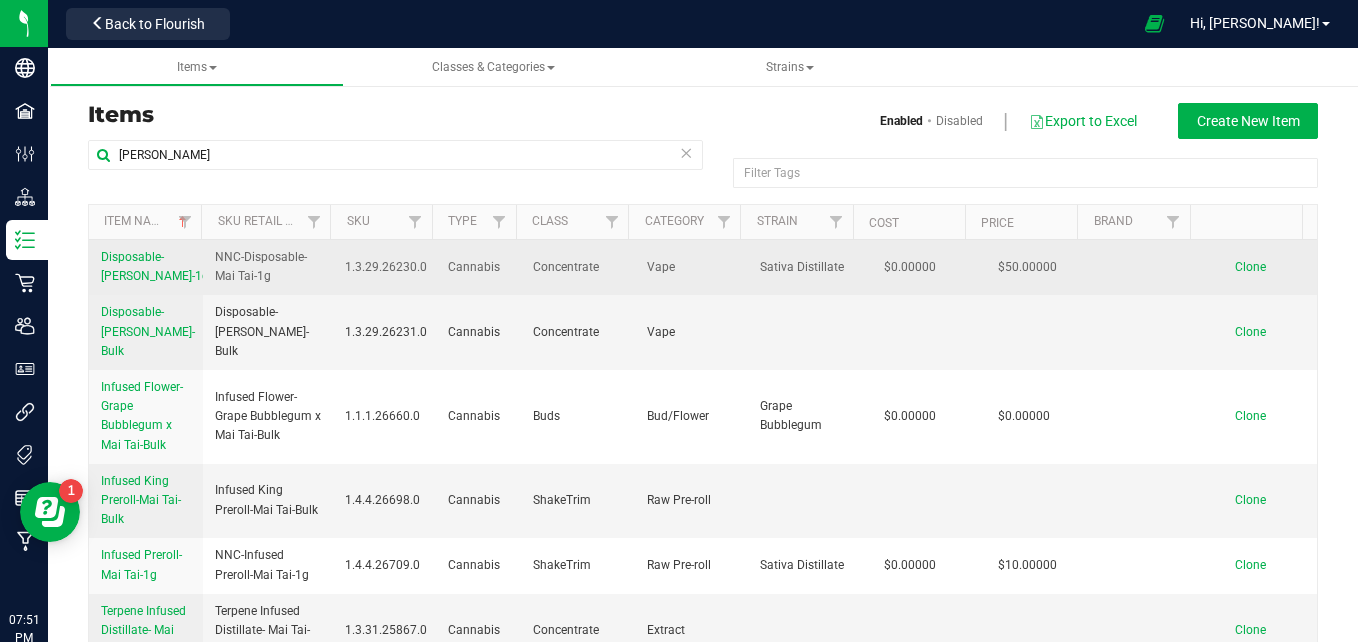 click on "Disposable-Mai Tai-1g" at bounding box center [155, 267] 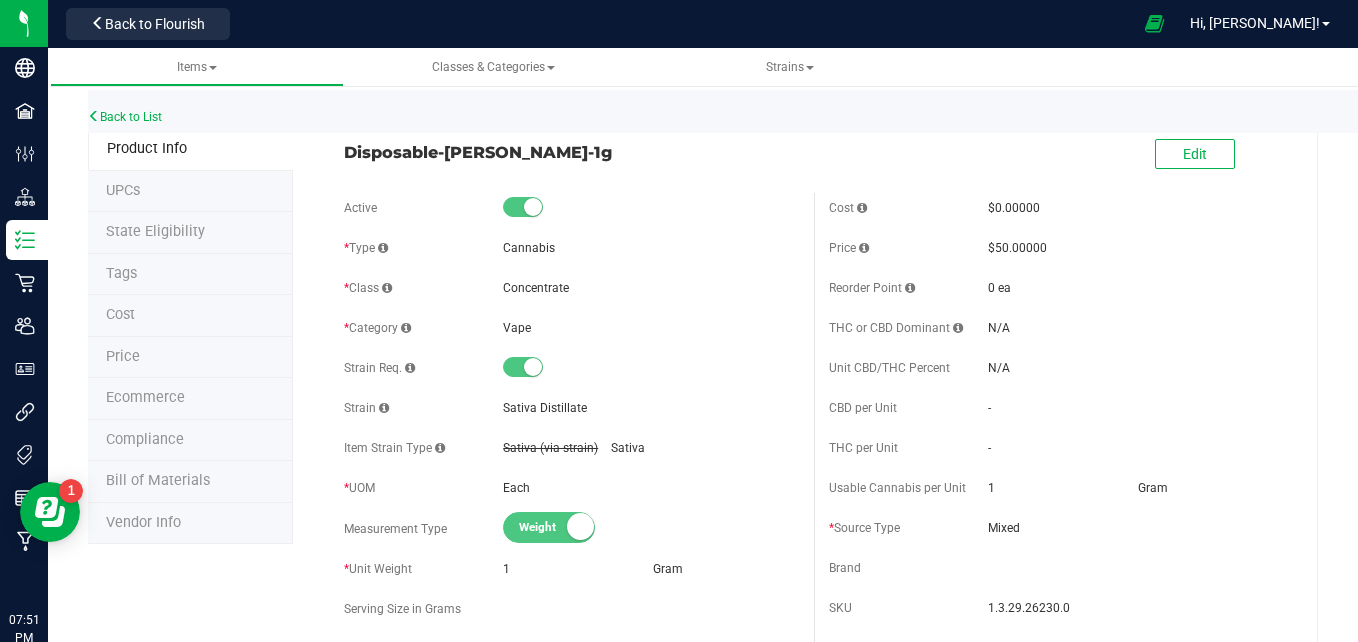 click on "Tags" at bounding box center (190, 275) 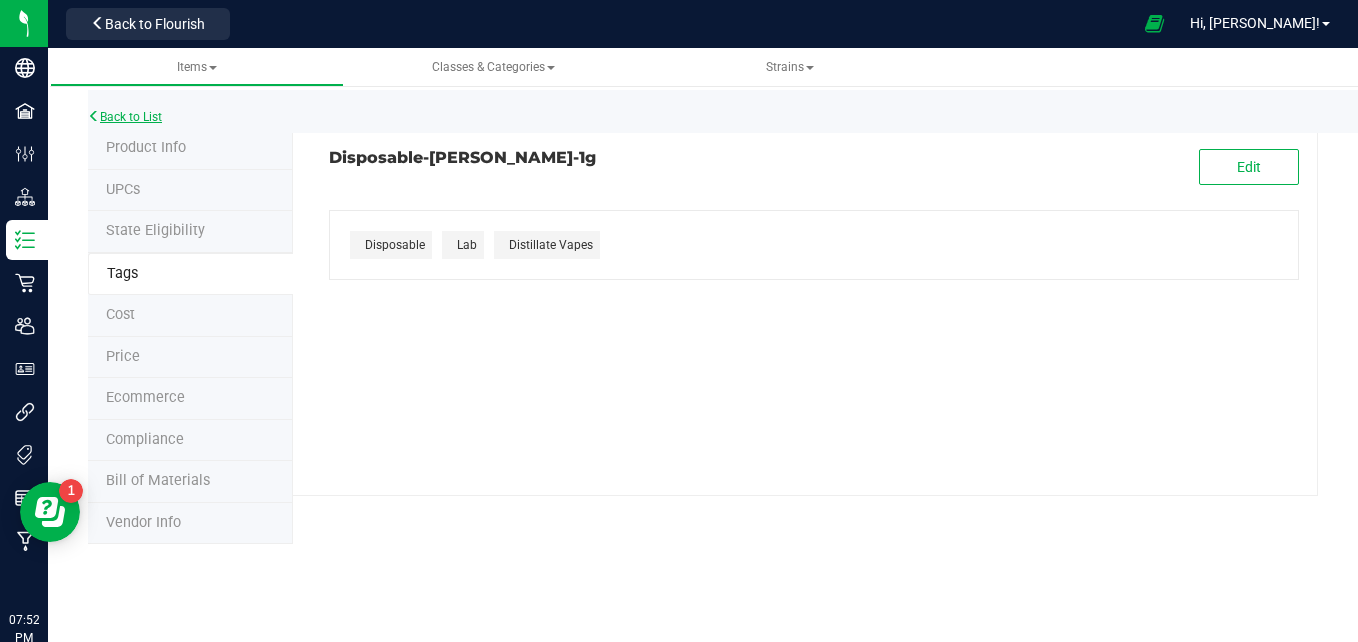 click on "Back to List" at bounding box center (125, 117) 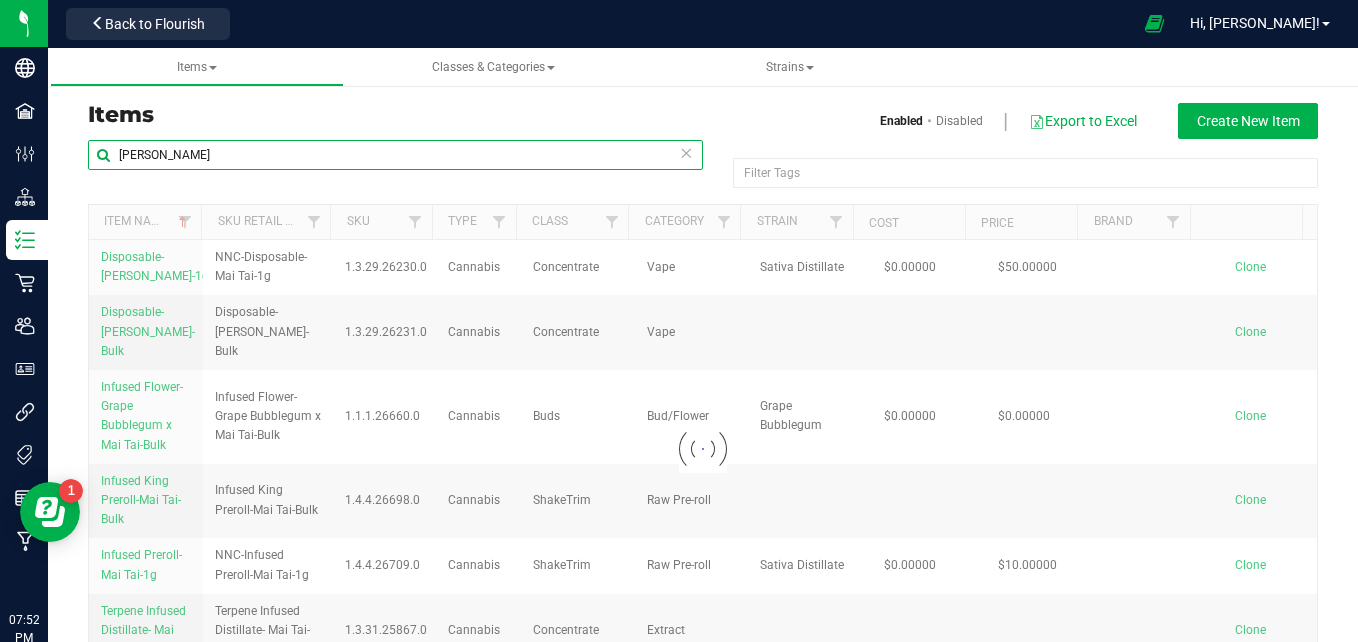 drag, startPoint x: 251, startPoint y: 154, endPoint x: 75, endPoint y: 150, distance: 176.04546 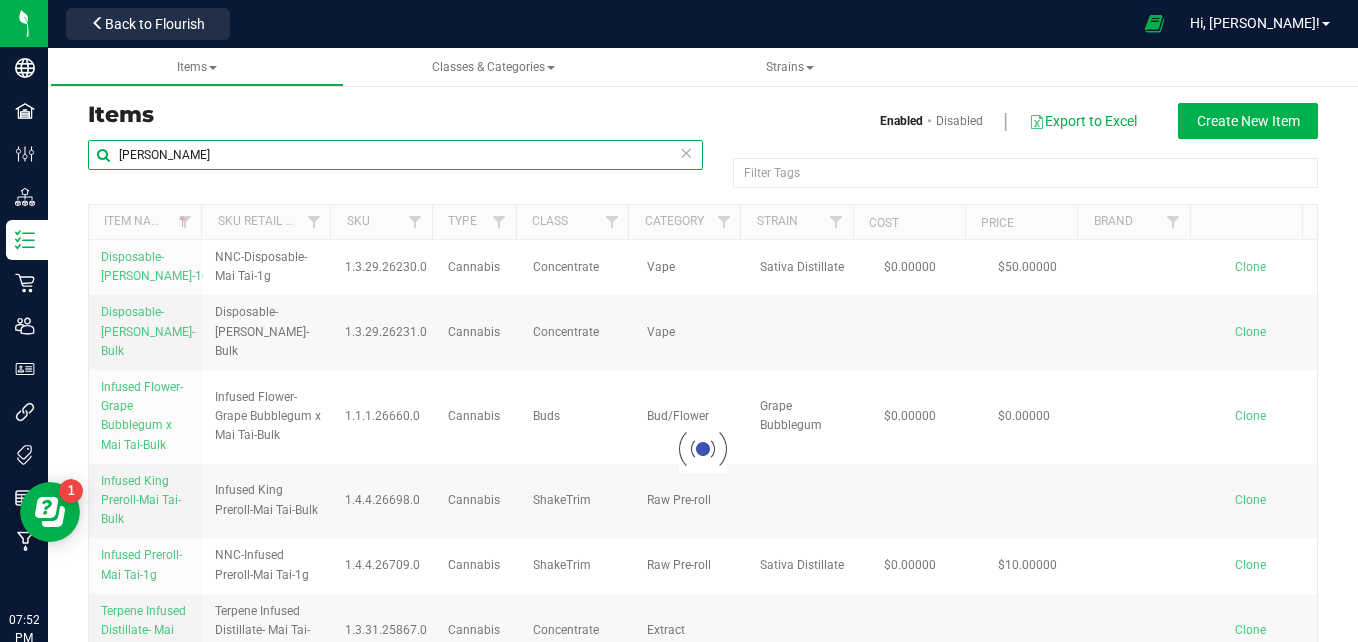 click on "mai tai
Filter Tags
Filter Tags
Loading...
Item Name Sku Retail Display Name SKU Type Class Category Strain Cost Price Brand Item ID UOM Reorder Point Thc Ratio Cbd Ratio Unit Thc Percent Unit Cbd Percent Cbd Per Unit Thc Per Unit Source Type Part Number Item Description Shelf Days Ecommerce Category Ecommerce Item Ecommerce Active Ecommerce Sub Category Ecommerce Unit Cannabinoids Ecommerce Unit Days Dose Measurement Cbd Per Unit Thc Per Unit Cbd Mg Per Day Thc Mg Per Day Cbd Per Dose Thc Per Dose Onset Time Low Minutes Onset Time High Minutes Duration Low Minutes Duration High Minutes Standard Daily Use Description Helpful Tips Warning Storage Instructions Created By Created At Last Updated By Updated At Loading...
Disposable-Mai Tai-1g" at bounding box center [703, 416] 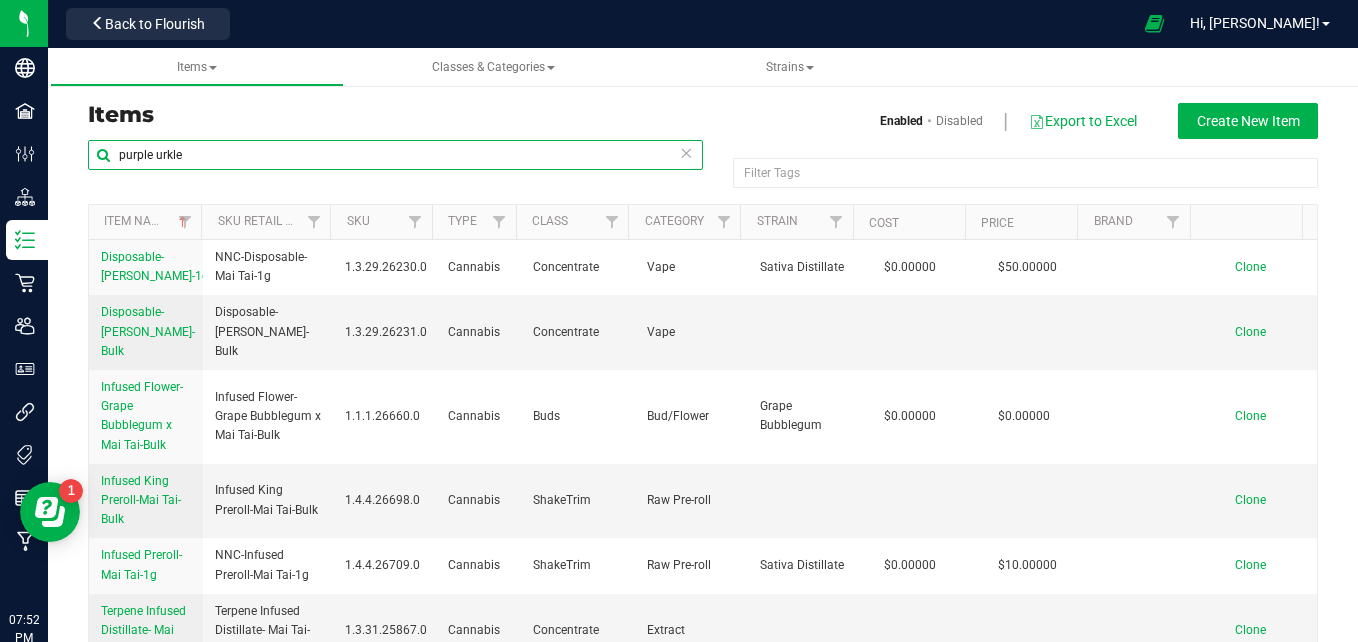 type on "purple urkle" 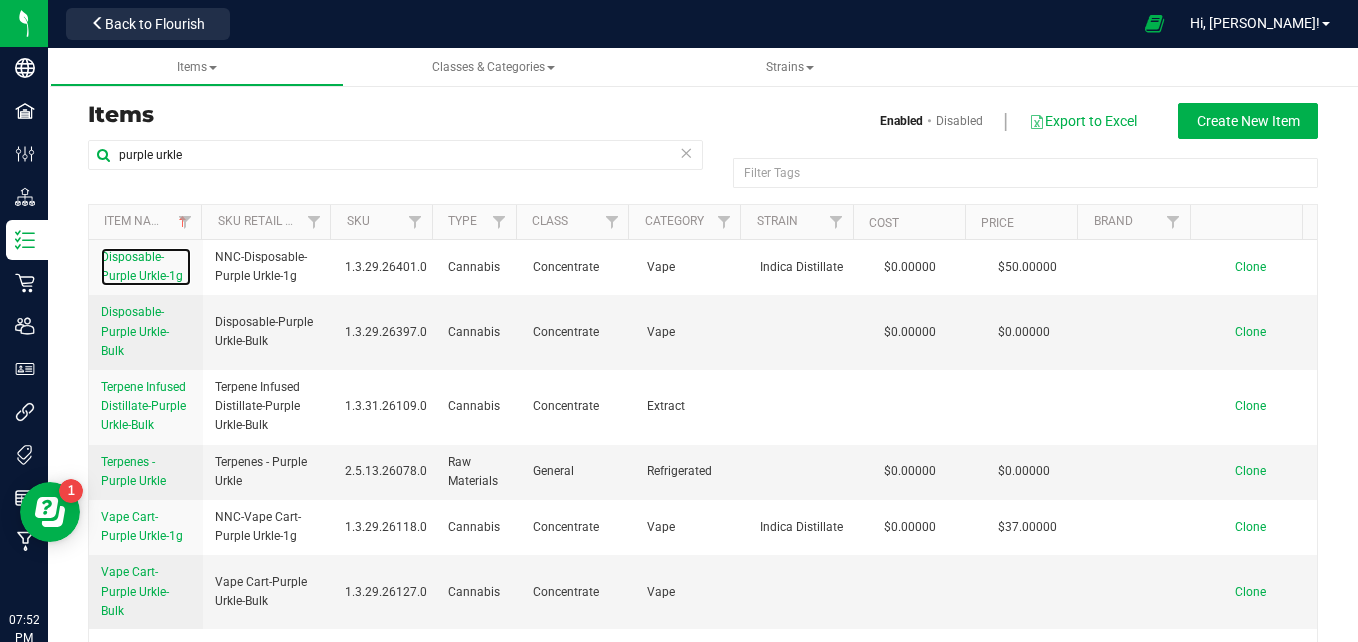 click on "Disposable-Purple Urkle-1g" at bounding box center (142, 266) 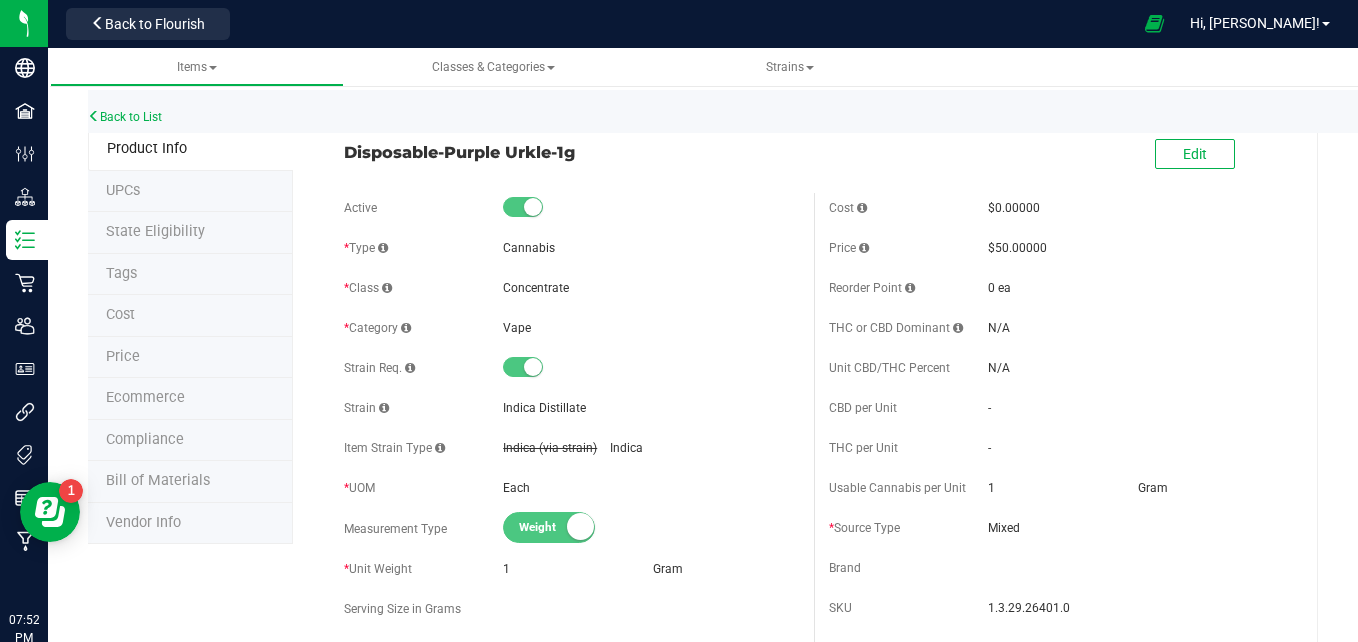 click on "Tags" at bounding box center [190, 275] 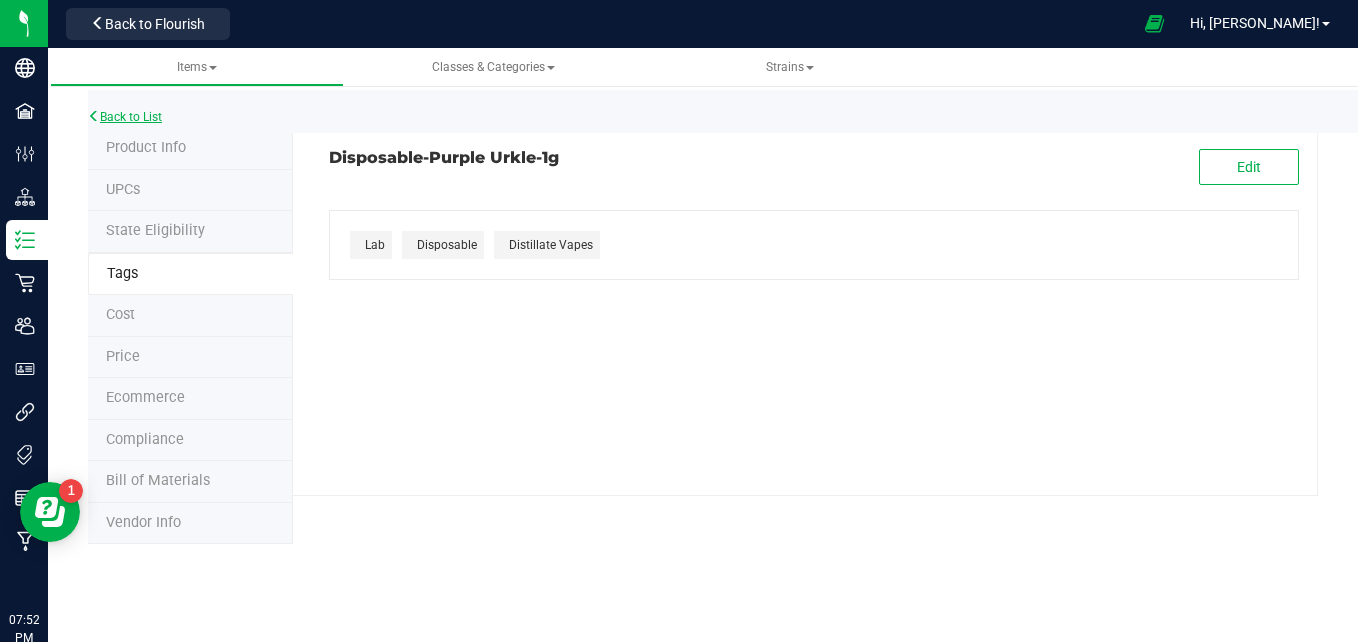 click on "Back to List" at bounding box center [125, 117] 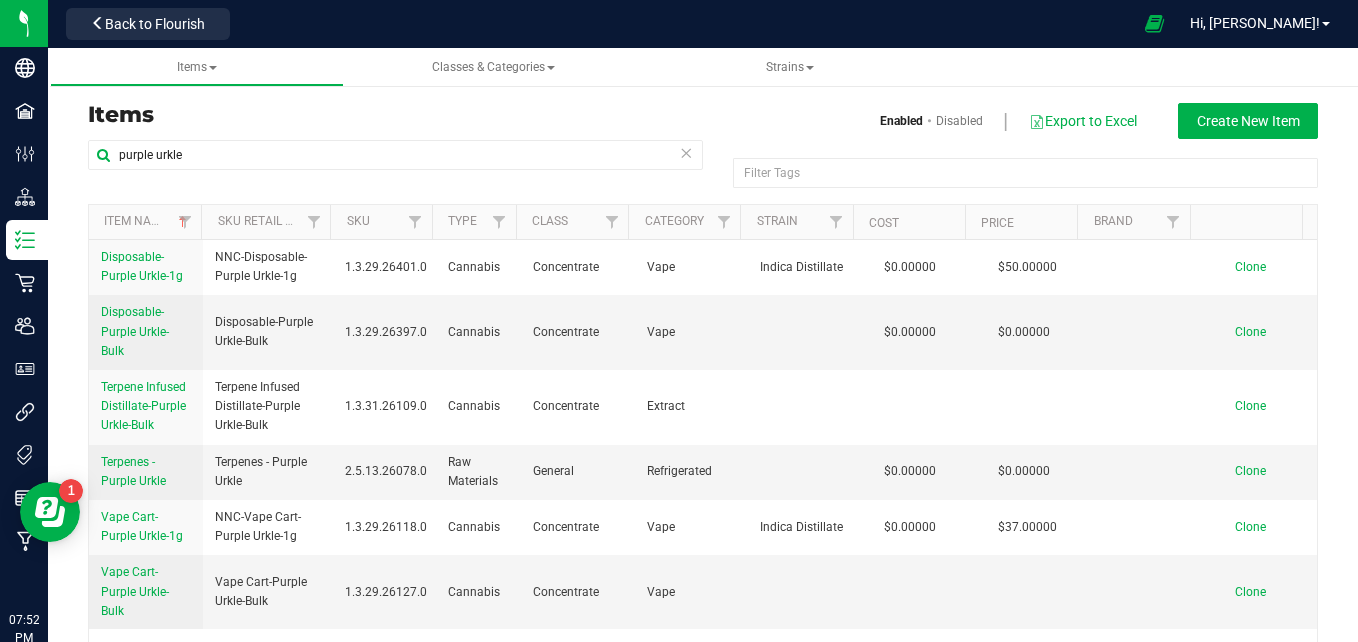 click at bounding box center [686, 152] 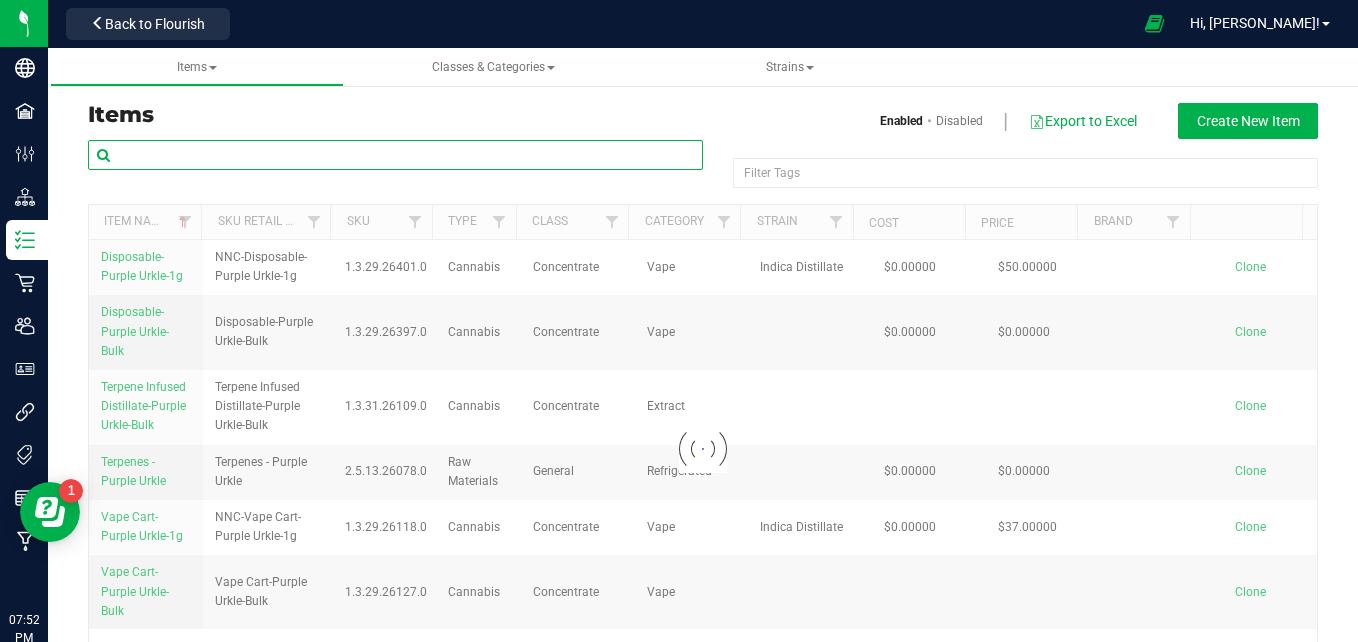 click at bounding box center [395, 155] 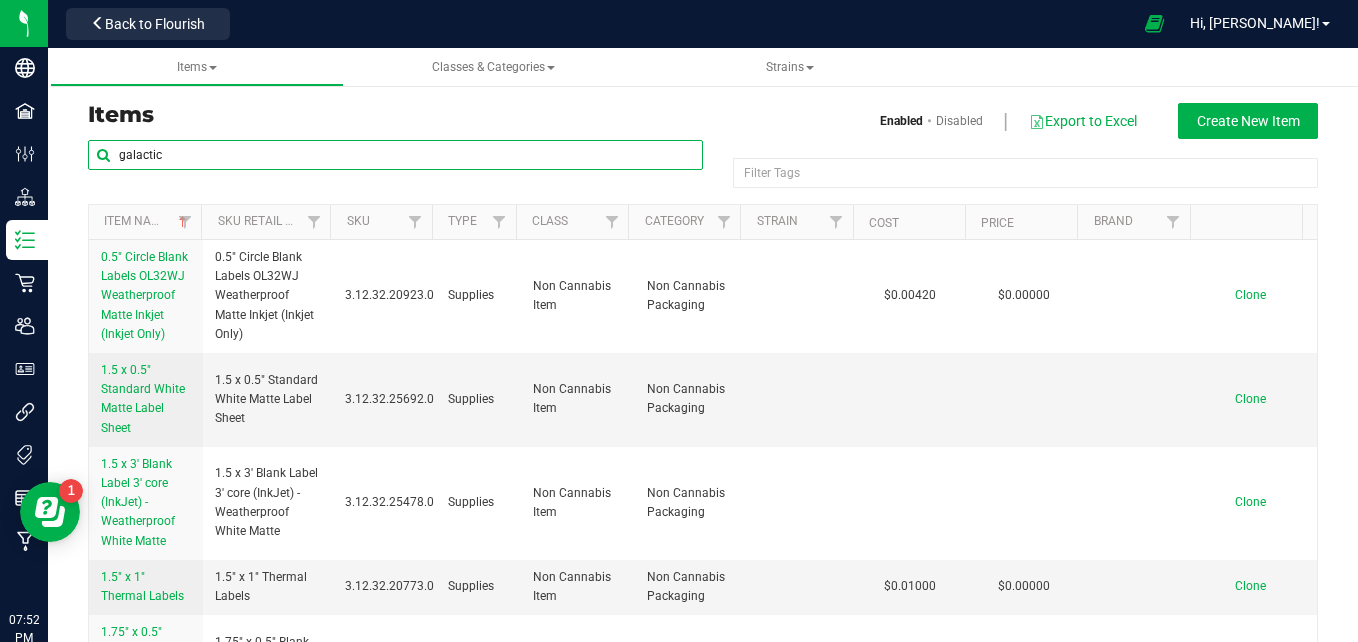 type on "galactic" 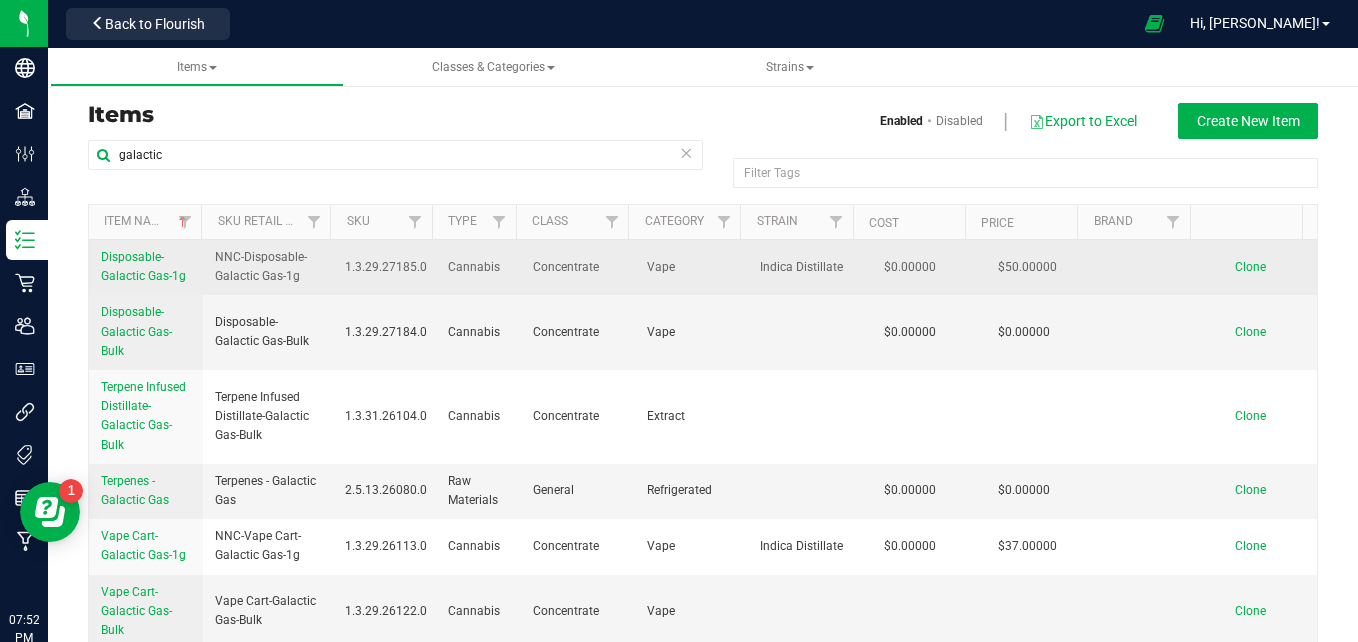click on "Disposable-Galactic Gas-1g" at bounding box center [143, 266] 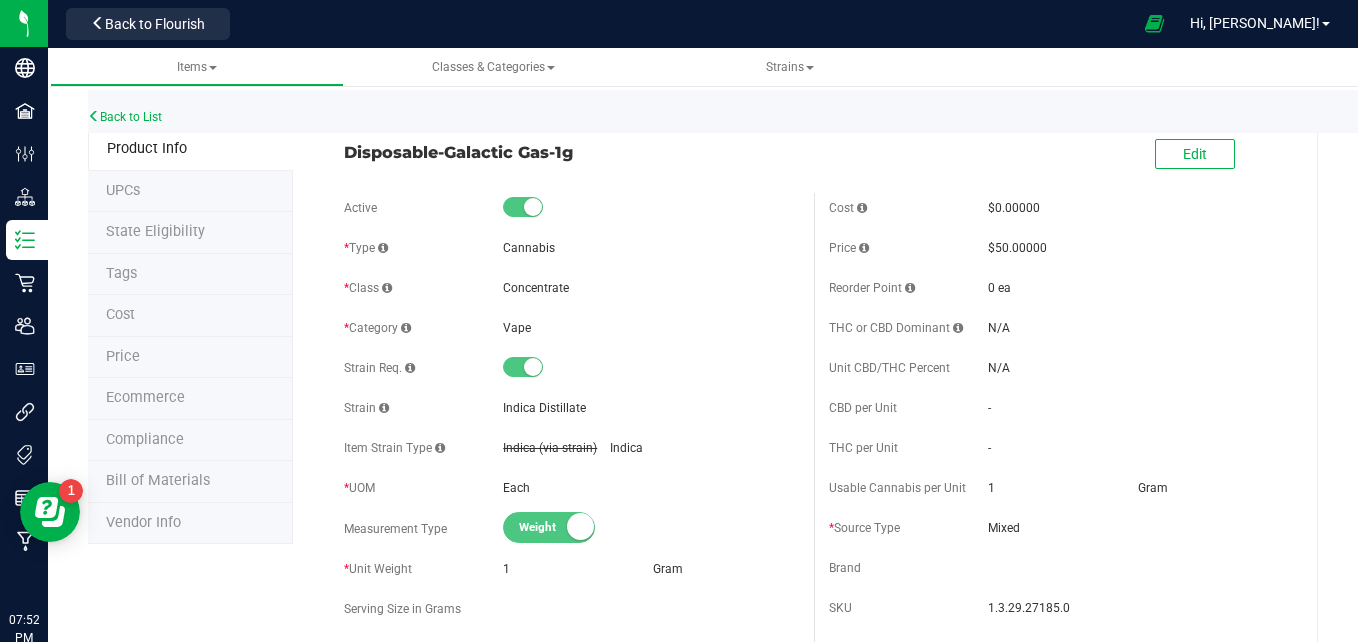 click on "Tags" at bounding box center [190, 275] 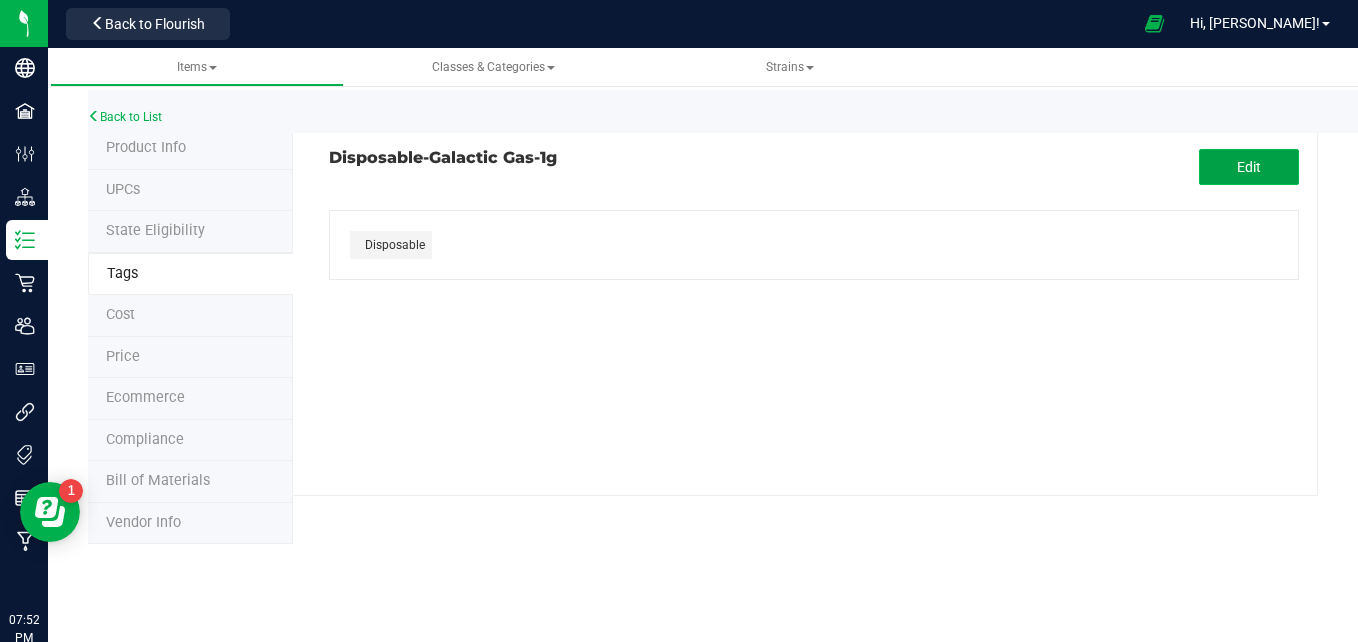 click on "Edit" at bounding box center [1249, 167] 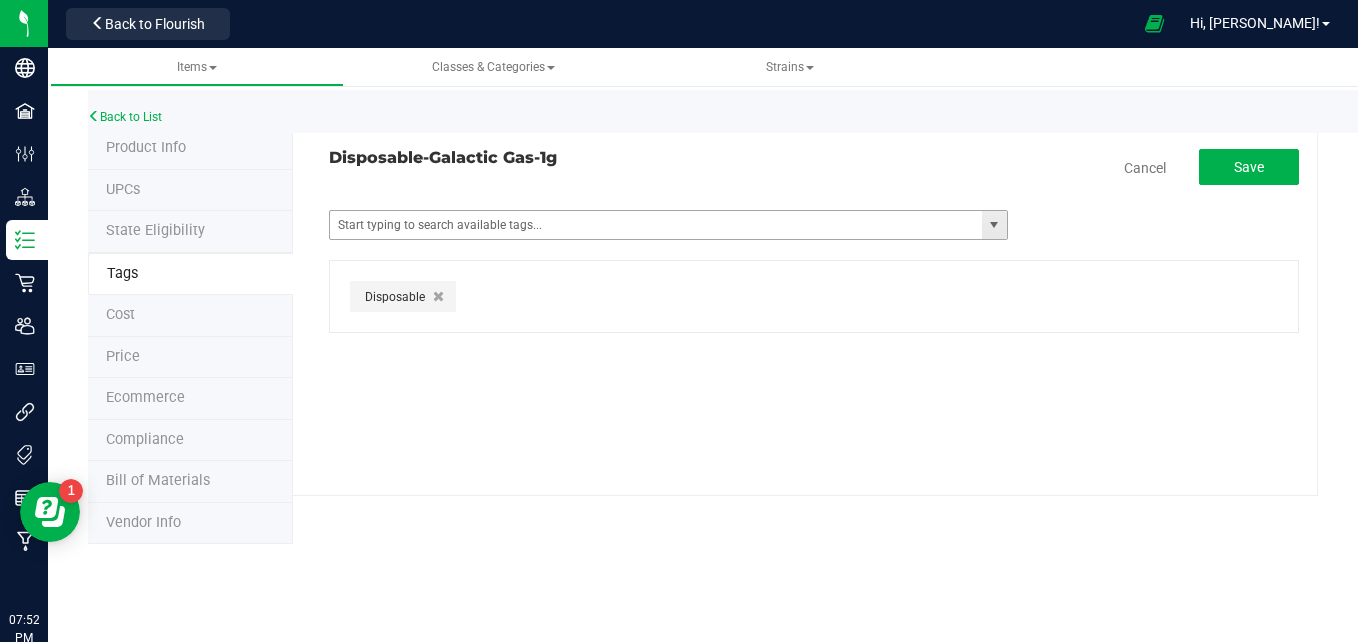 click at bounding box center (994, 225) 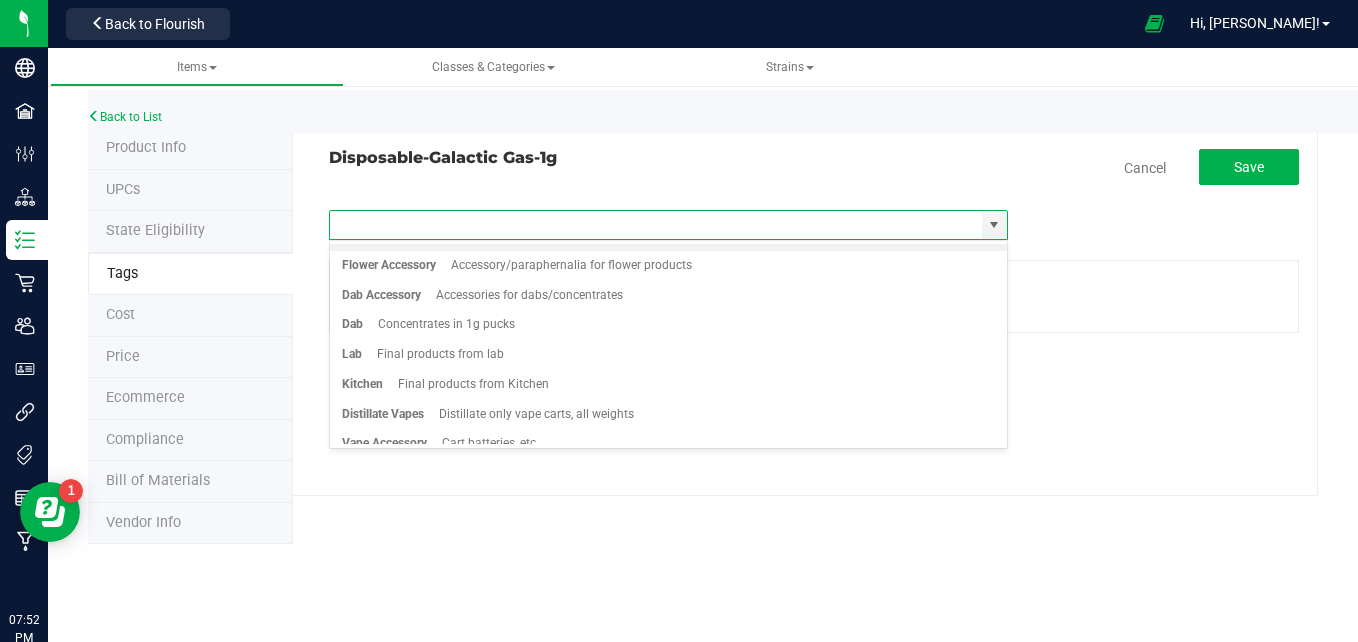 scroll, scrollTop: 143, scrollLeft: 0, axis: vertical 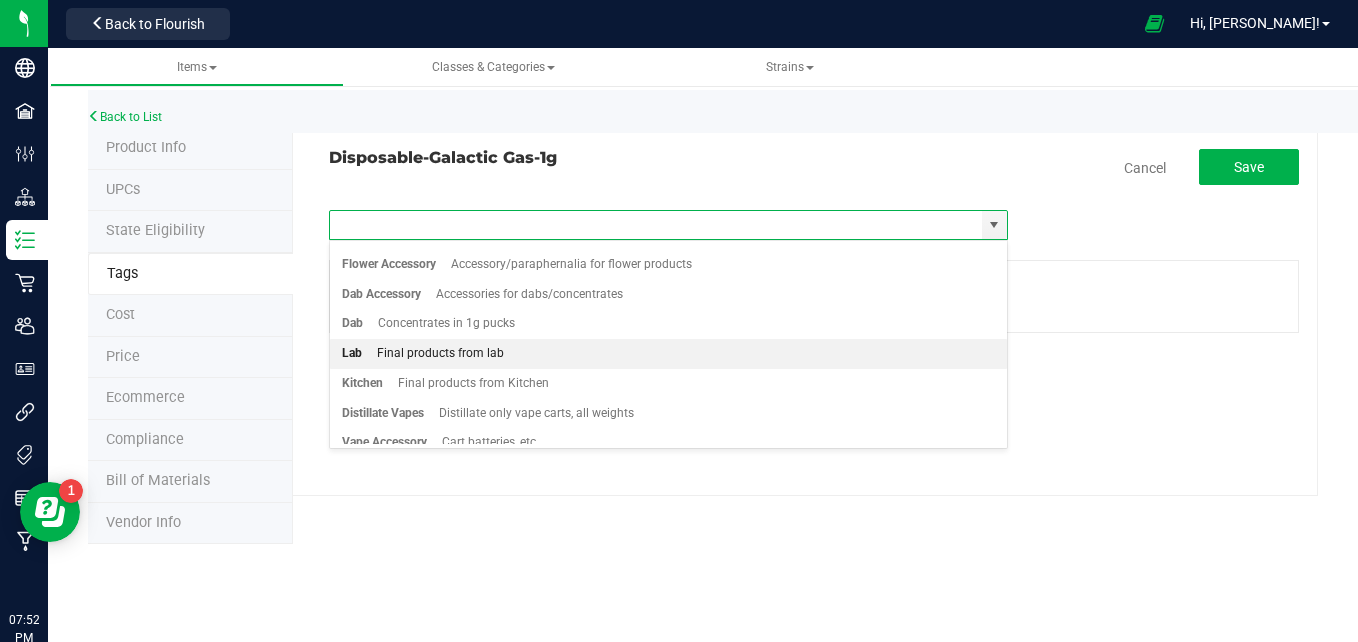 click on "Lab
Final products from lab" at bounding box center [668, 354] 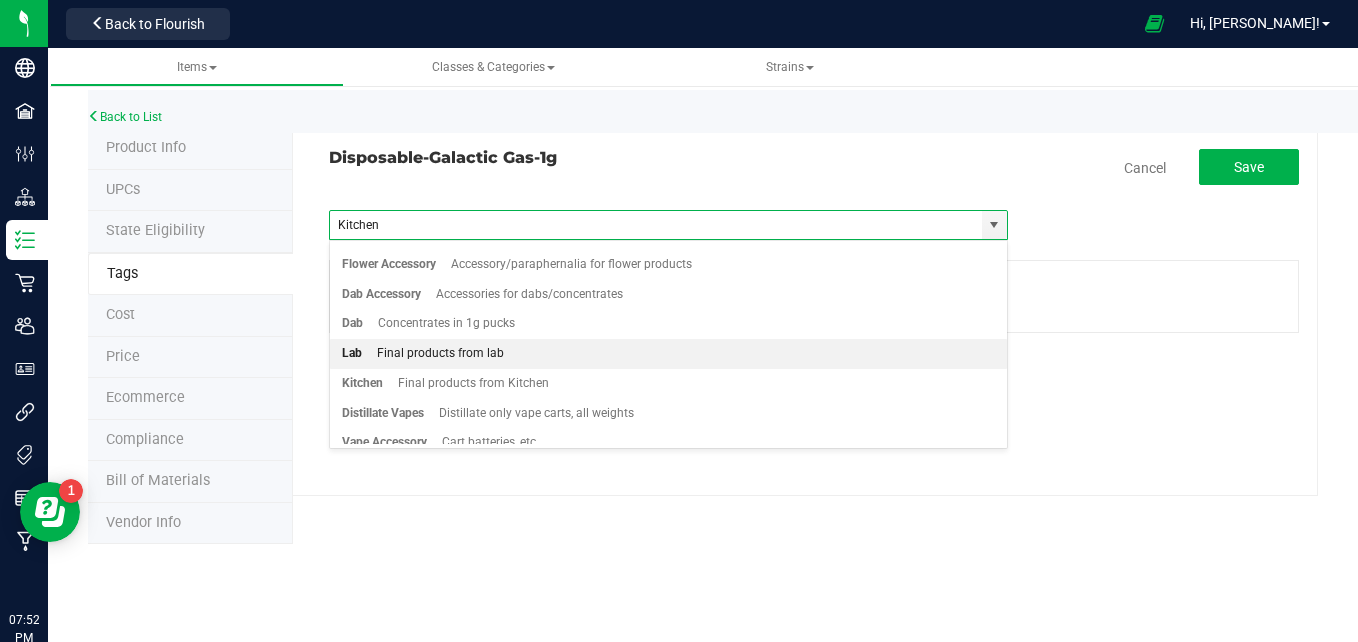 type 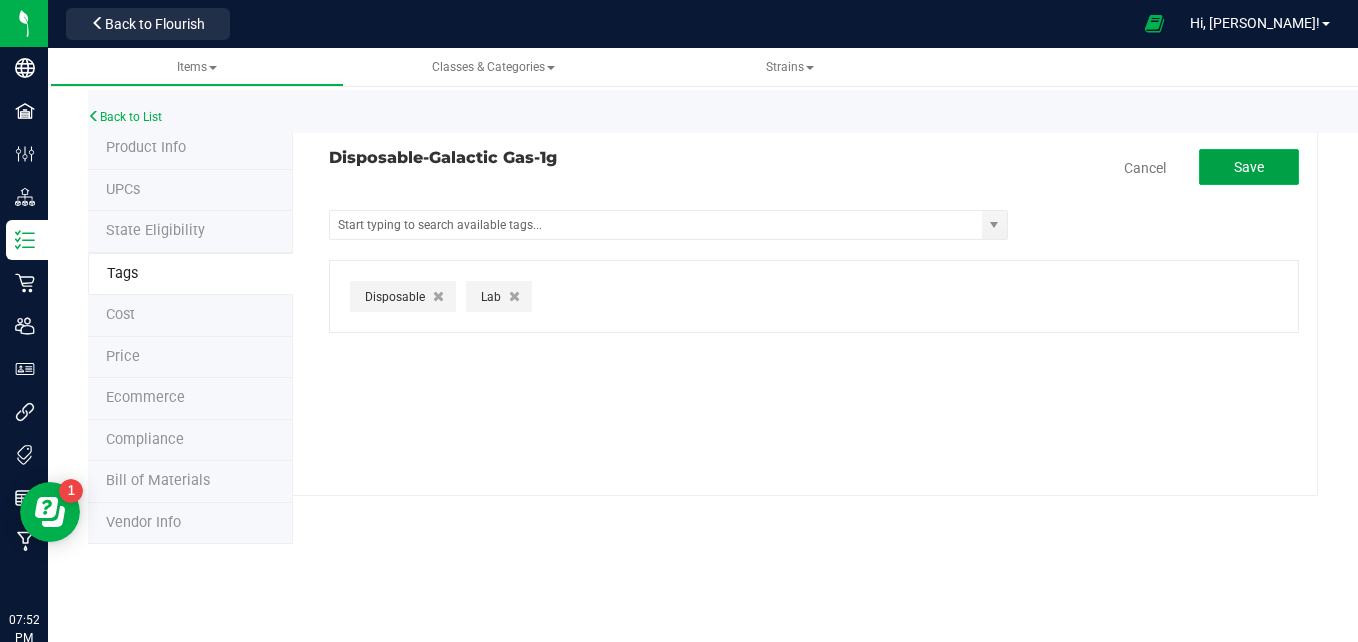 click on "Save" 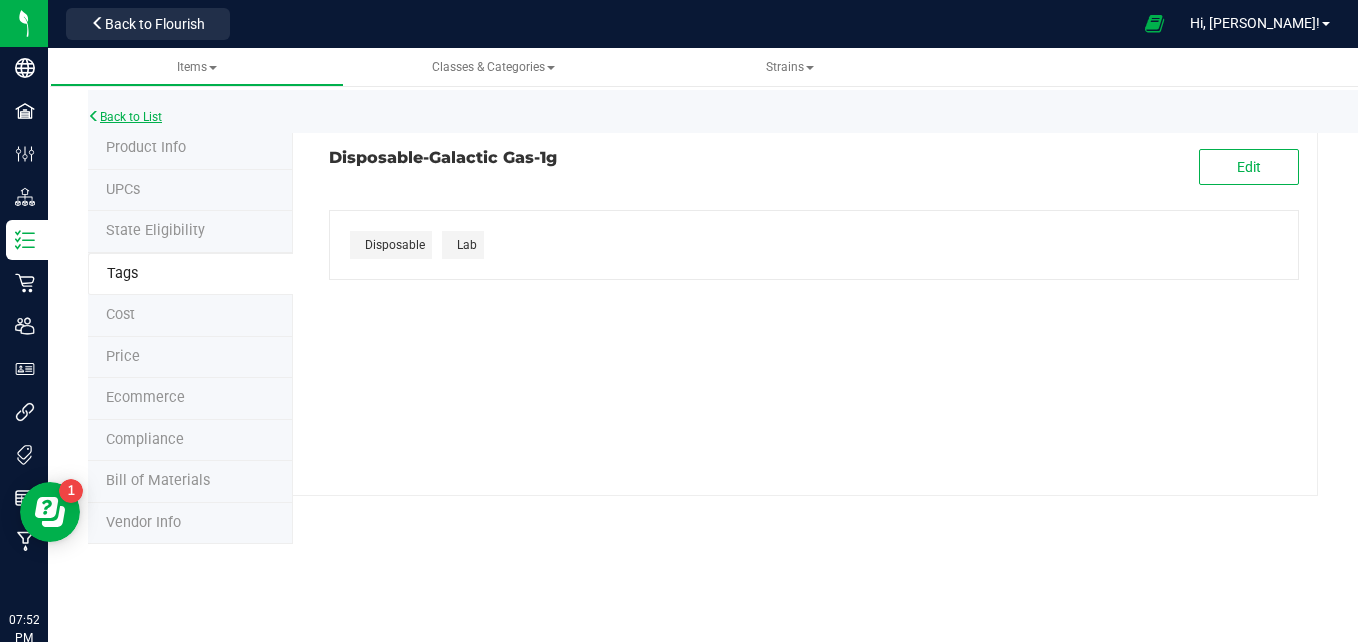 click on "Back to List" at bounding box center [125, 117] 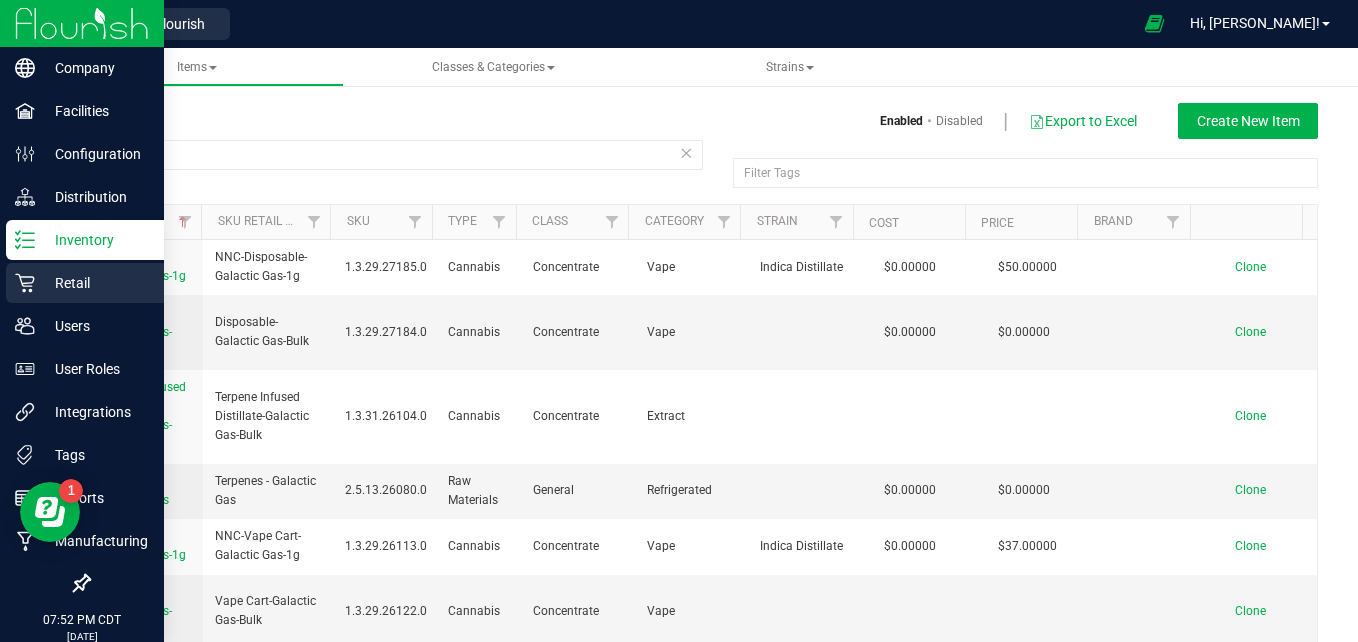 click 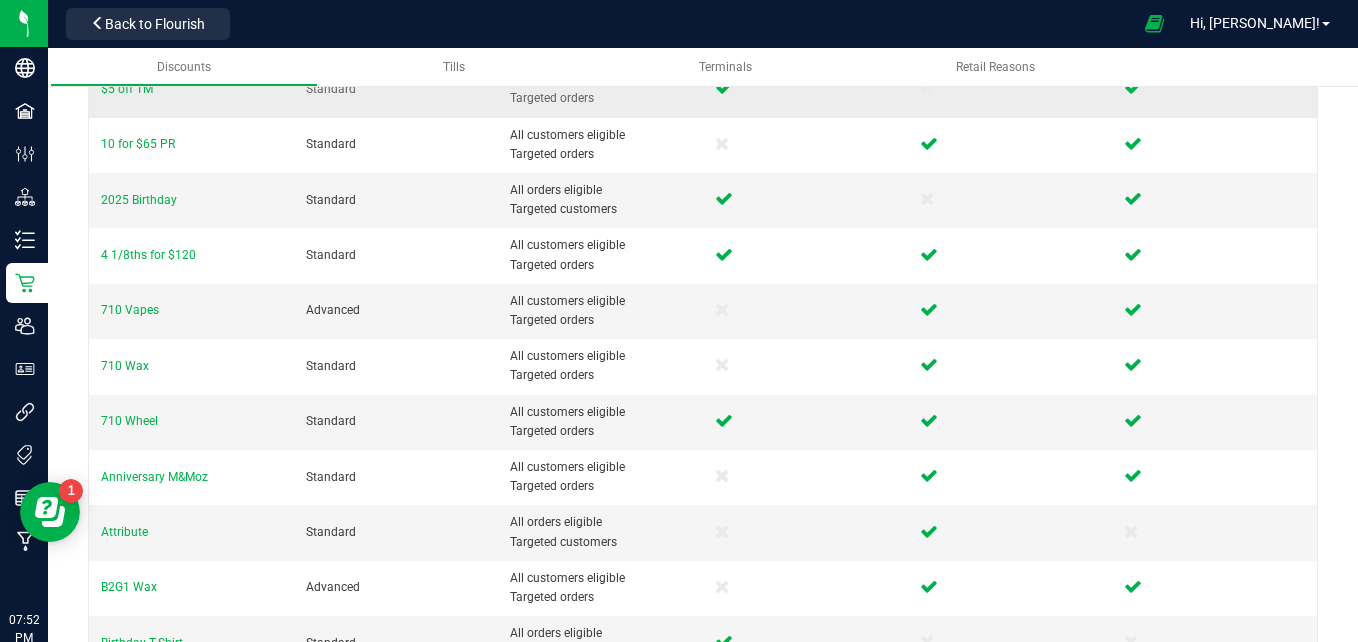 scroll, scrollTop: 370, scrollLeft: 0, axis: vertical 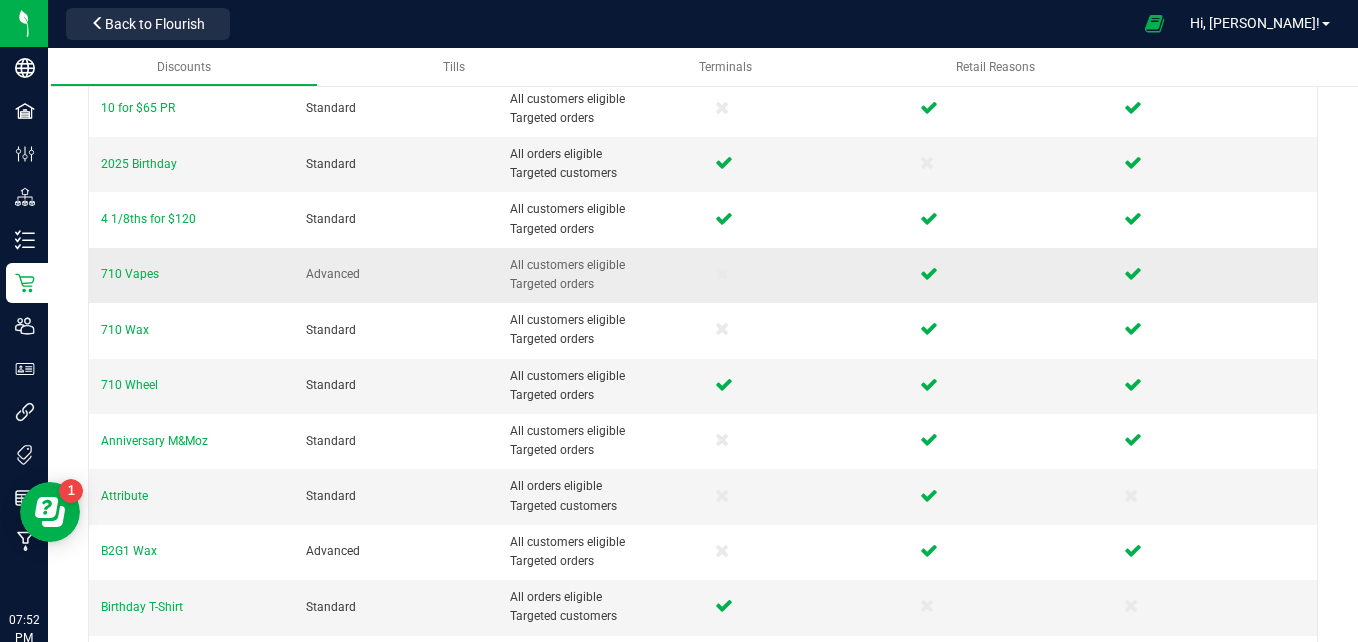 click on "710 Vapes" at bounding box center [191, 275] 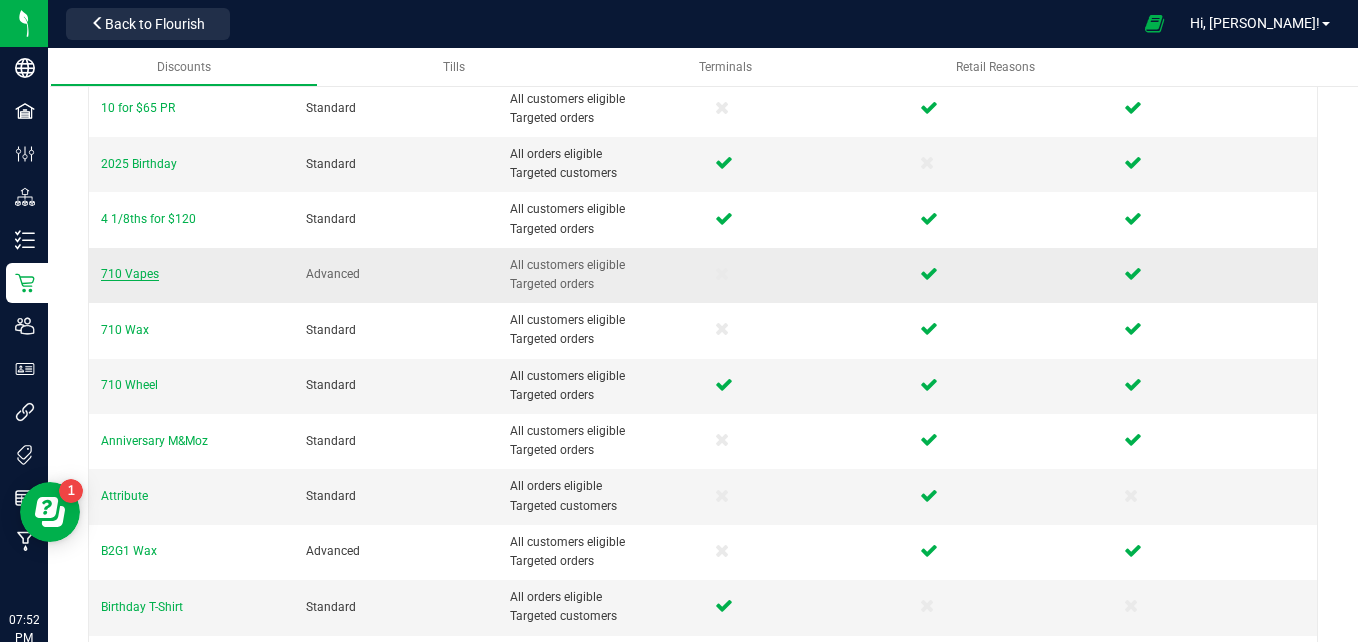 click on "710 Vapes" at bounding box center (130, 274) 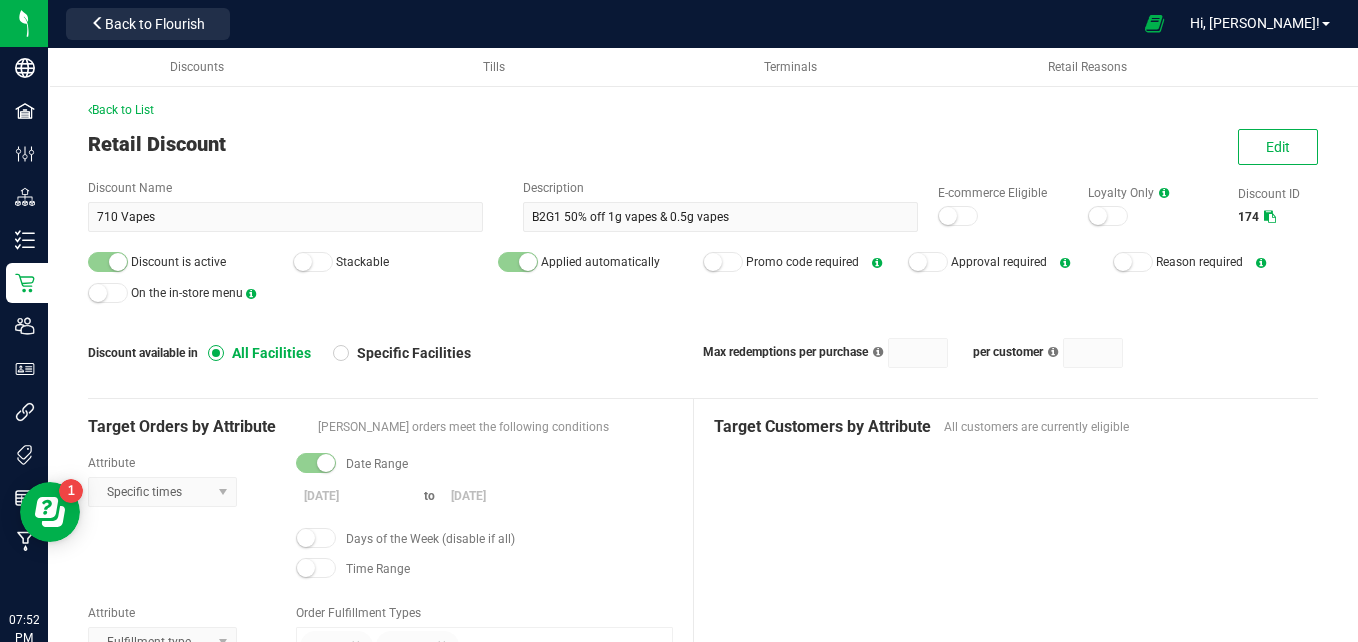 scroll, scrollTop: 0, scrollLeft: 0, axis: both 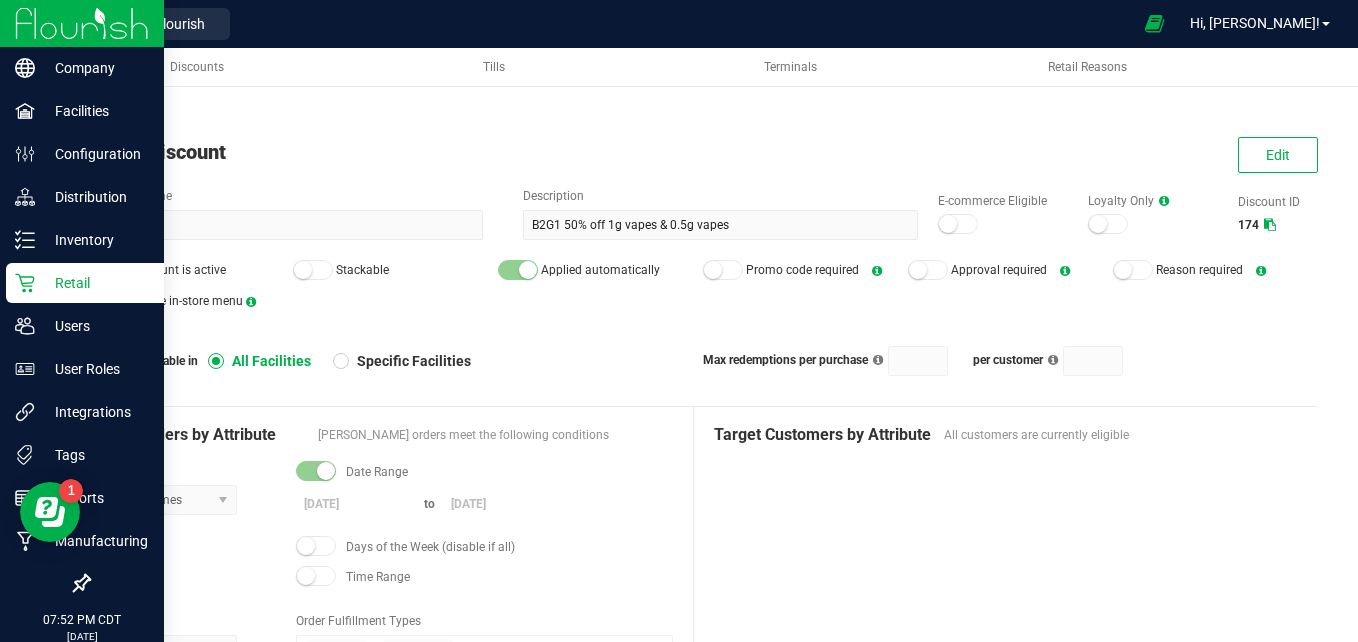 click on "Retail" at bounding box center [85, 283] 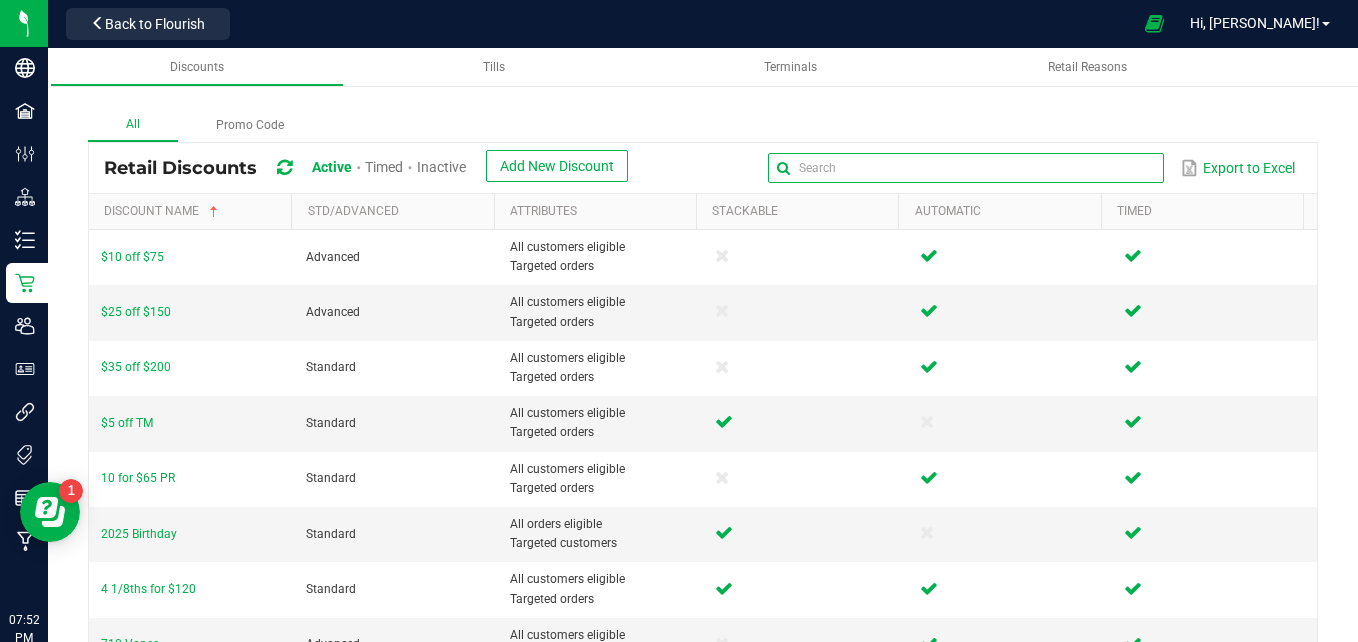 click at bounding box center (966, 168) 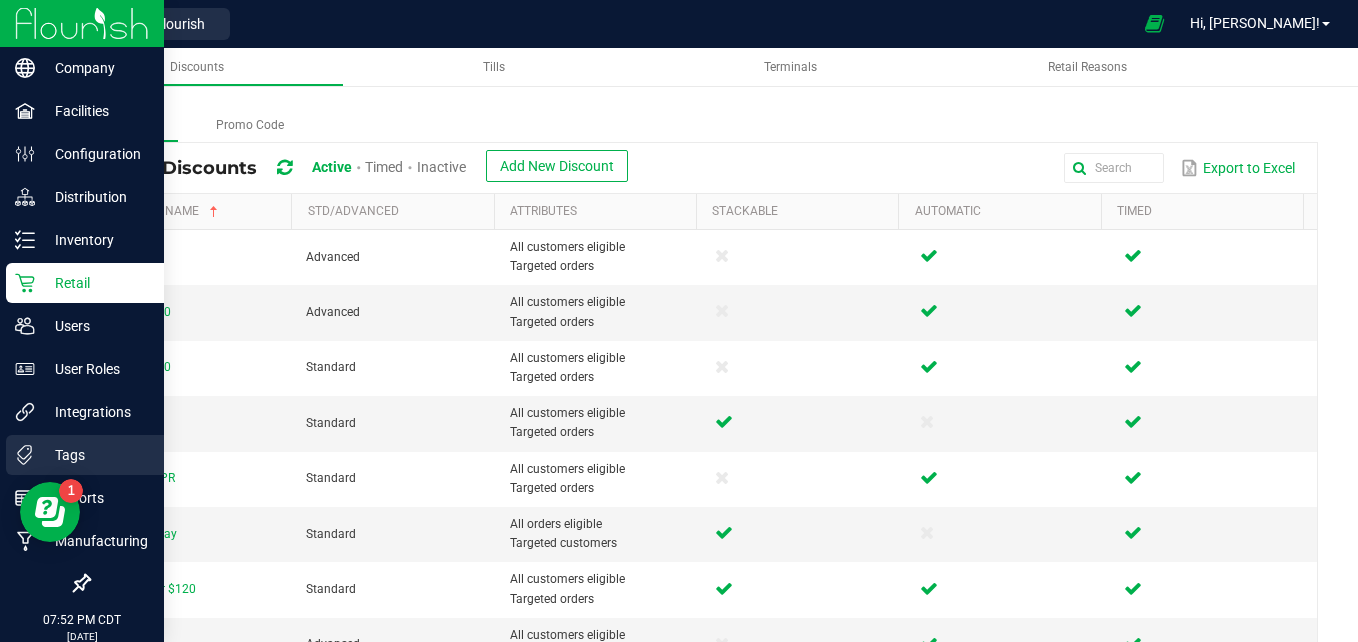 click on "Tags" at bounding box center (95, 455) 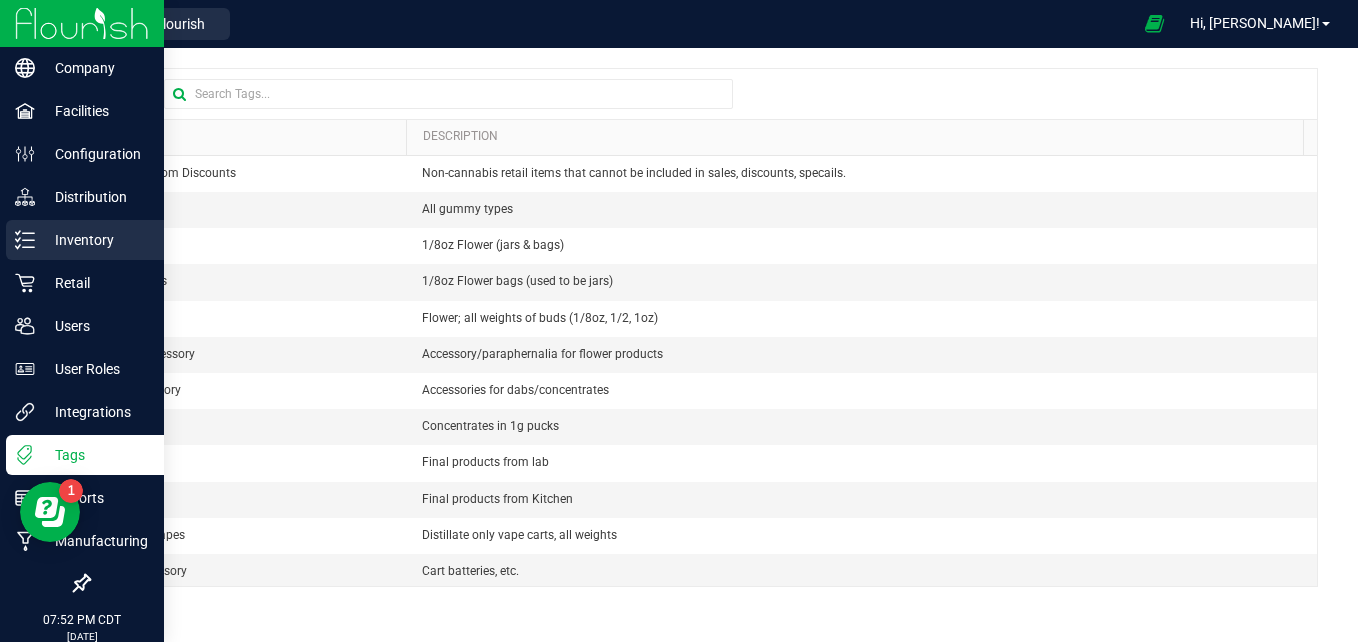 click on "Inventory" at bounding box center (85, 240) 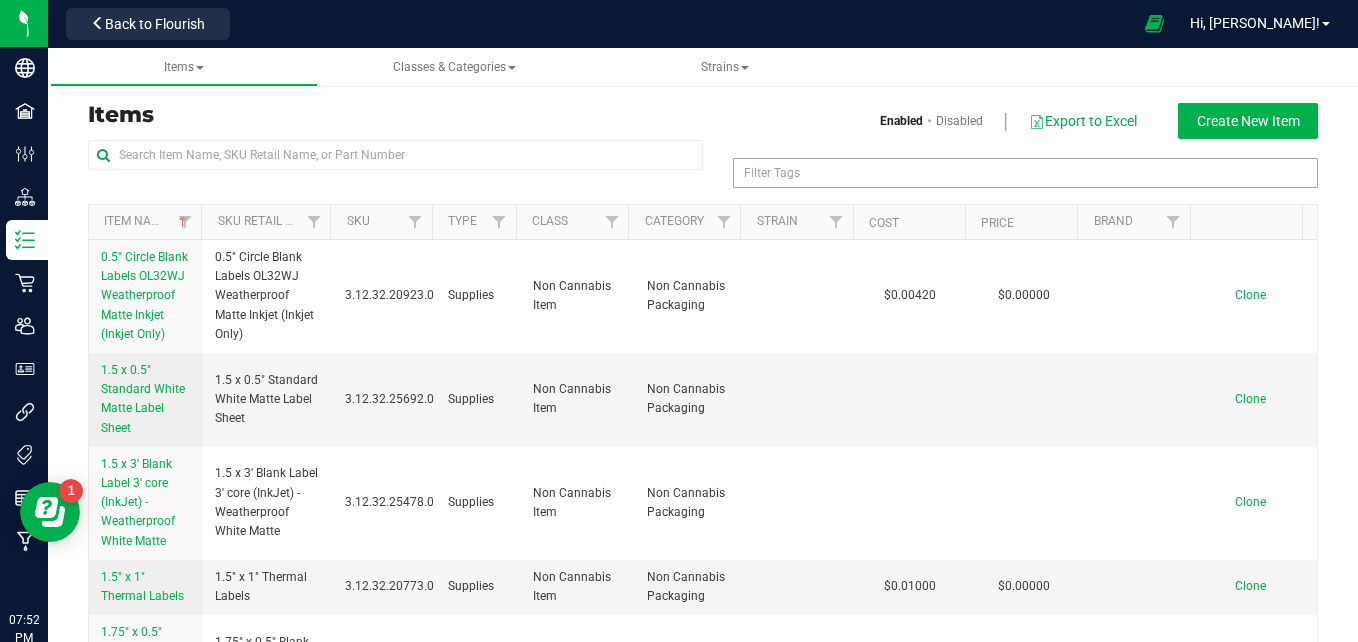 click on "Filter Tags" at bounding box center [1025, 173] 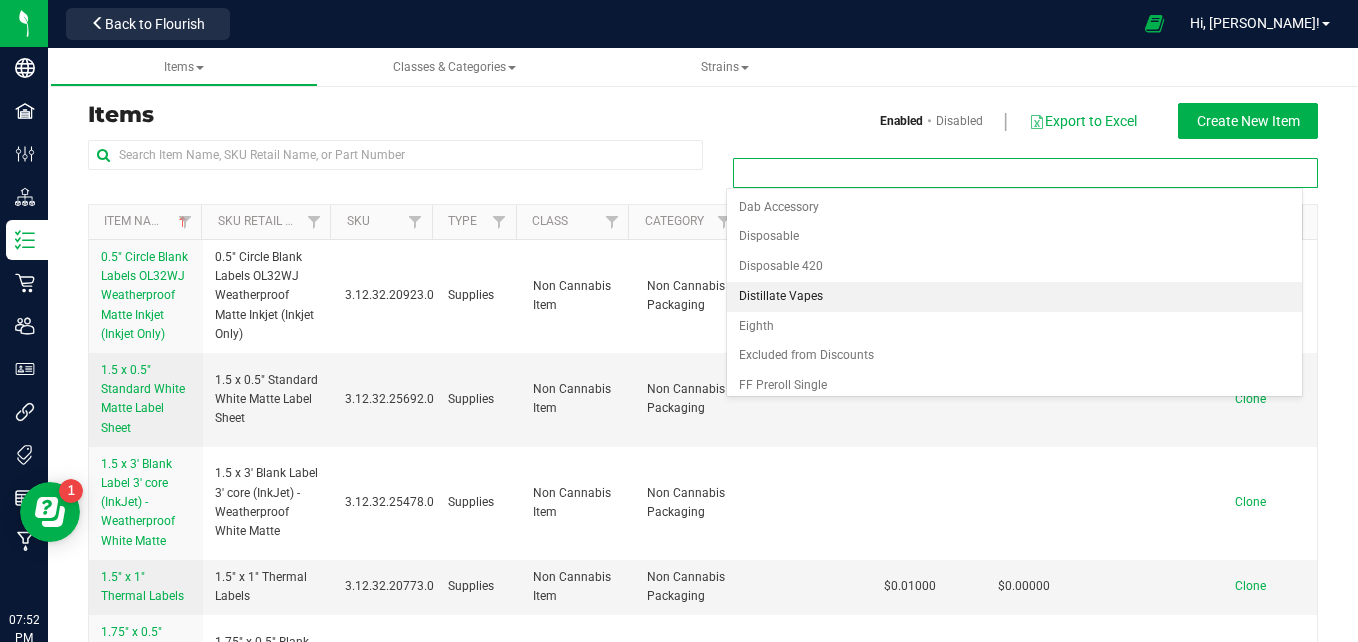 scroll, scrollTop: 0, scrollLeft: 0, axis: both 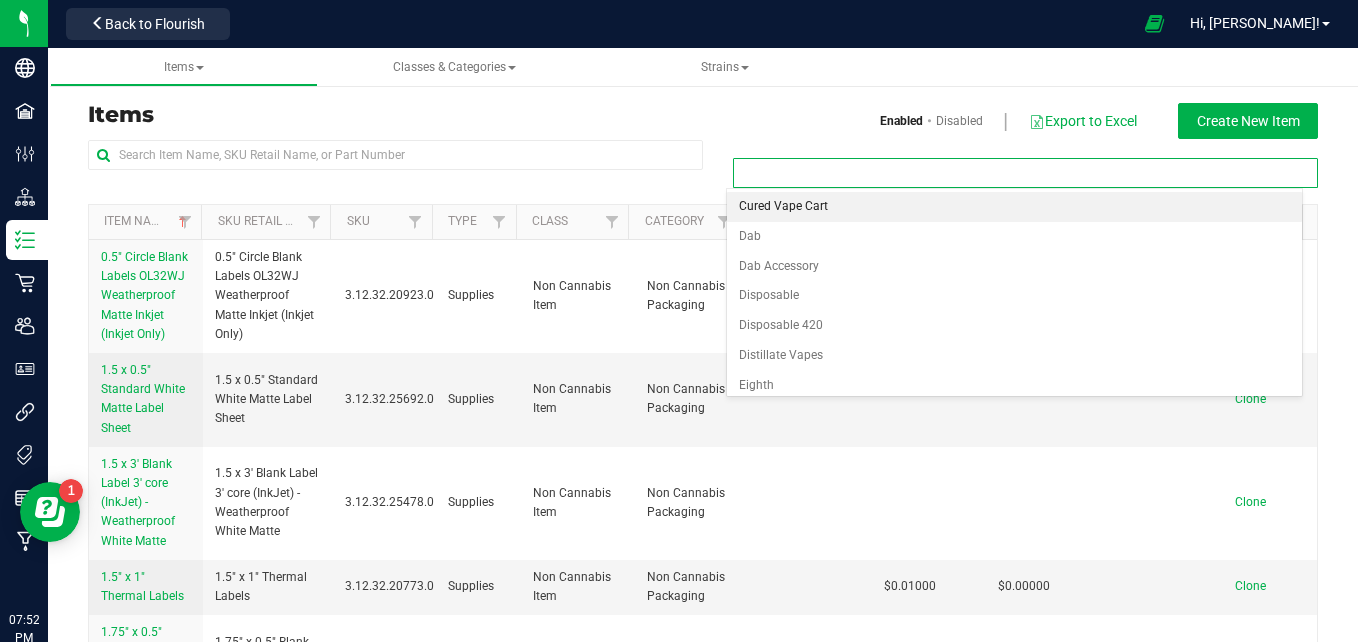 click on "Cured Vape Cart" at bounding box center (1015, 207) 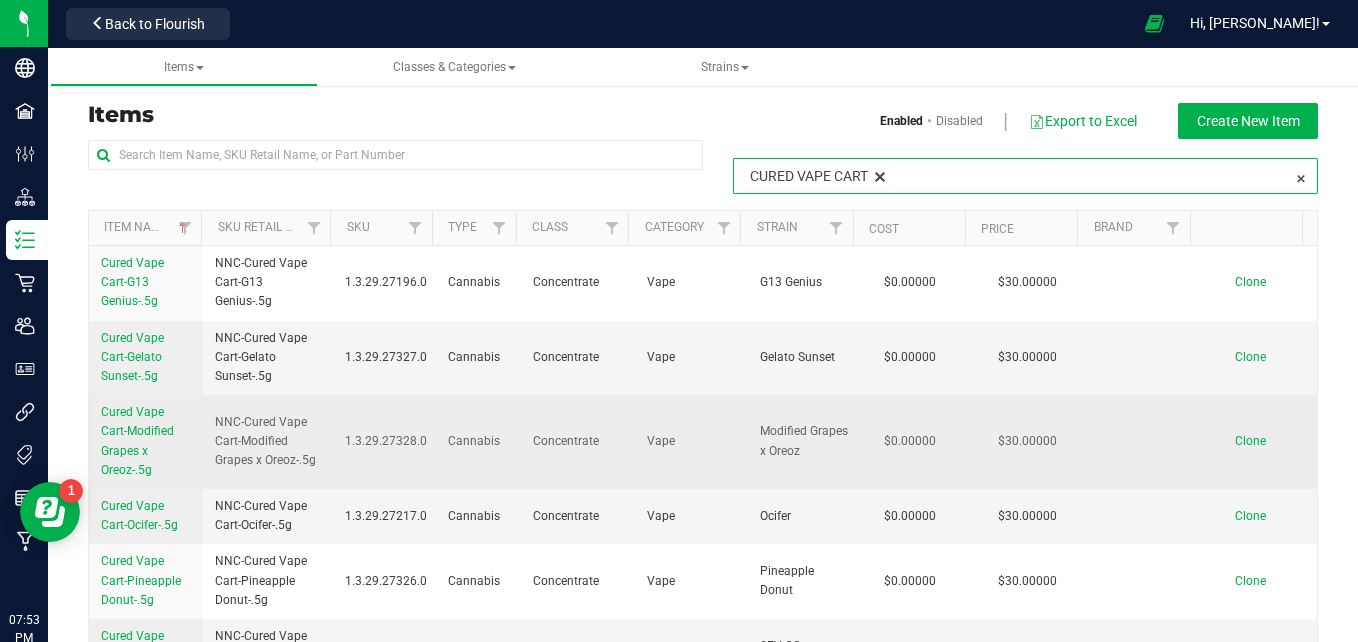 scroll, scrollTop: 43, scrollLeft: 0, axis: vertical 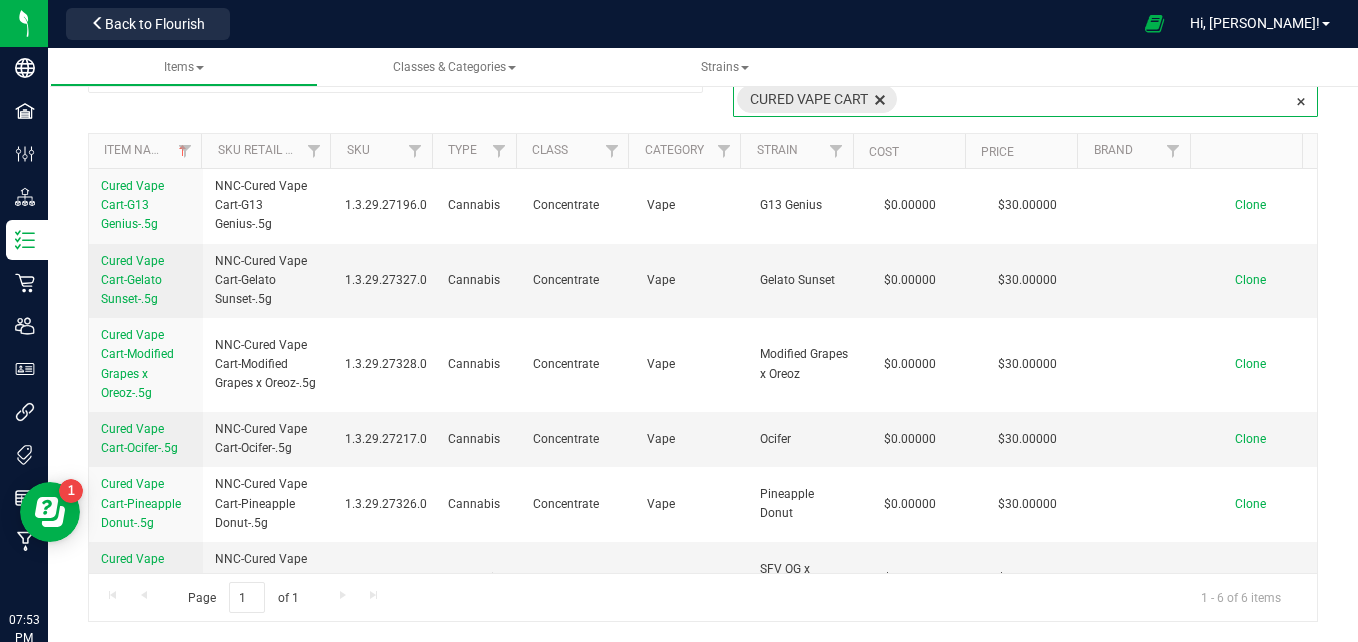 click at bounding box center [880, 99] 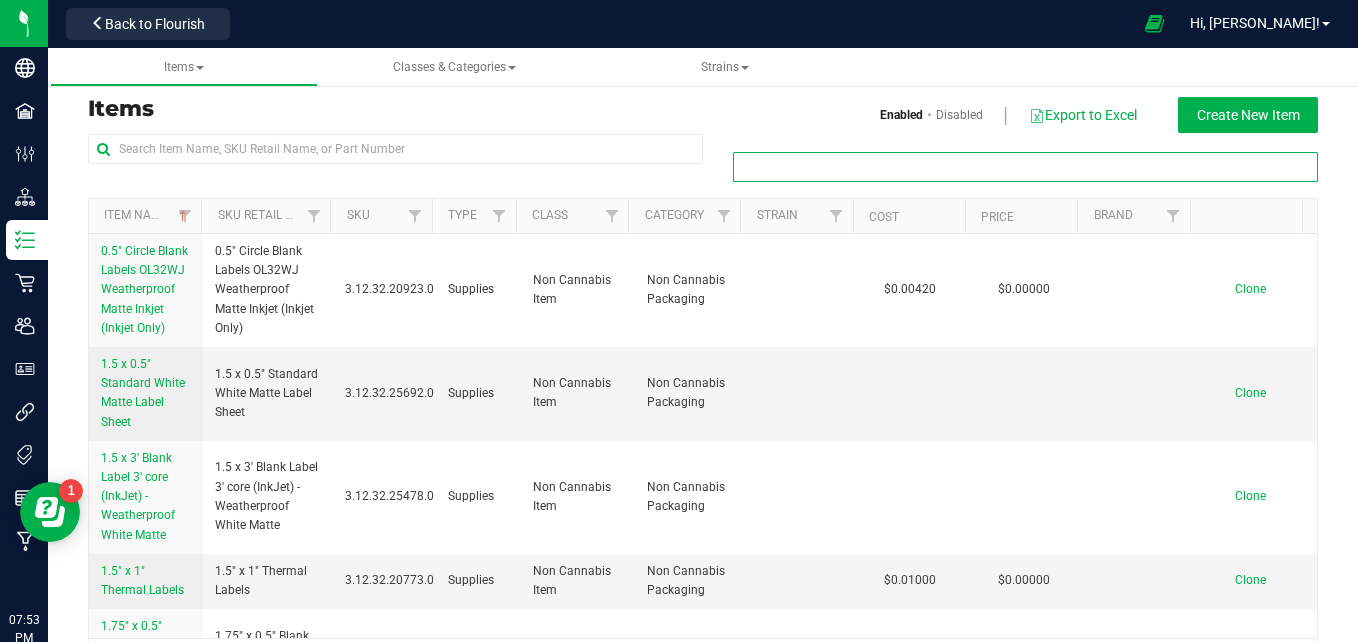 scroll, scrollTop: 5, scrollLeft: 0, axis: vertical 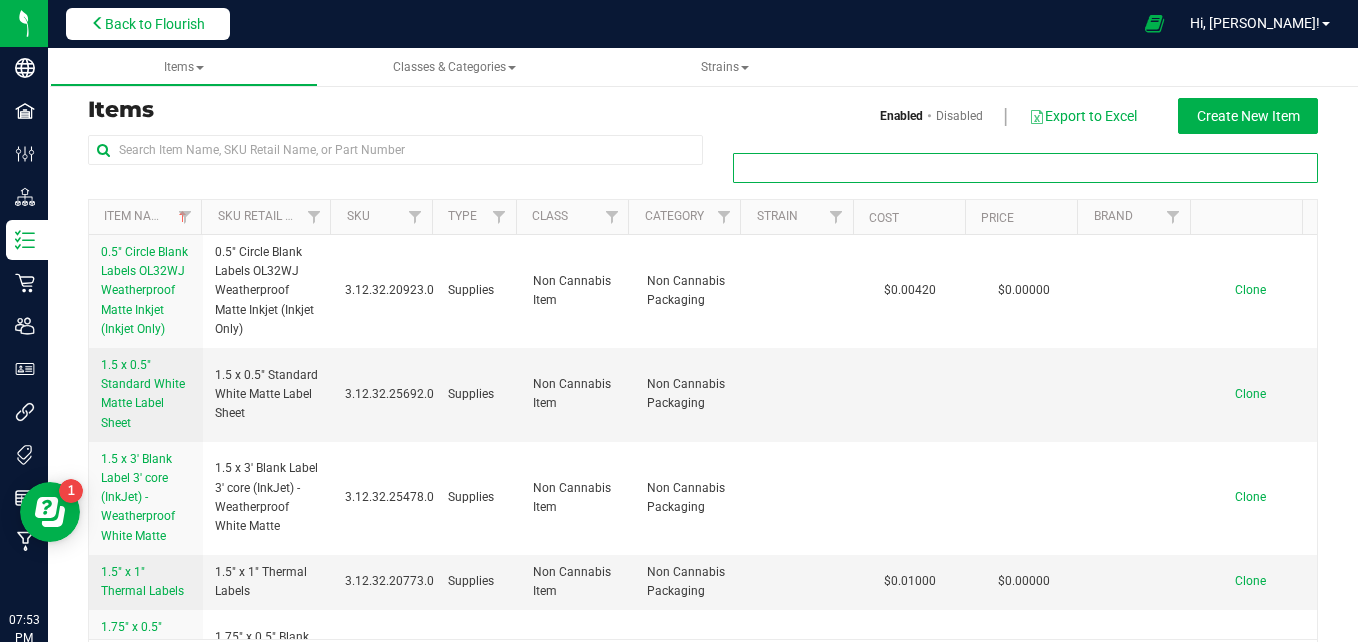 type on "Filter Tags" 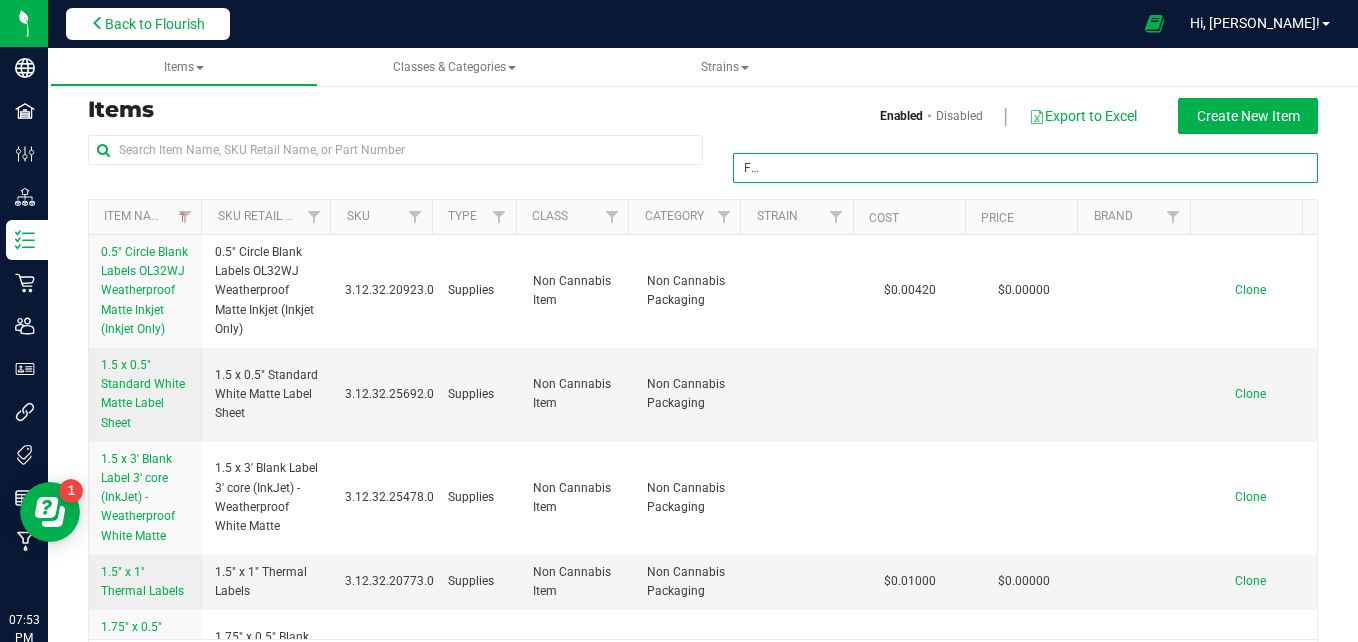 click on "Back to Flourish" at bounding box center (155, 24) 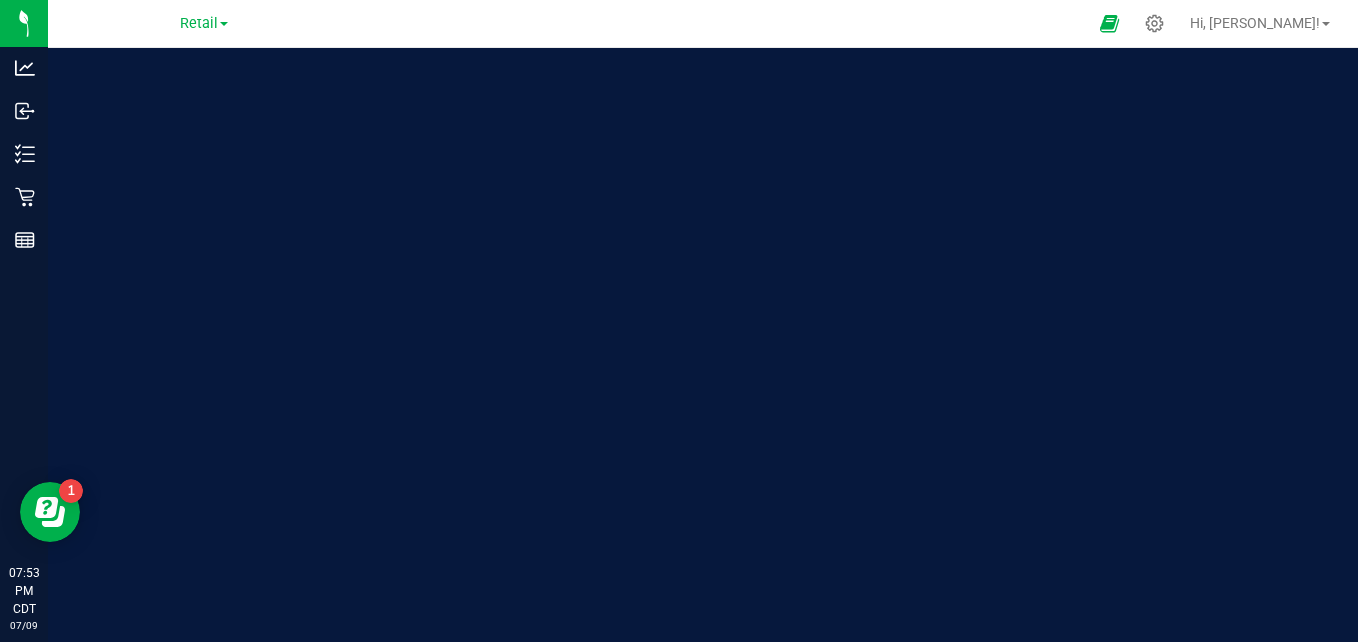 scroll, scrollTop: 0, scrollLeft: 0, axis: both 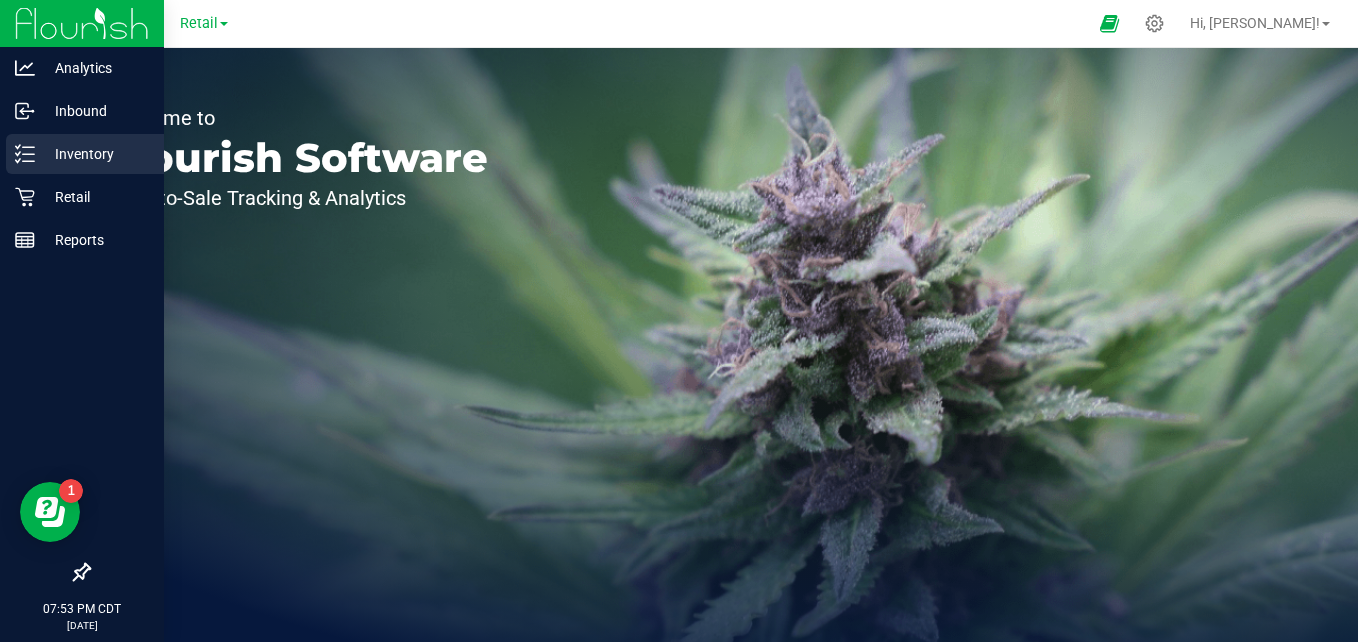 click on "Inventory" at bounding box center [95, 154] 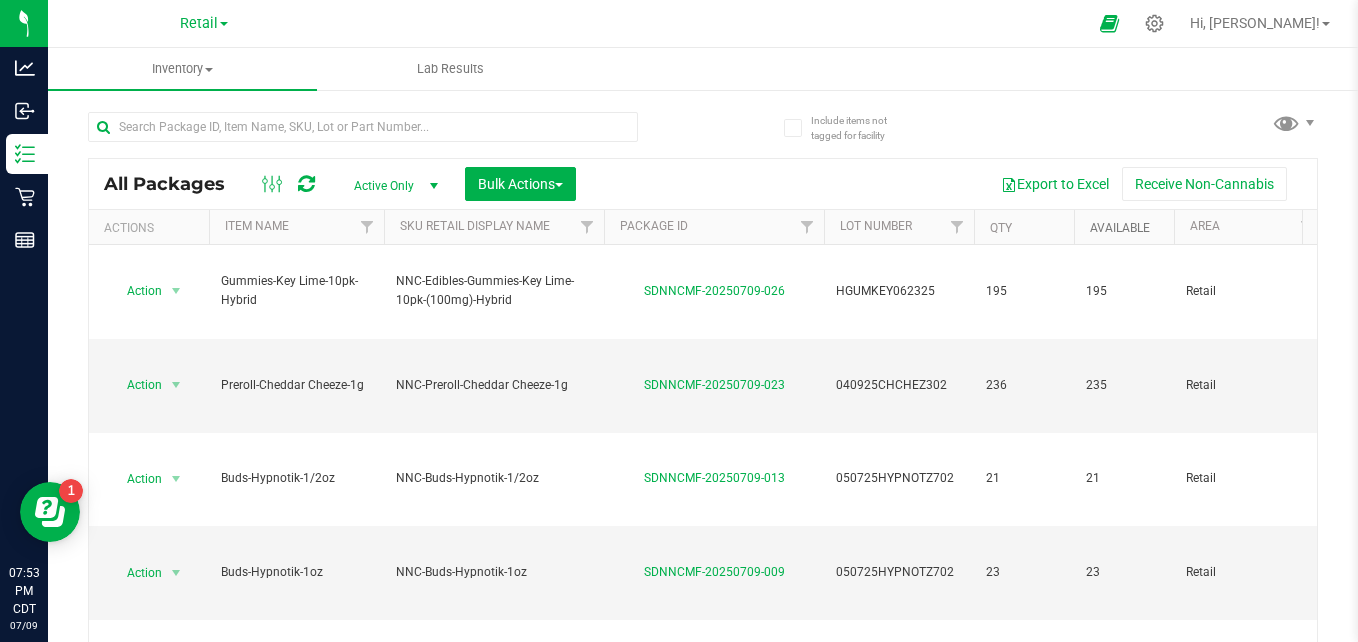 click on "Available" at bounding box center [1120, 228] 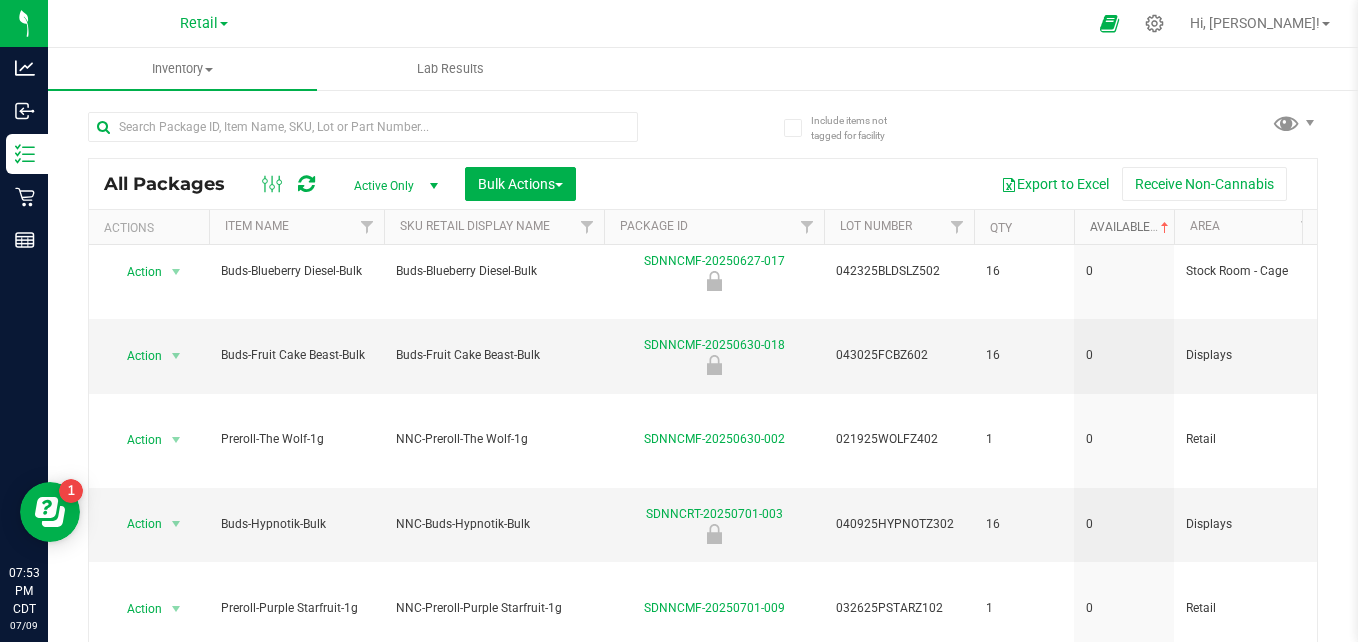 scroll, scrollTop: 713, scrollLeft: 0, axis: vertical 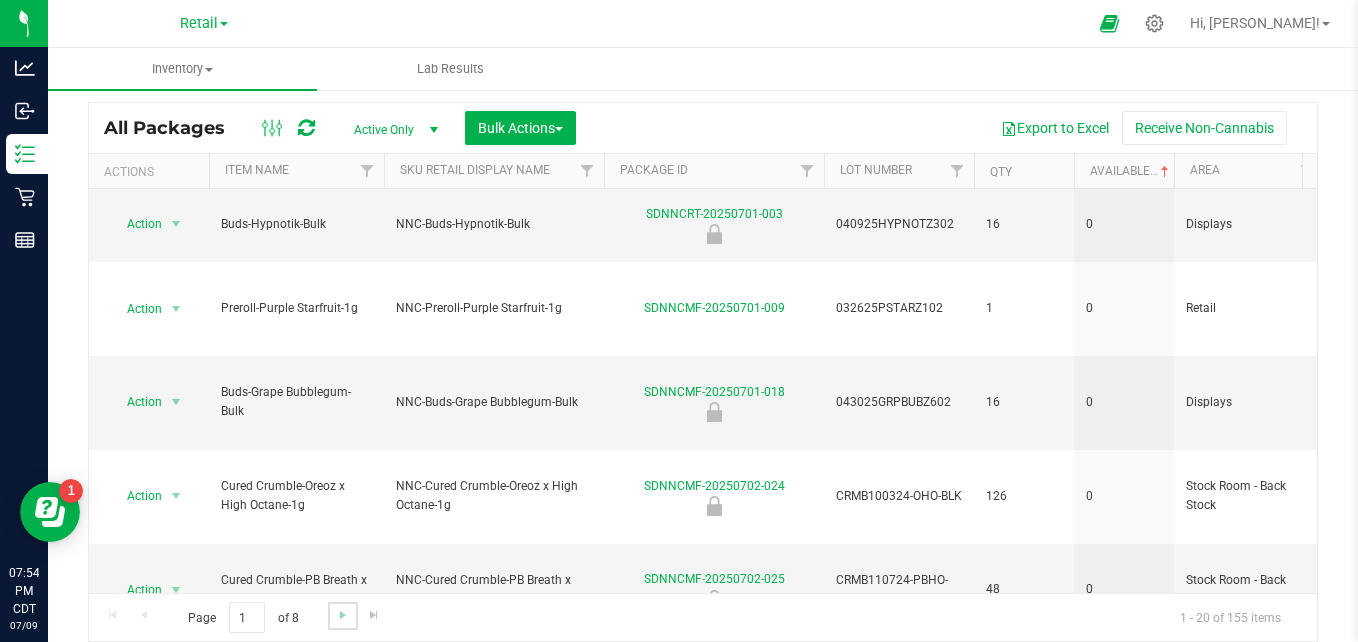 click at bounding box center [342, 615] 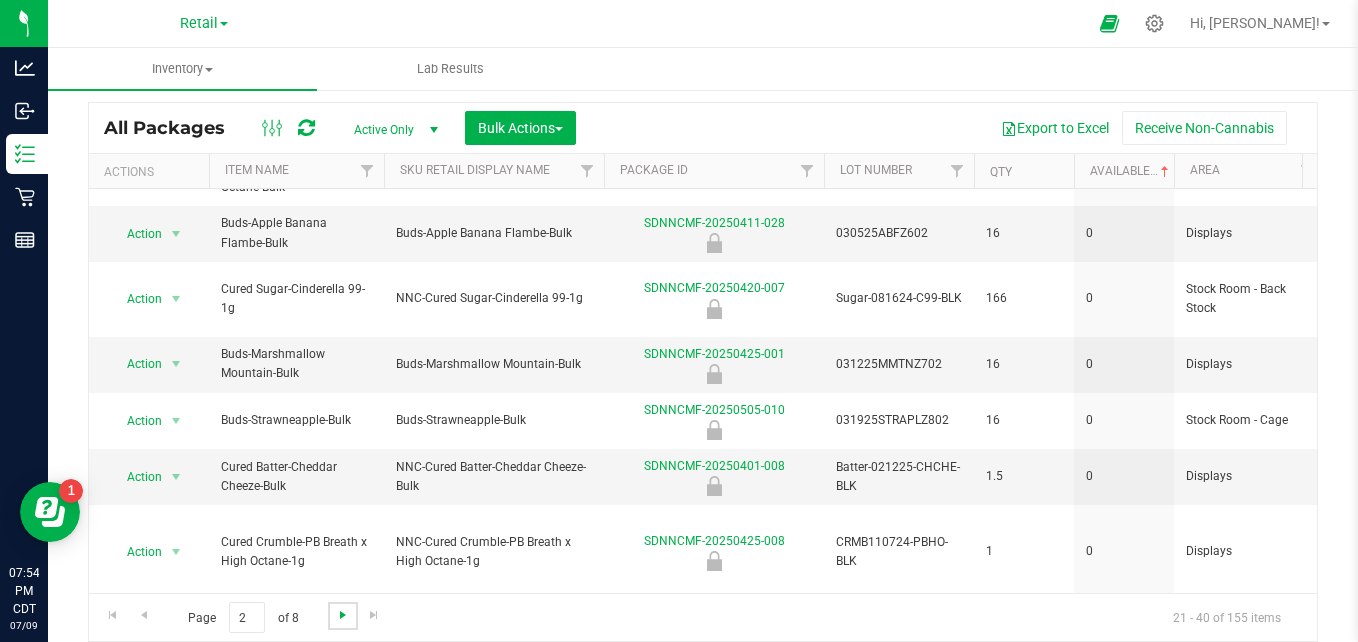 scroll, scrollTop: 0, scrollLeft: 0, axis: both 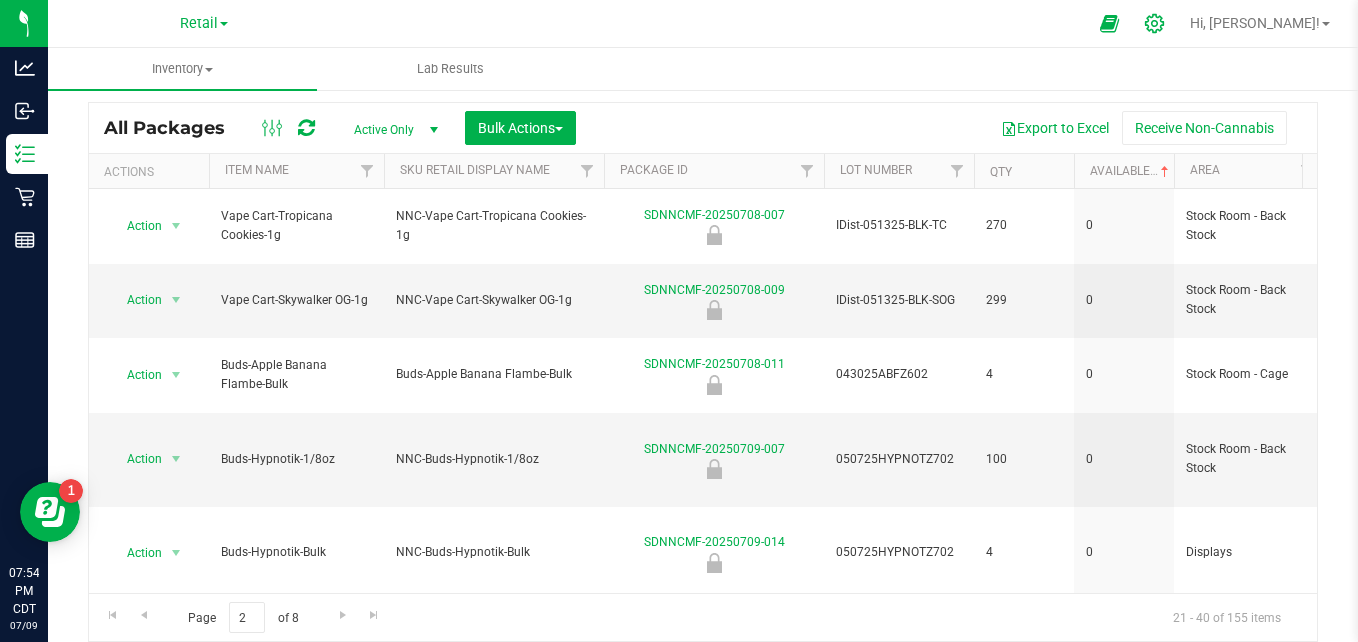 click 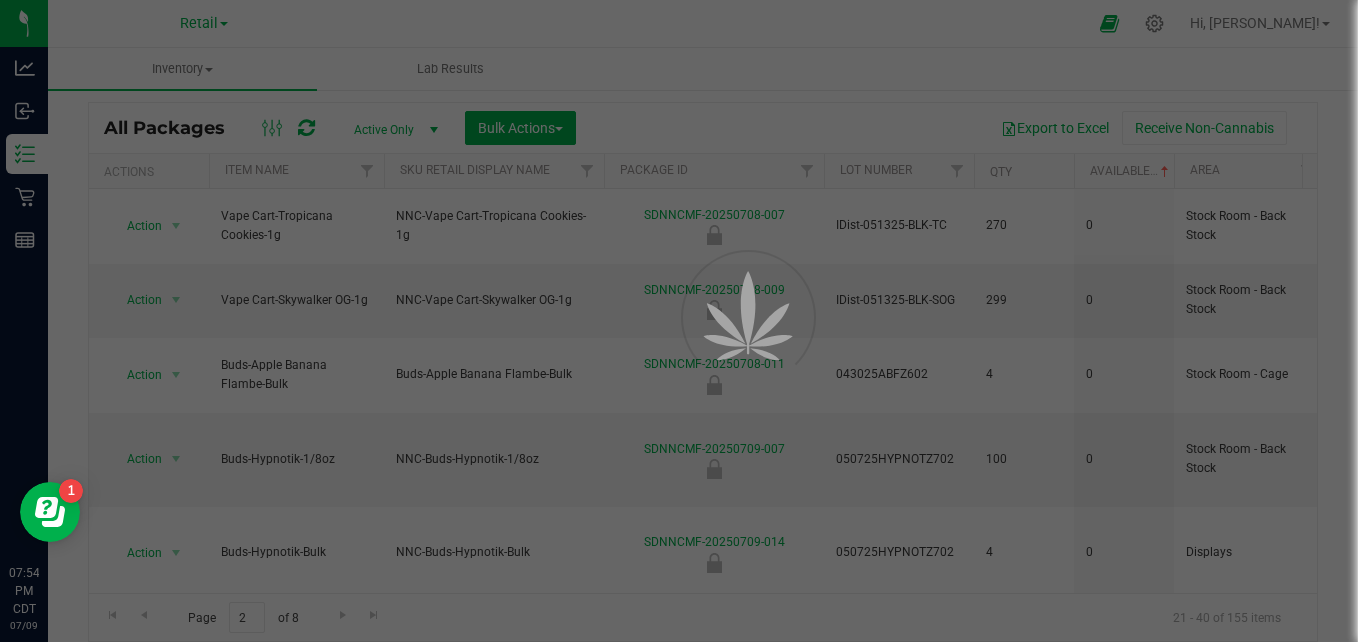 click at bounding box center [679, 321] 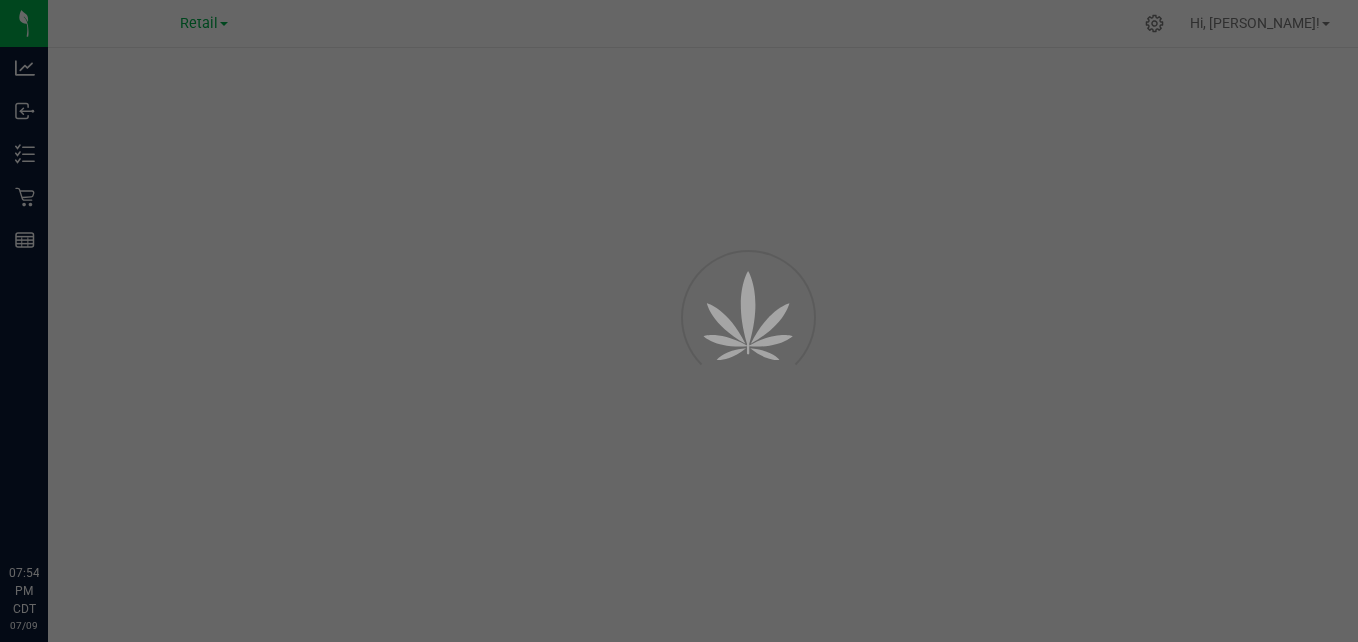 scroll, scrollTop: 0, scrollLeft: 0, axis: both 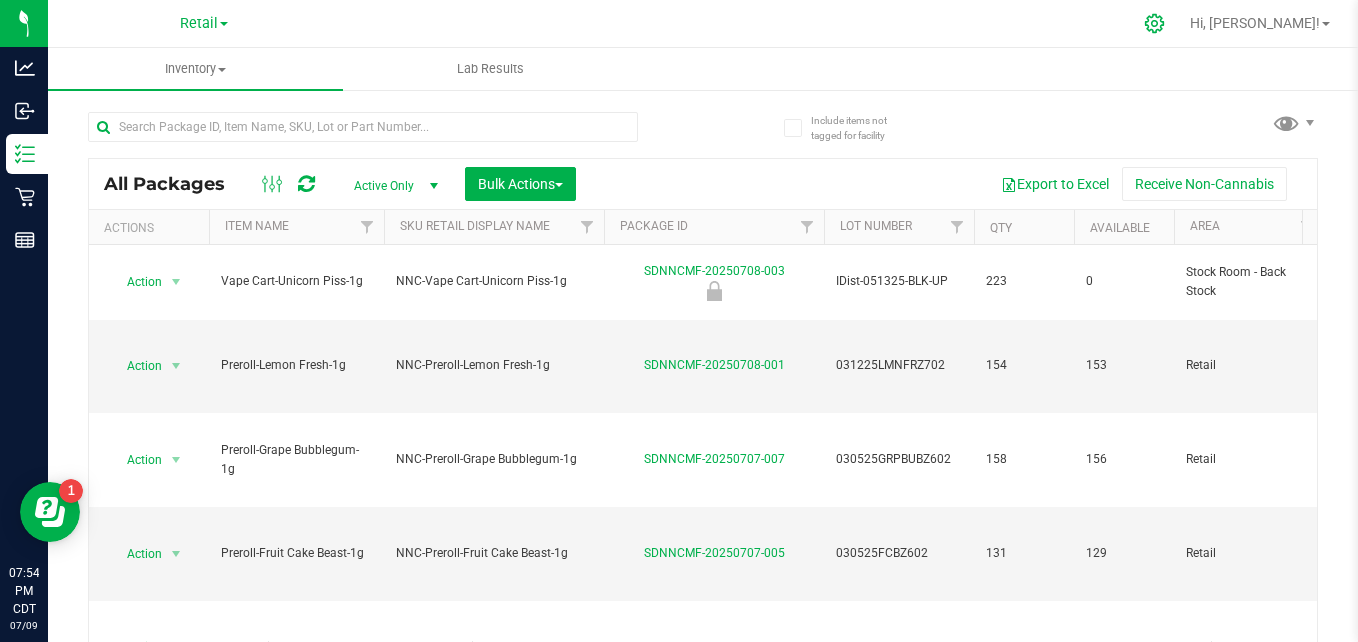 click 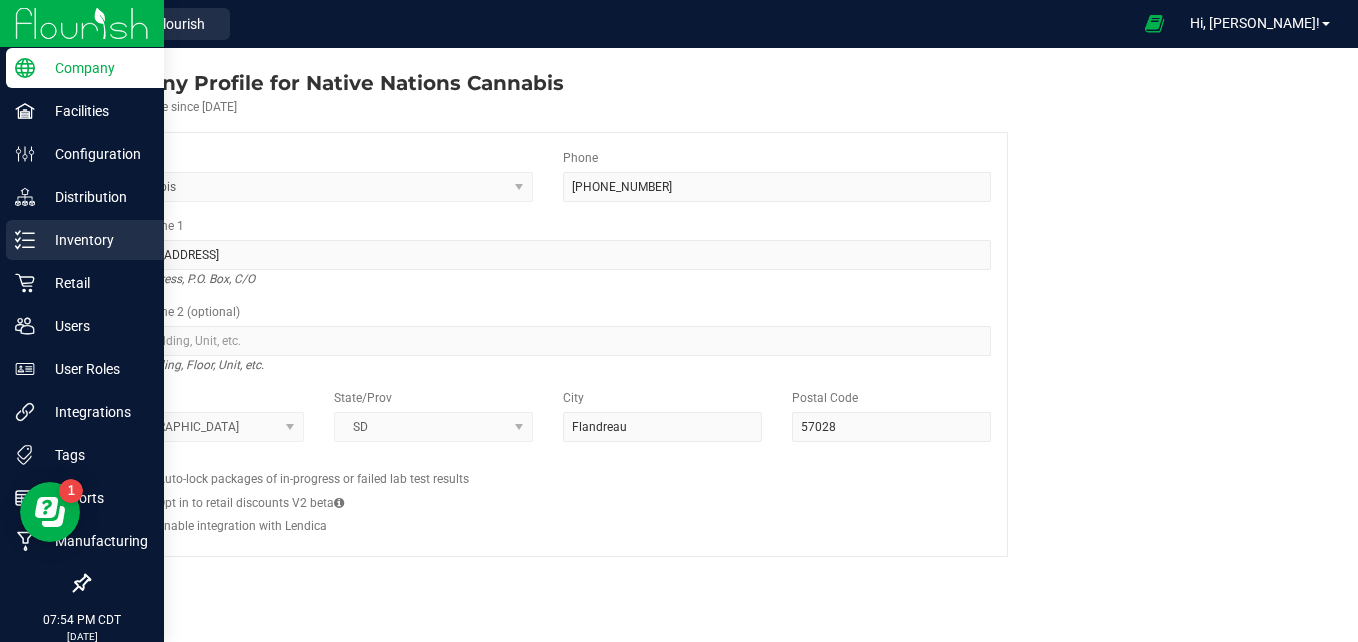 click on "Inventory" at bounding box center (85, 240) 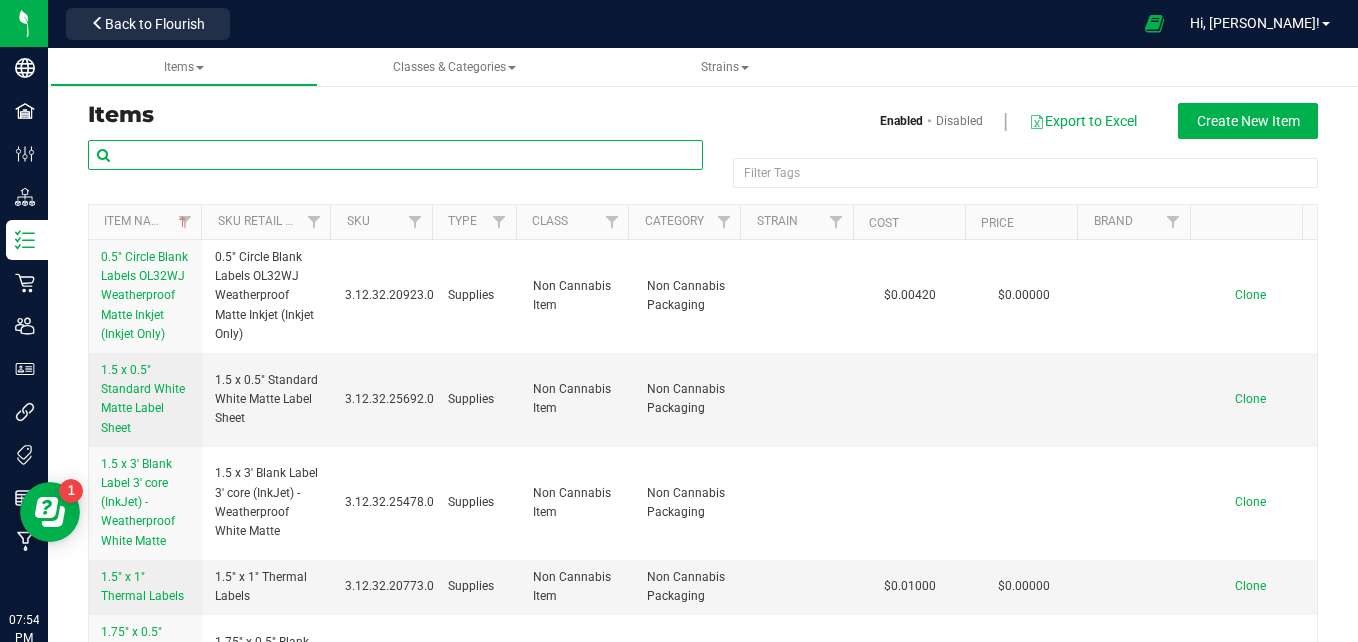 click at bounding box center [395, 155] 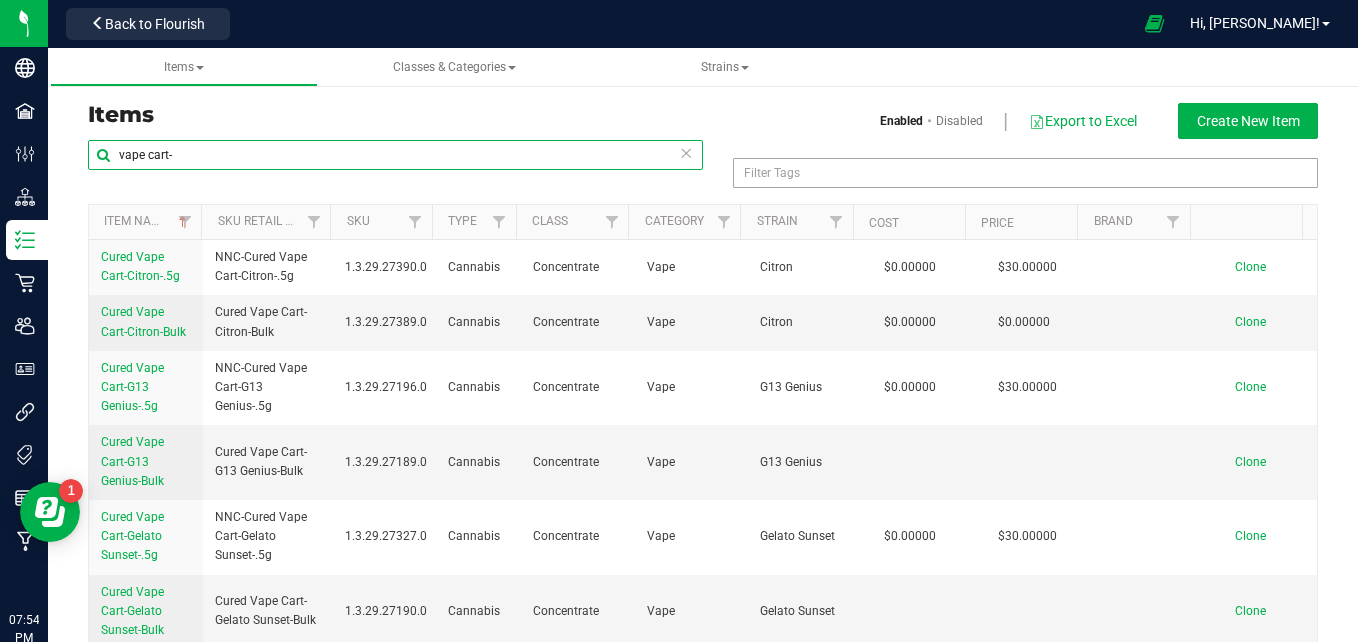 type on "vape cart-" 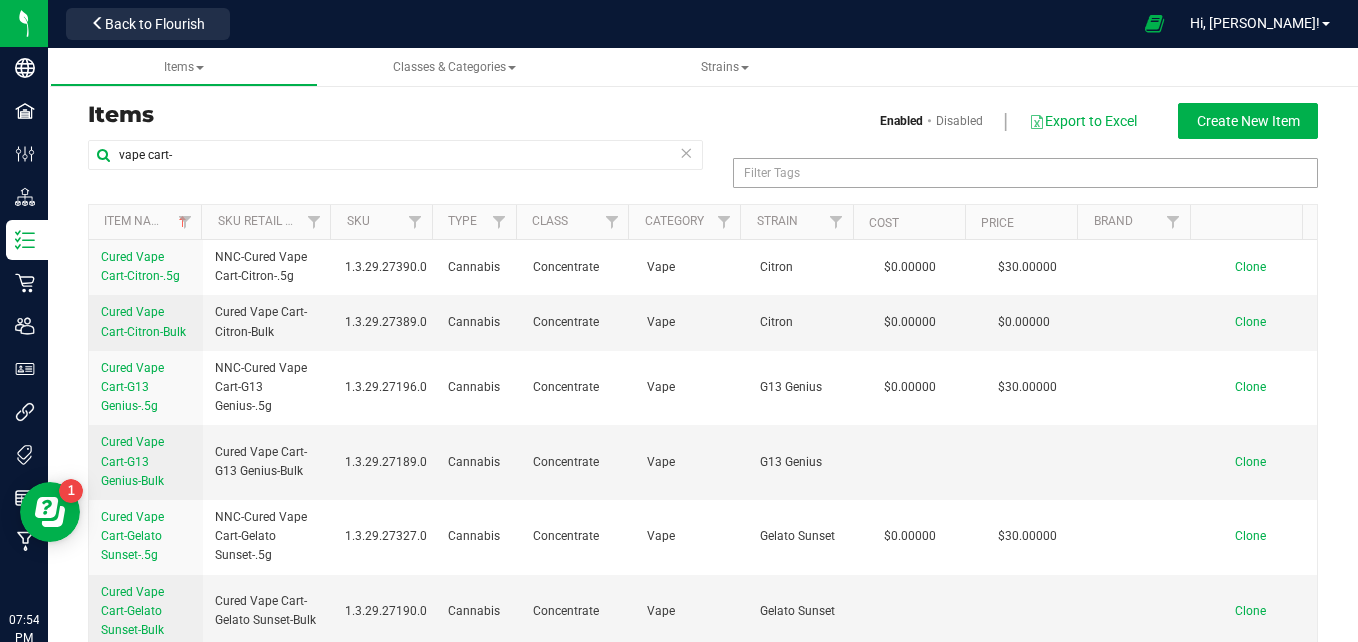 click on "Filter Tags" at bounding box center (1025, 173) 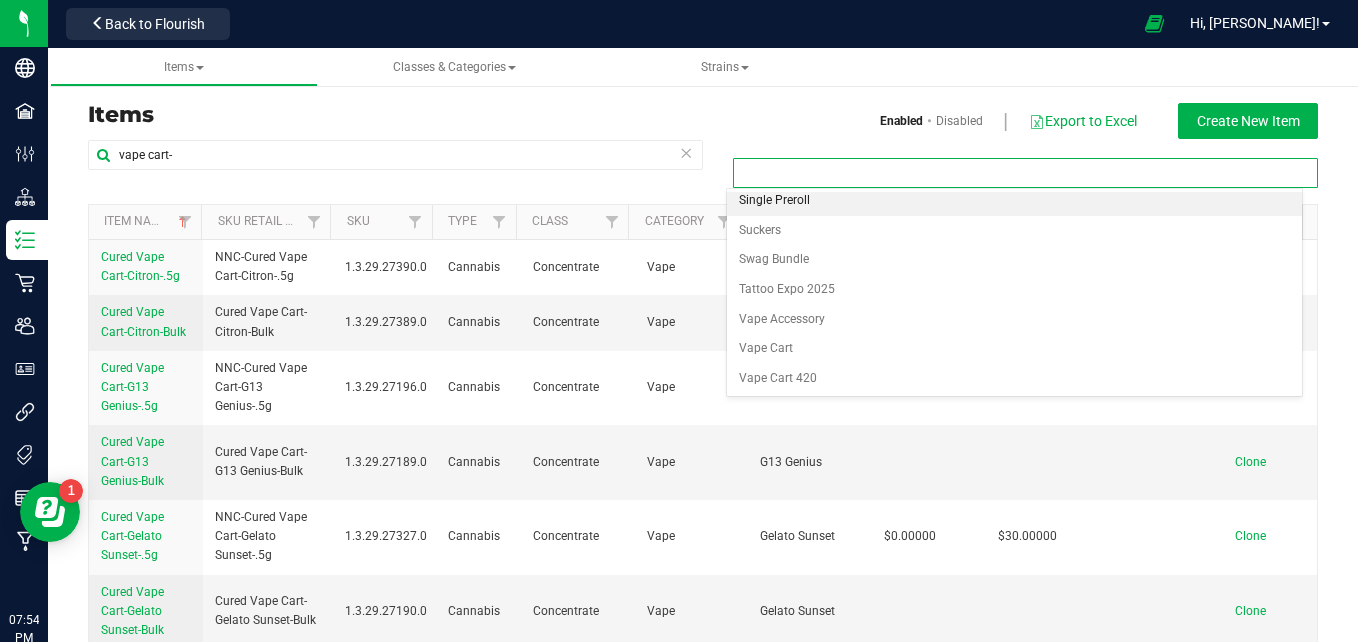scroll, scrollTop: 692, scrollLeft: 0, axis: vertical 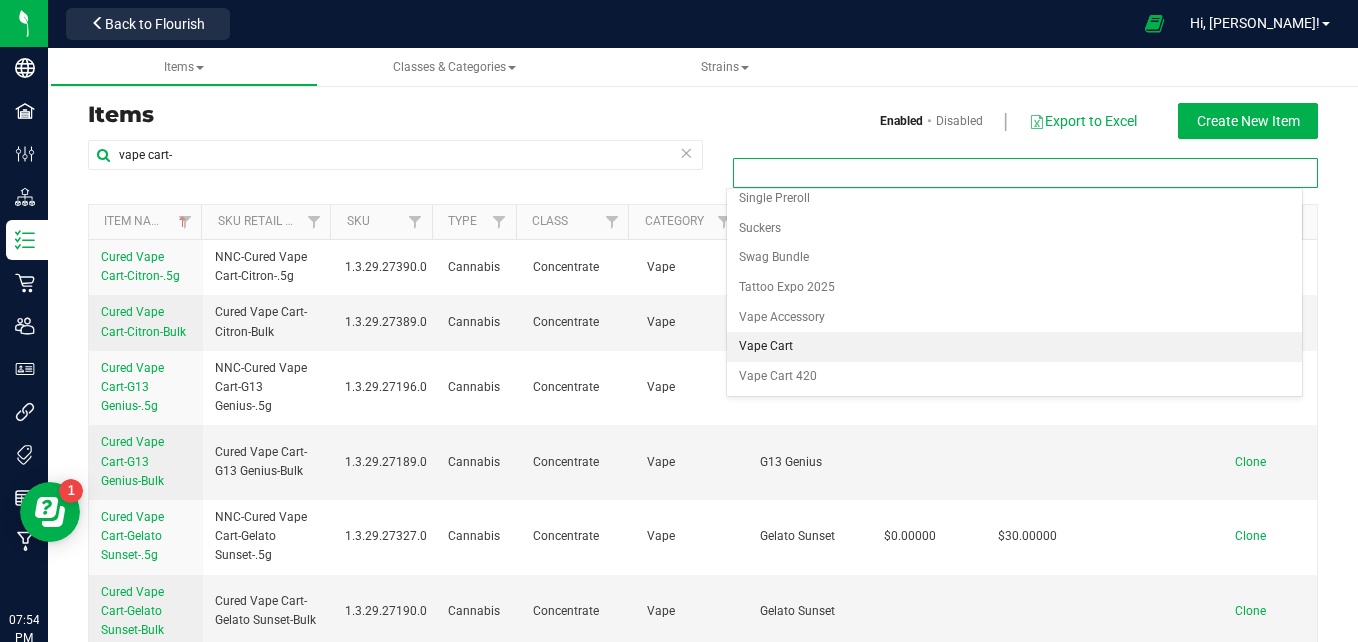 click on "Vape Cart" at bounding box center [1015, 347] 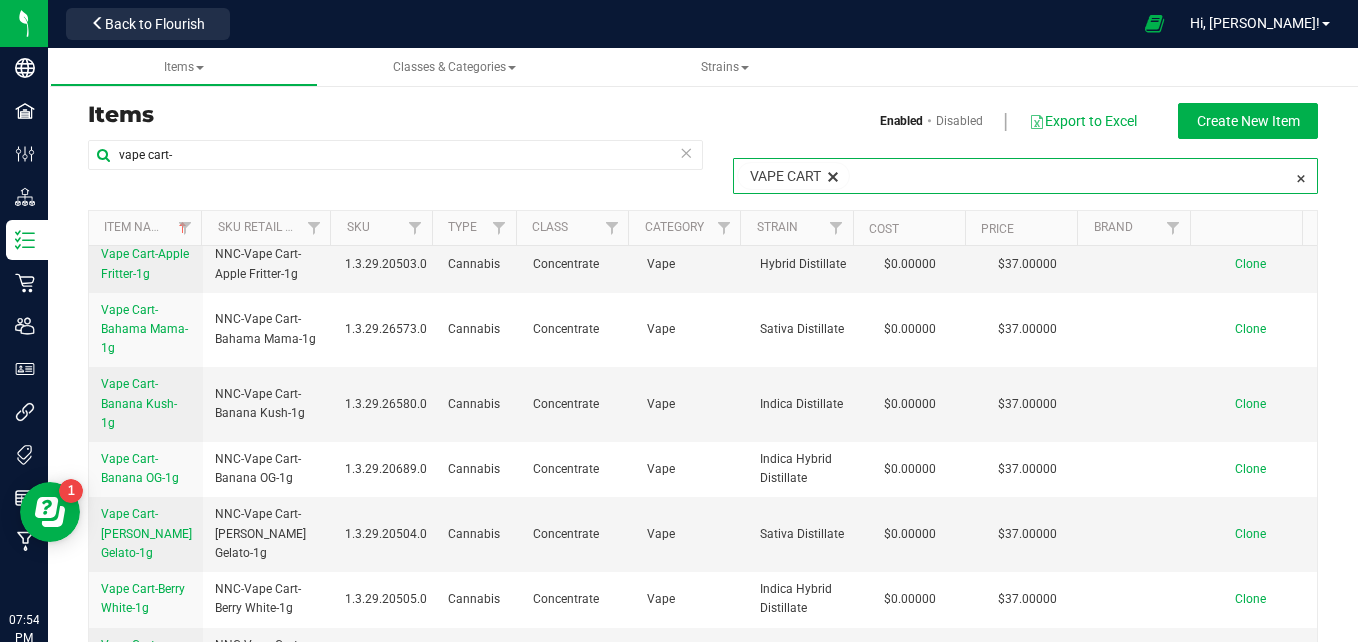 scroll, scrollTop: 325, scrollLeft: 0, axis: vertical 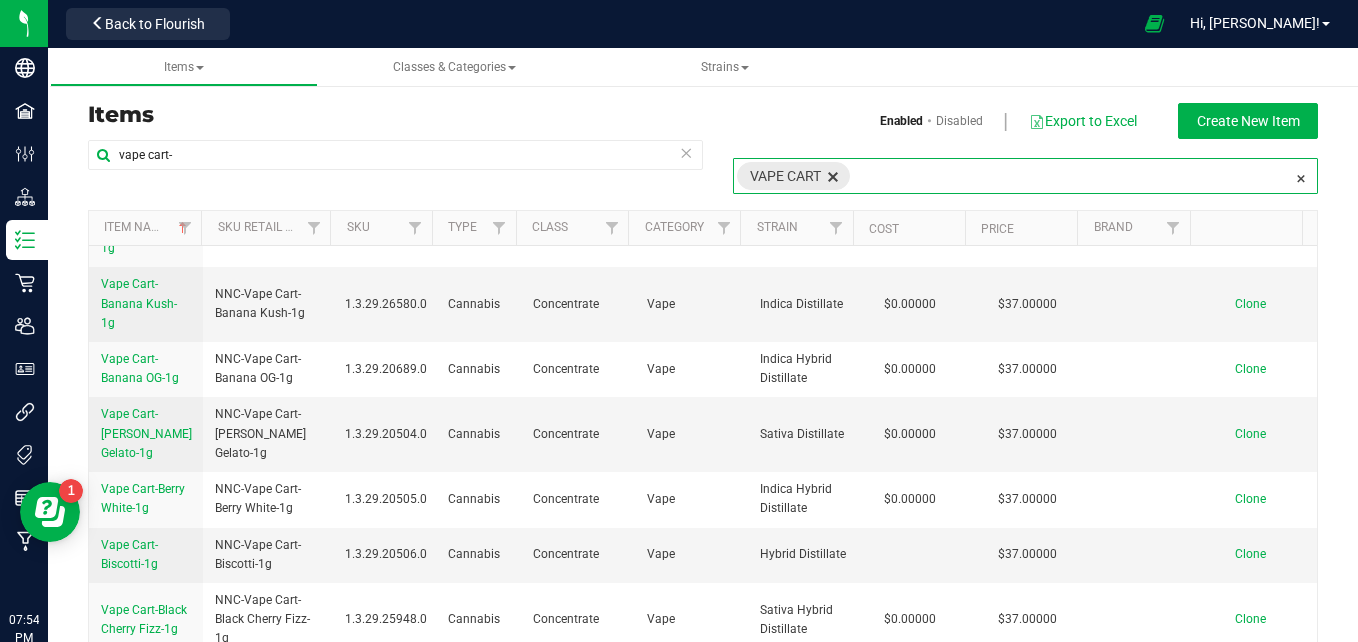 click at bounding box center (833, 176) 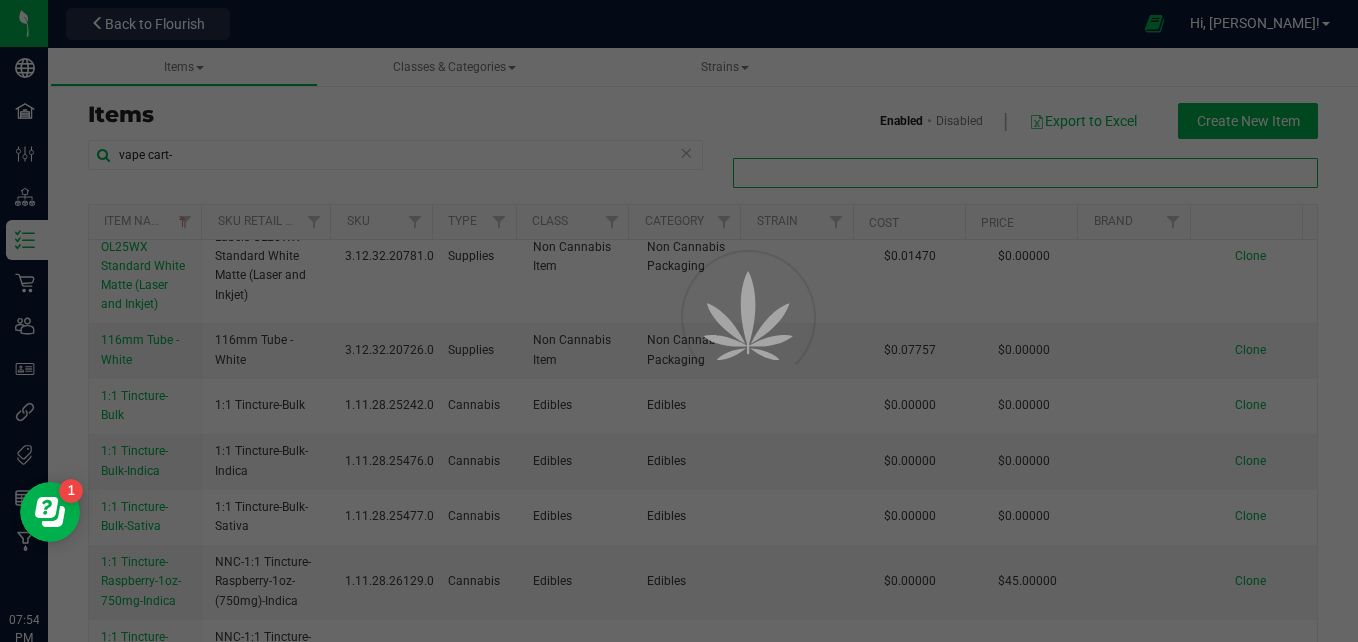 click at bounding box center [679, 321] 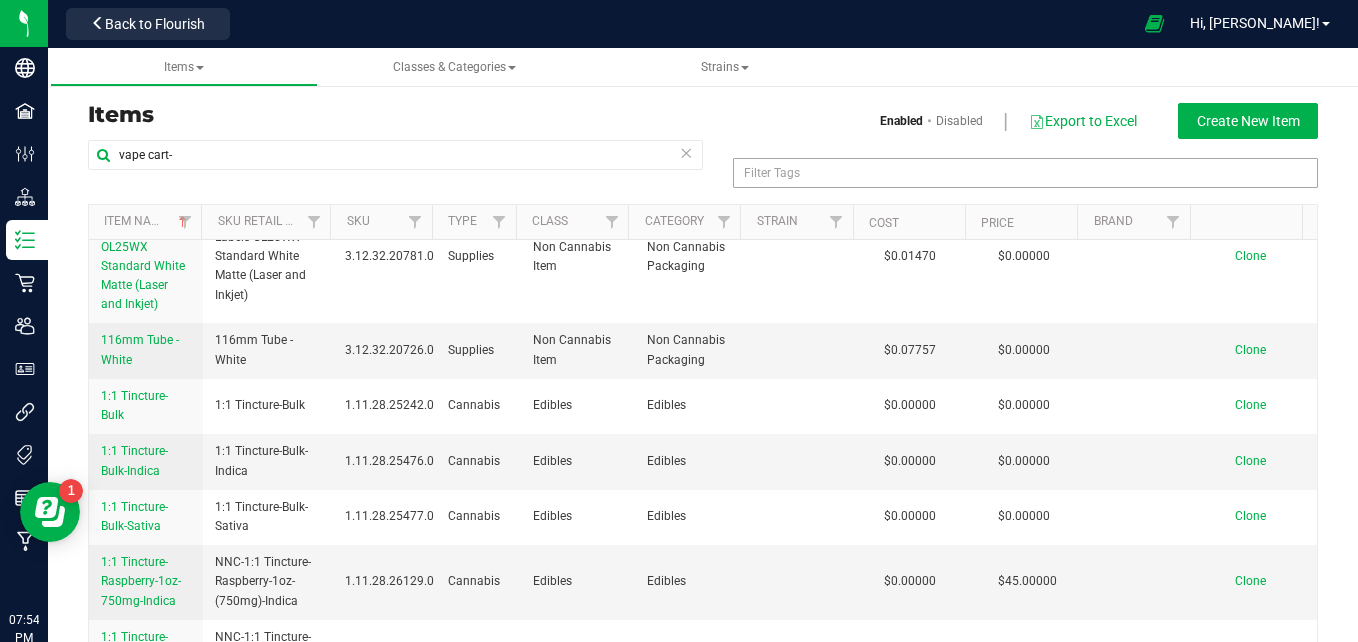 scroll, scrollTop: 0, scrollLeft: 0, axis: both 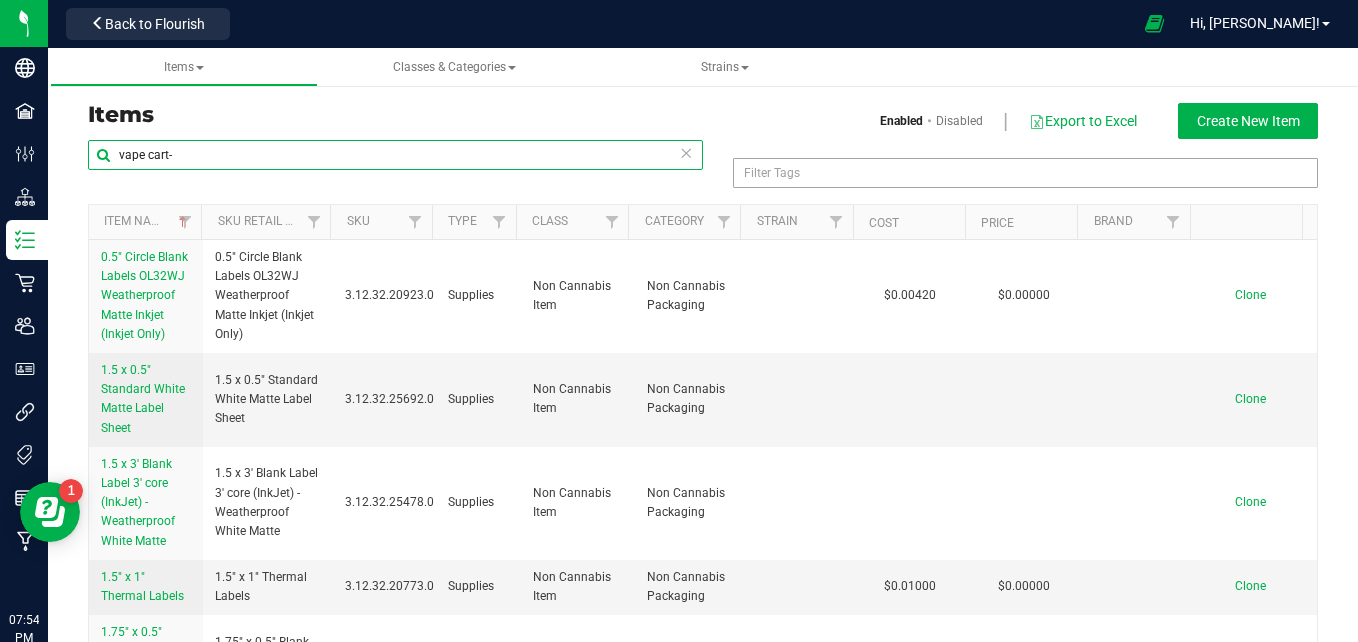 click on "vape cart-" at bounding box center [395, 155] 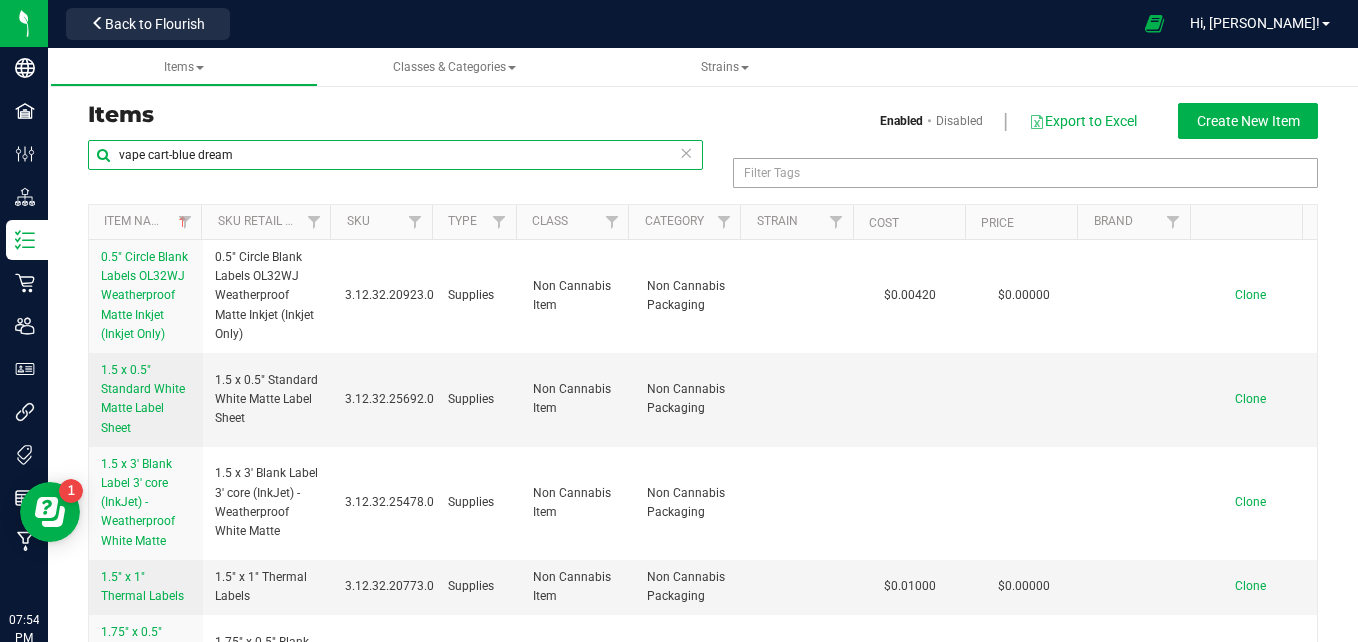 type on "vape cart-blue dream" 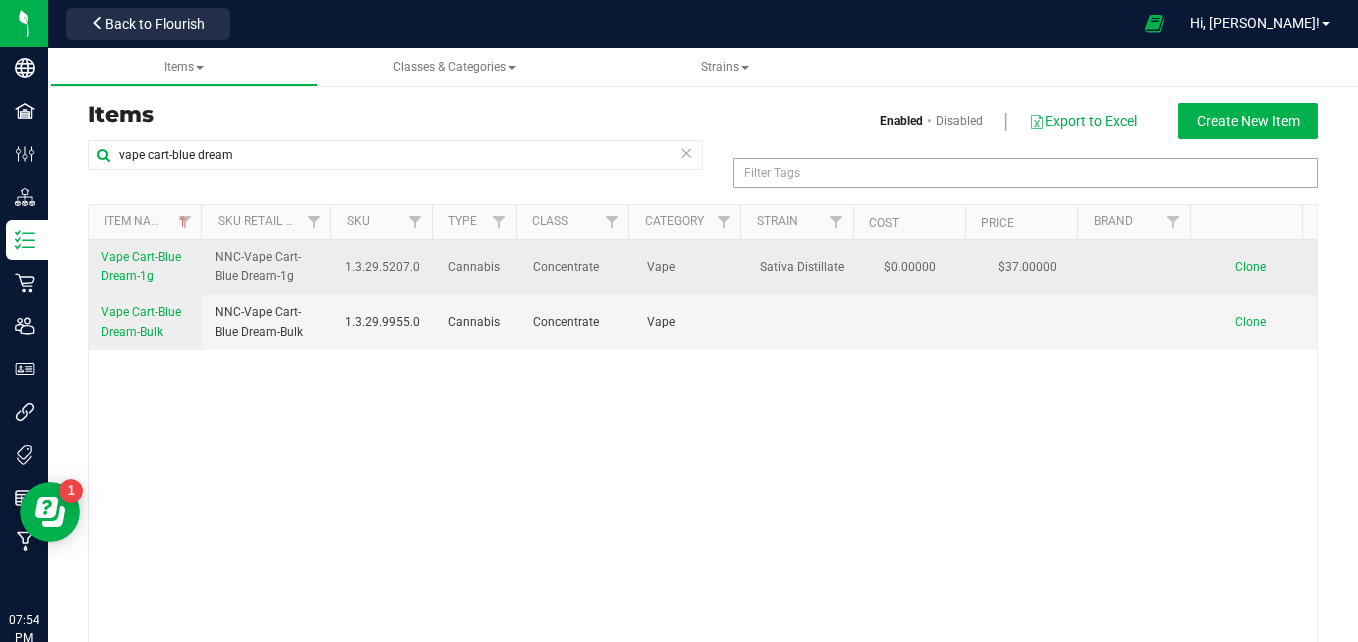 click on "Vape Cart-Blue Dream-1g" at bounding box center (141, 266) 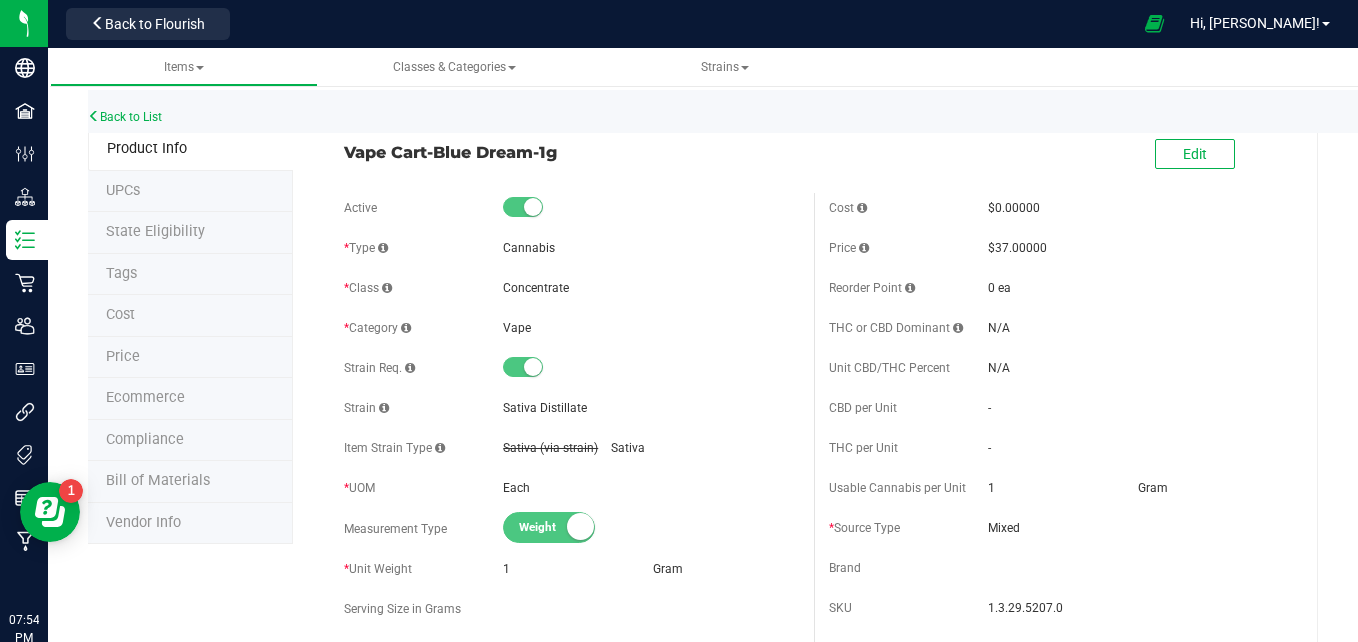 click on "Tags" at bounding box center (190, 275) 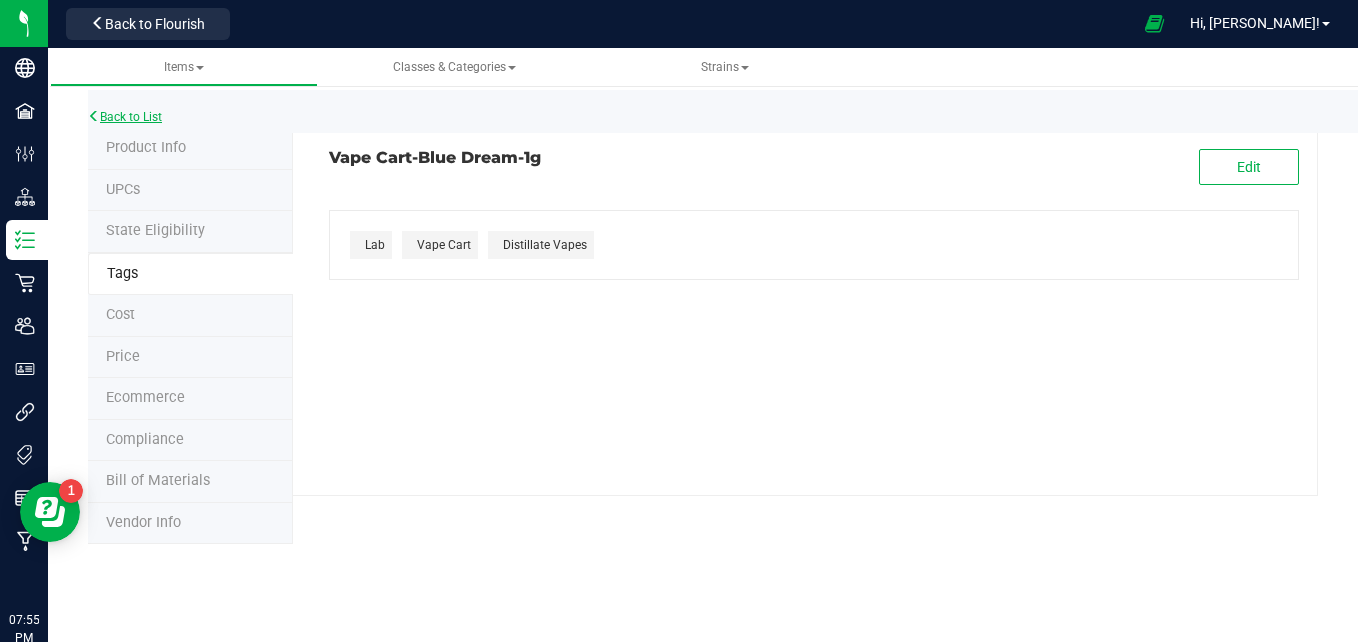 click on "Back to List" at bounding box center (125, 117) 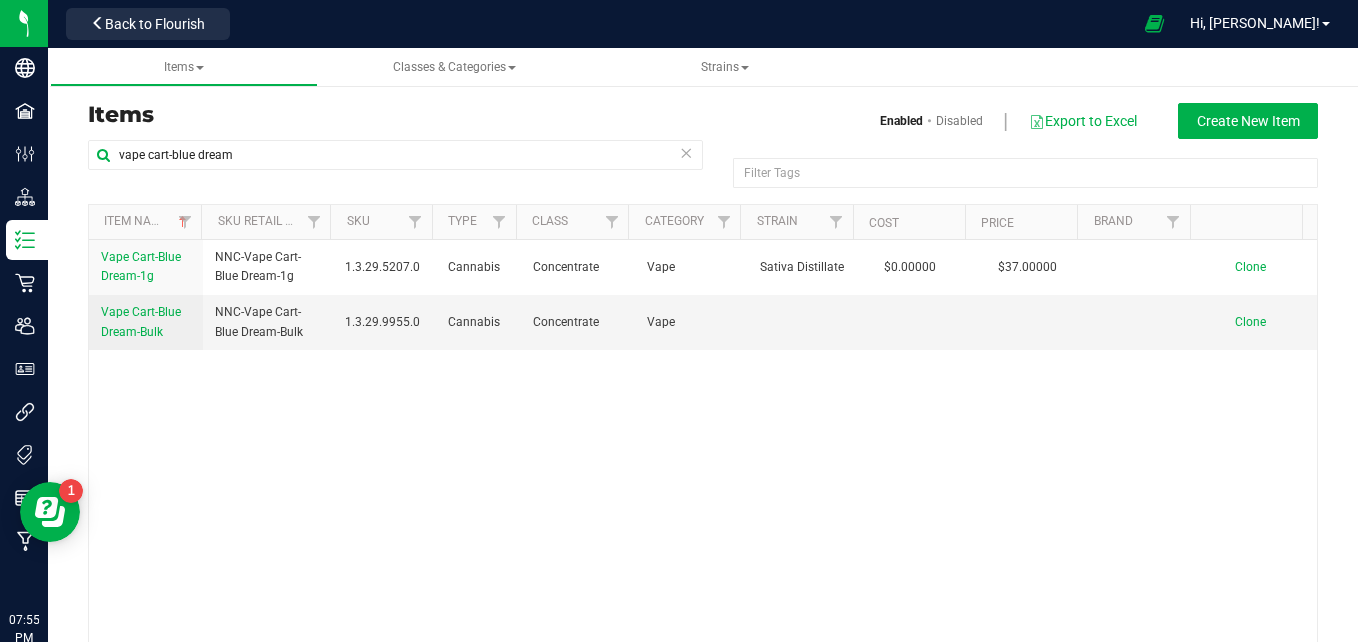 click at bounding box center [686, 152] 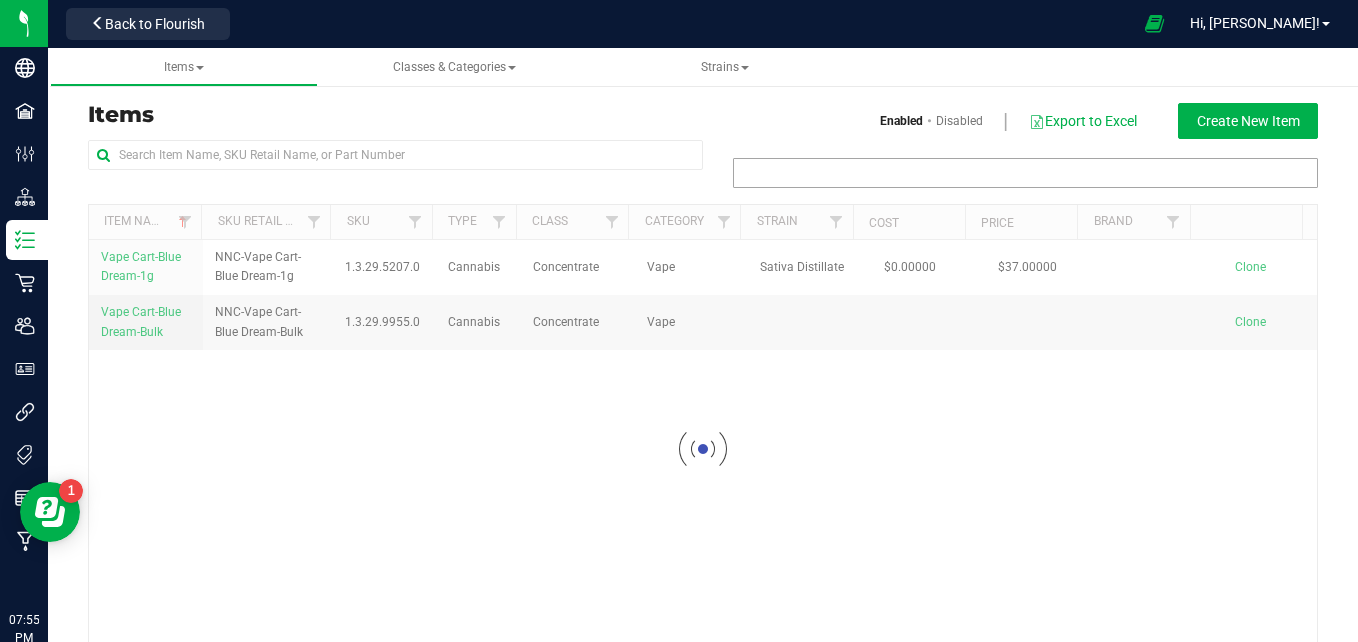 click at bounding box center (1025, 173) 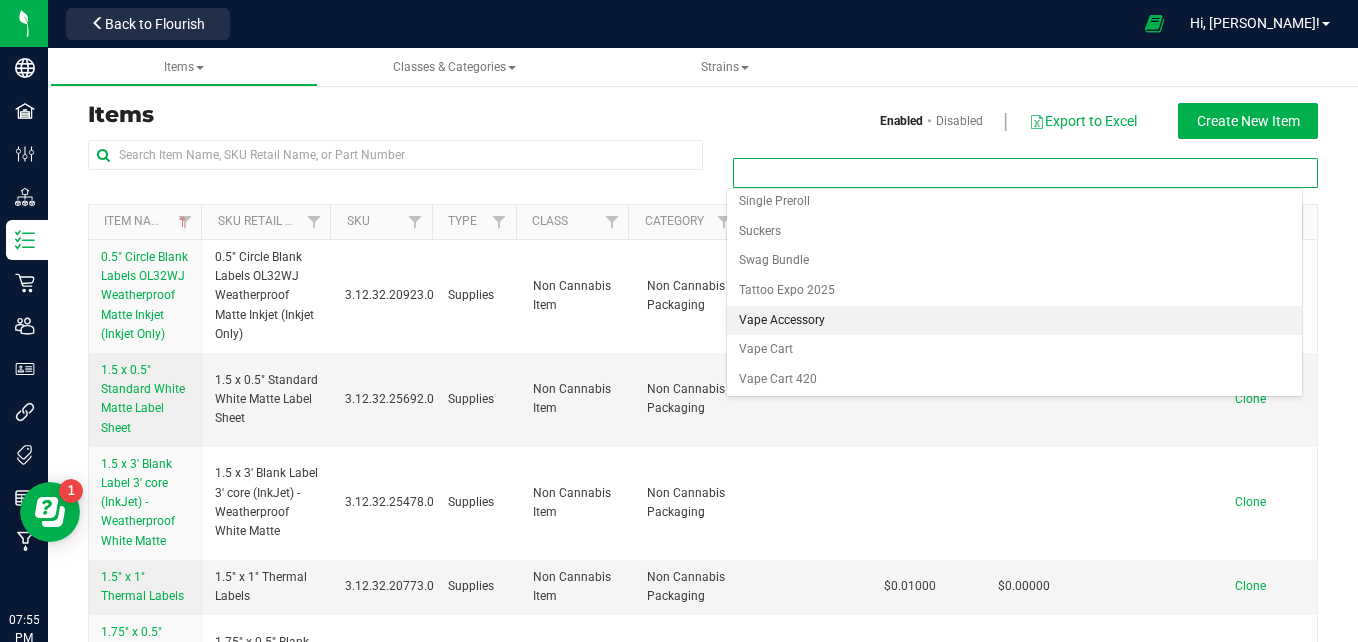 scroll, scrollTop: 690, scrollLeft: 0, axis: vertical 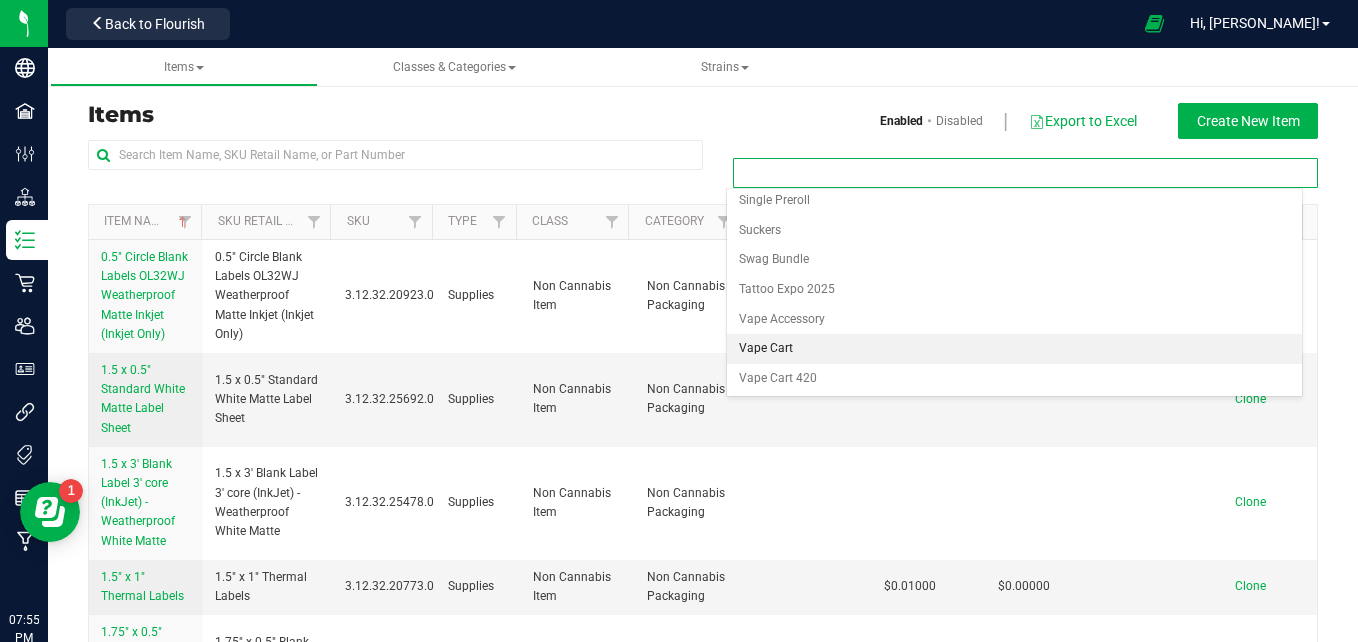 click on "Vape Cart" at bounding box center (1015, 349) 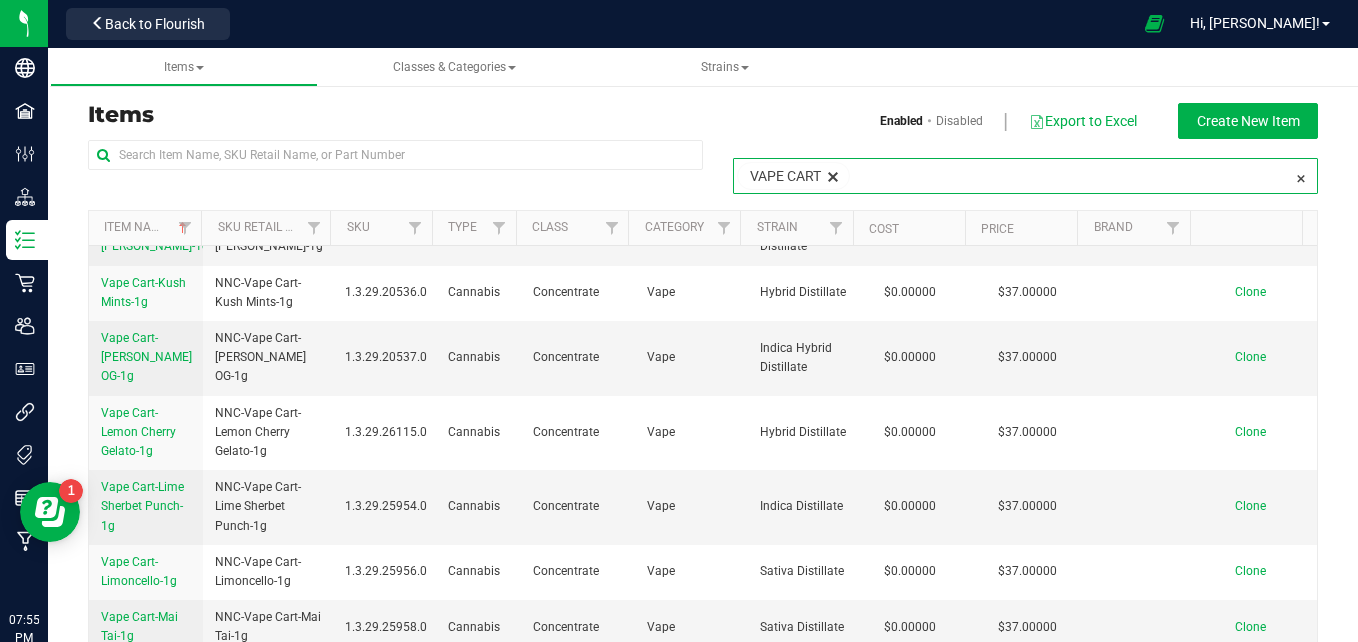scroll, scrollTop: 3286, scrollLeft: 0, axis: vertical 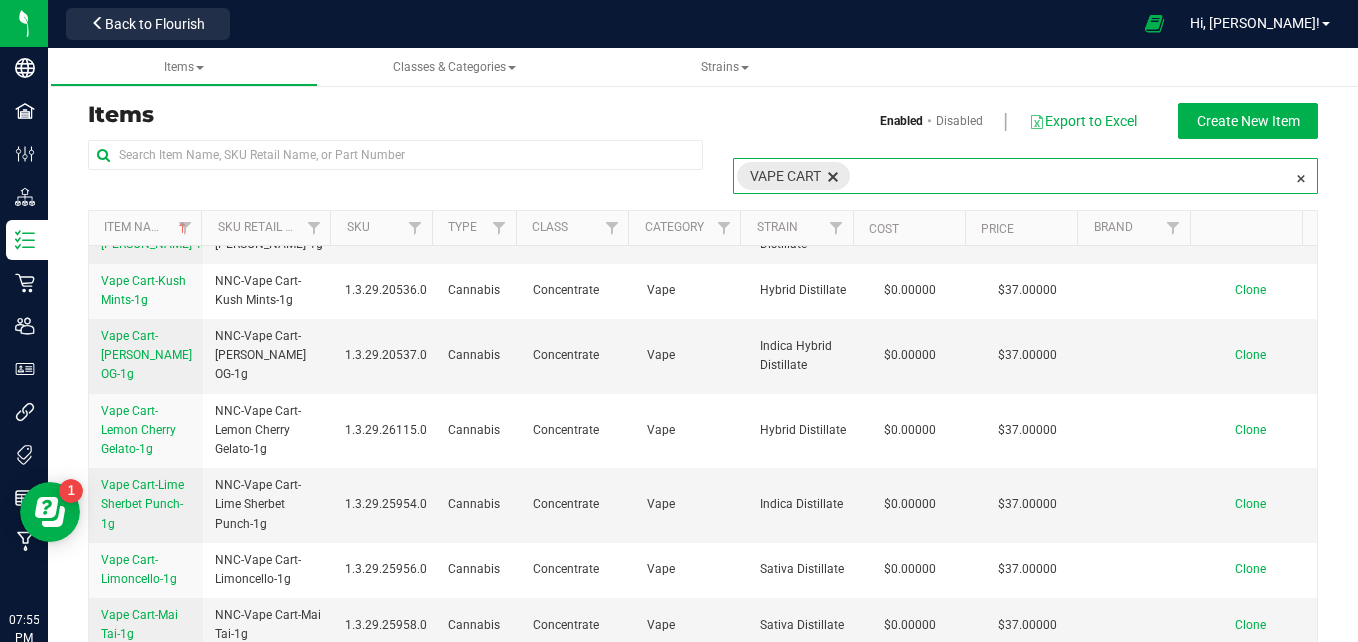click at bounding box center (833, 176) 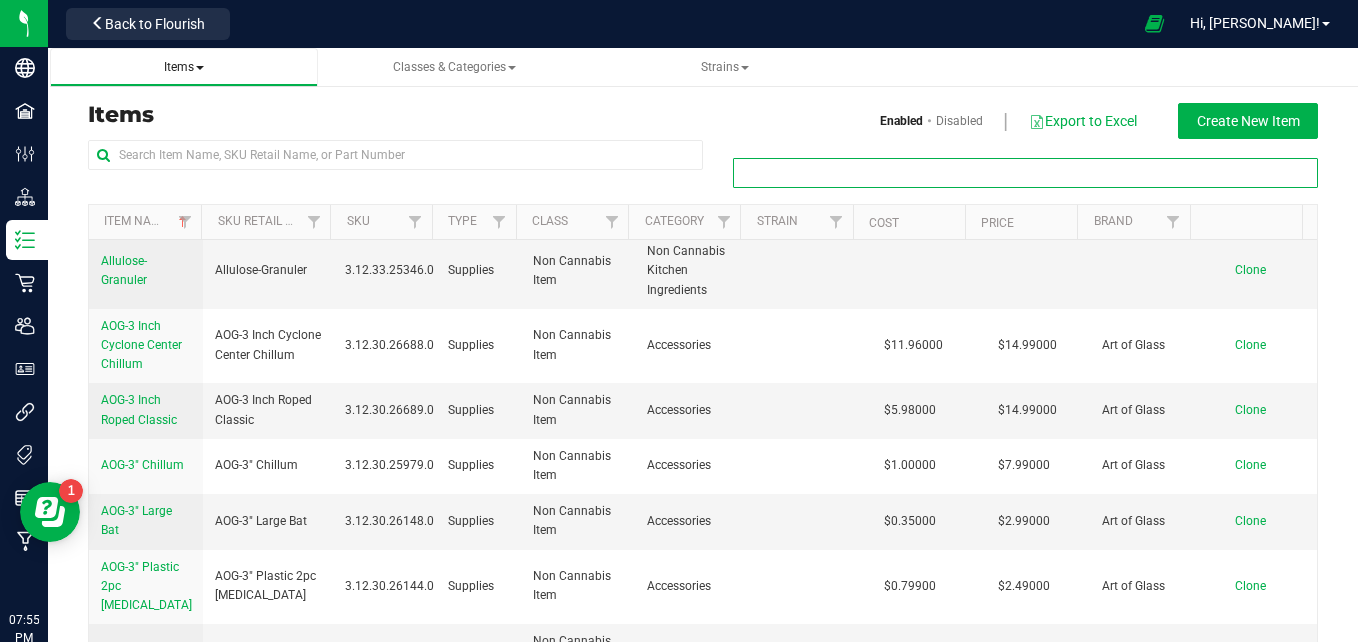 scroll, scrollTop: 0, scrollLeft: 0, axis: both 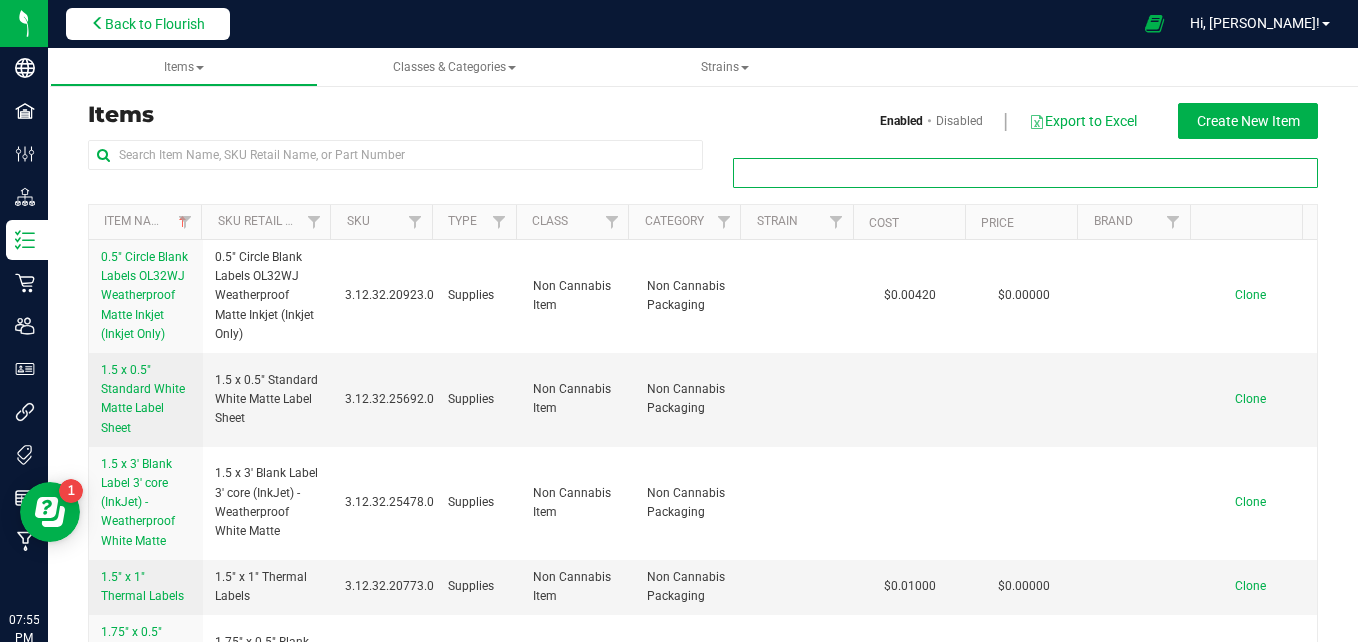 type on "Filter Tags" 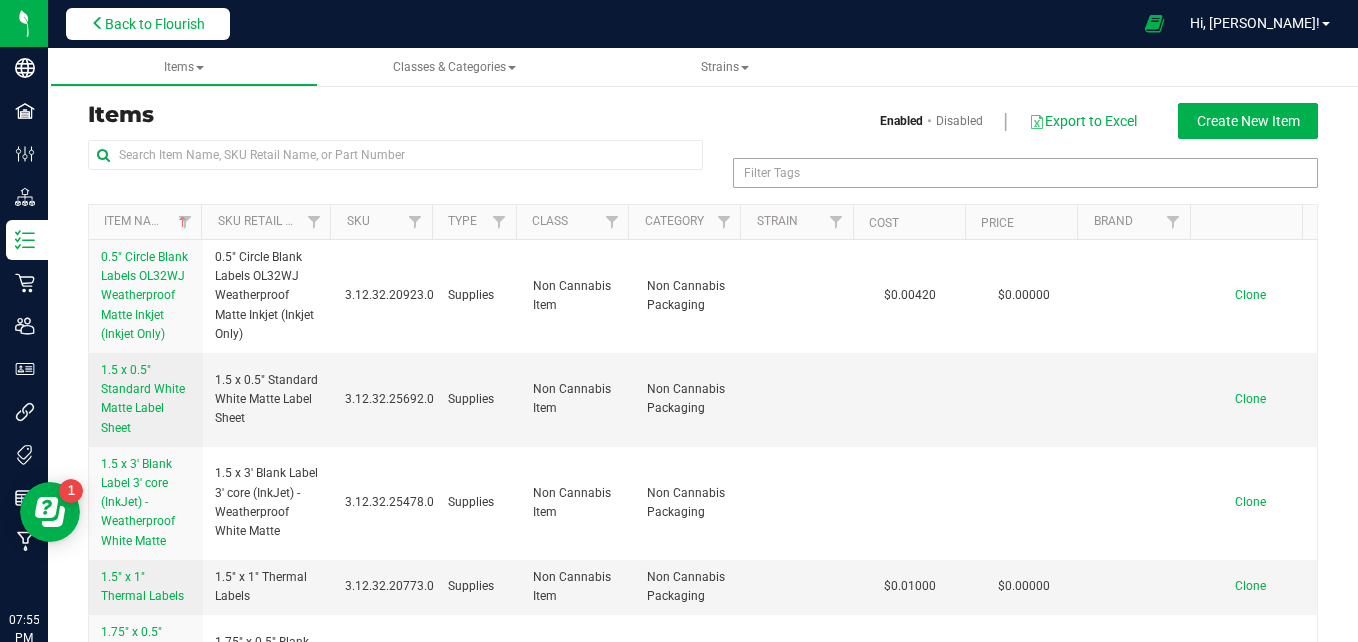click on "Back to Flourish" at bounding box center (155, 24) 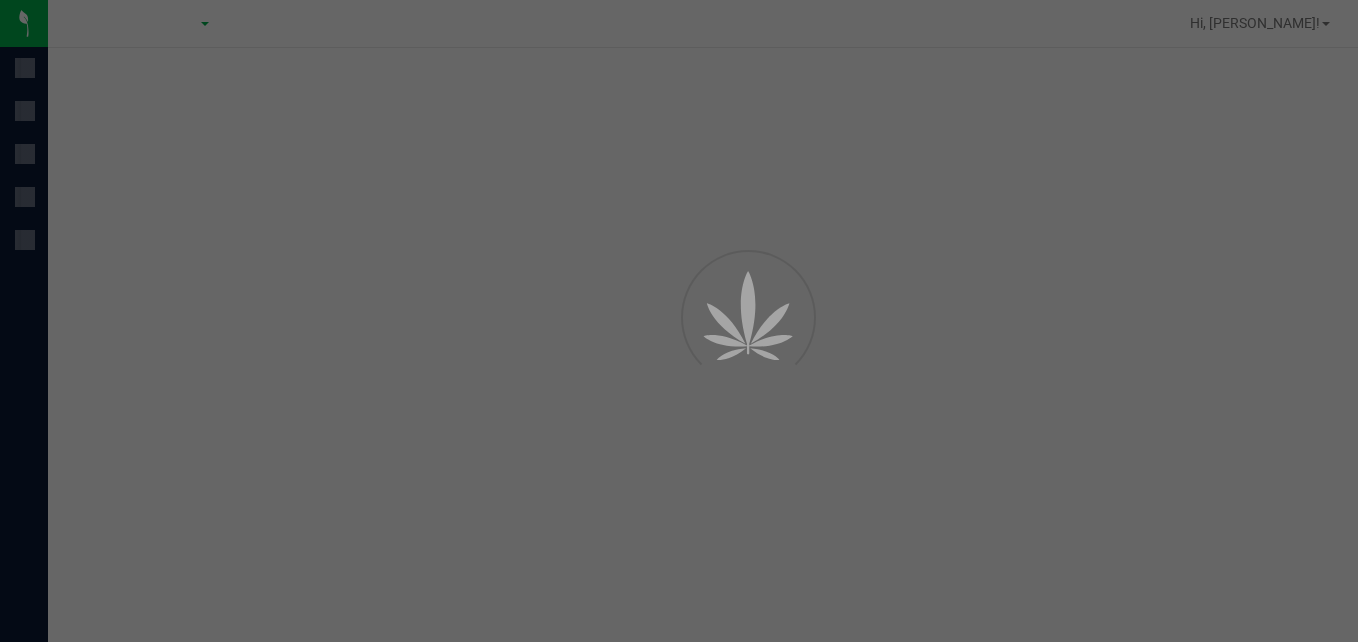 scroll, scrollTop: 0, scrollLeft: 0, axis: both 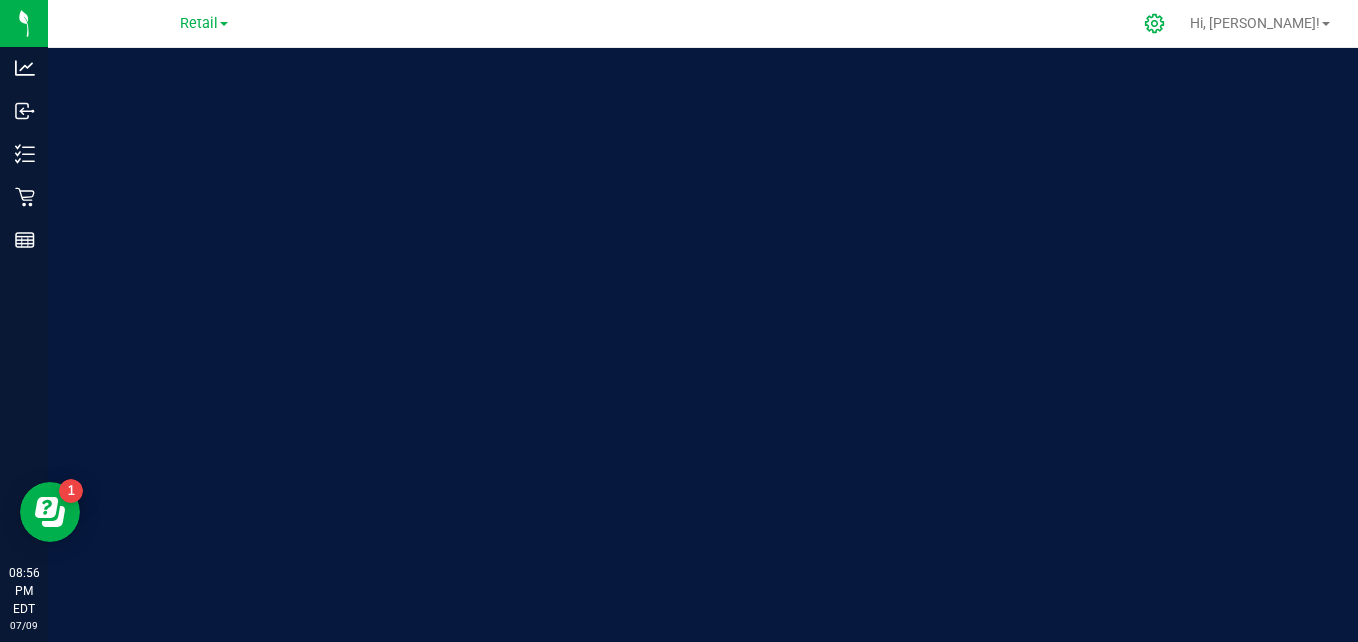 click 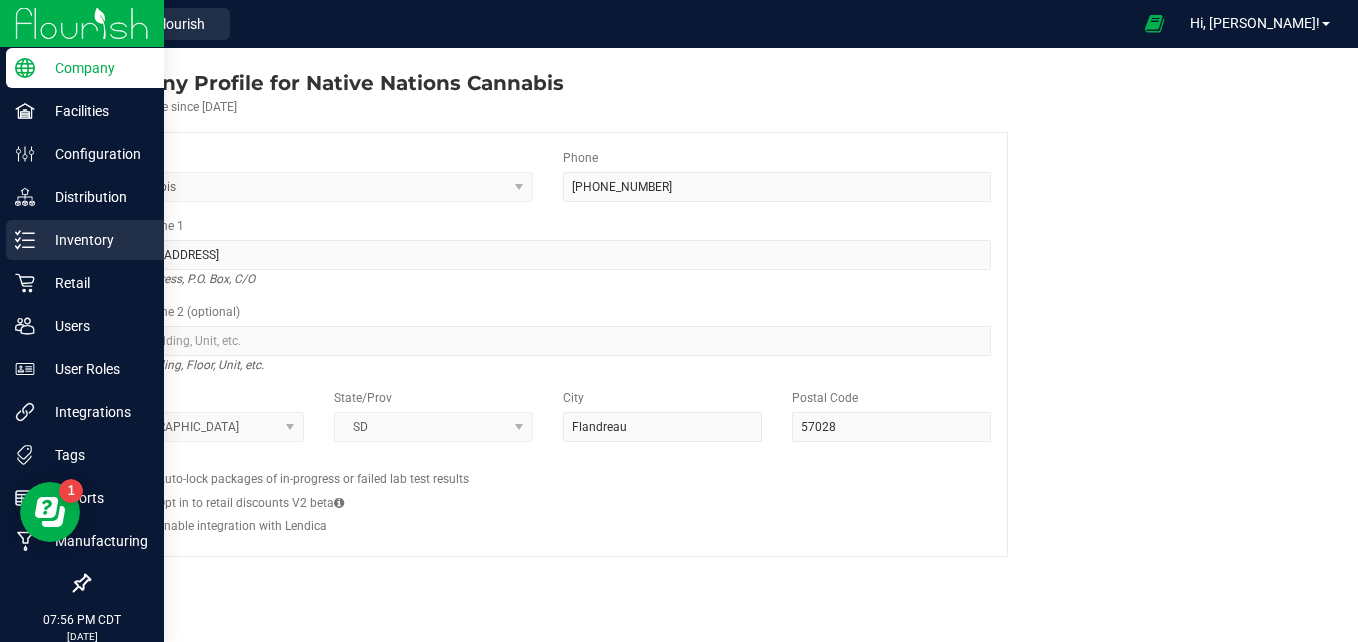 click 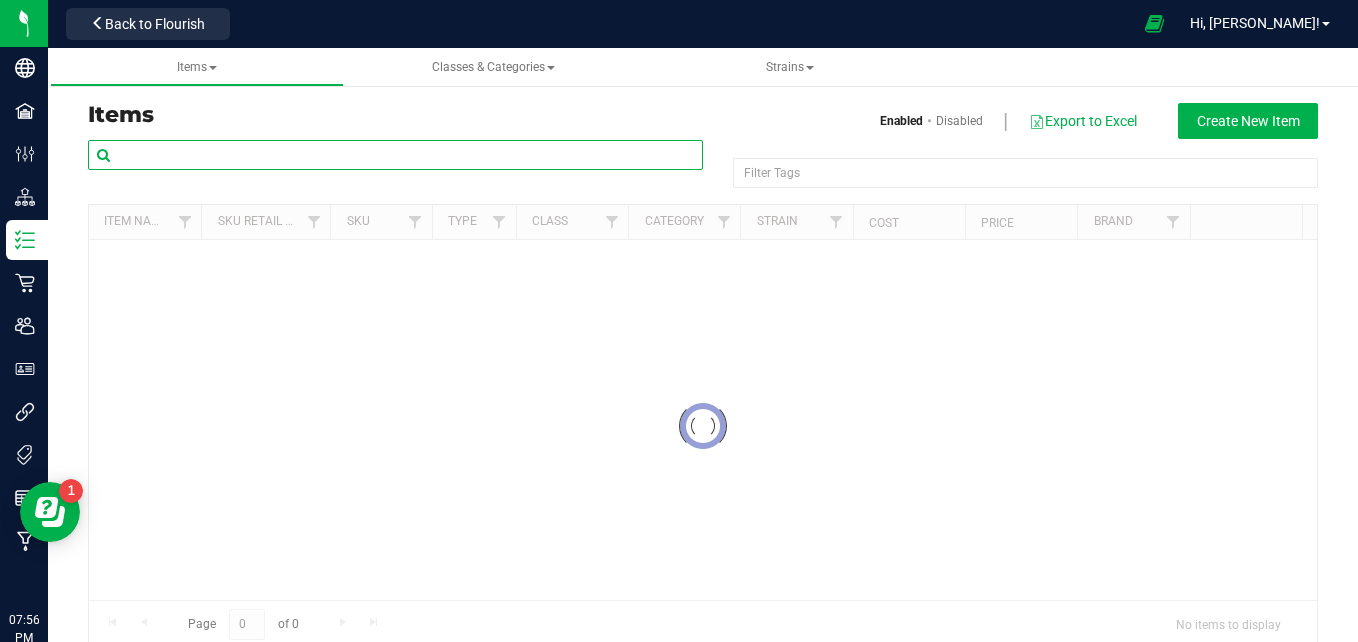 click at bounding box center (395, 155) 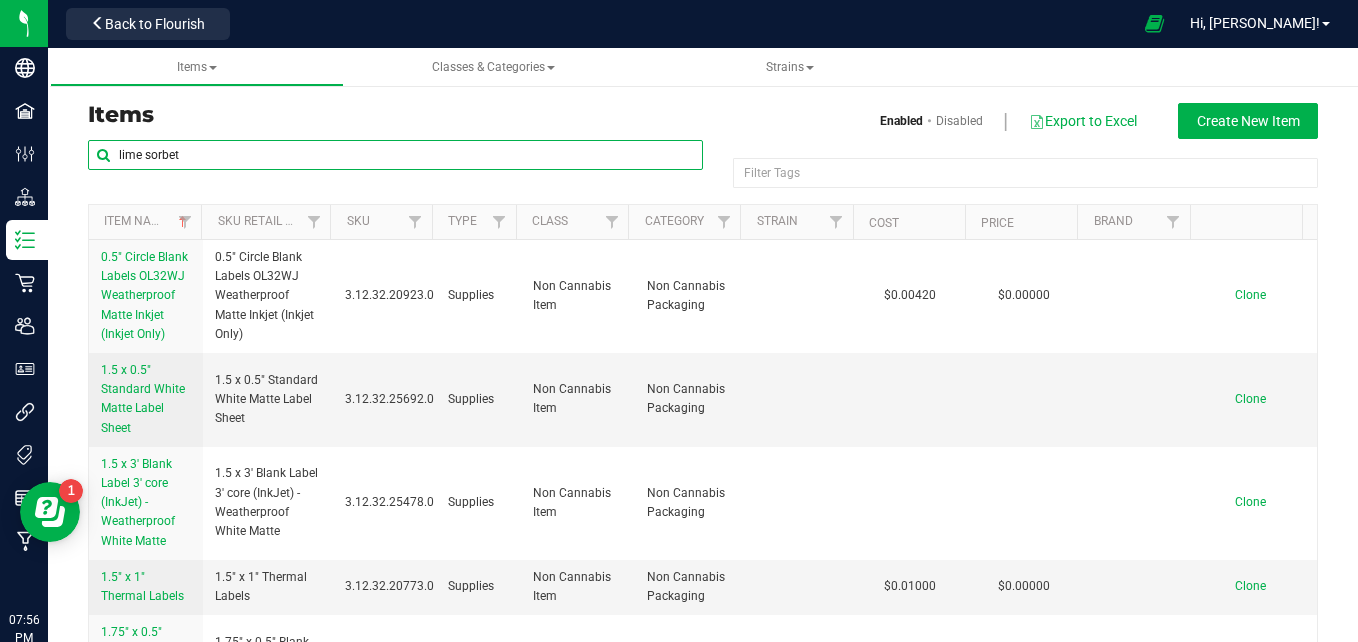 type on "lime sorbet" 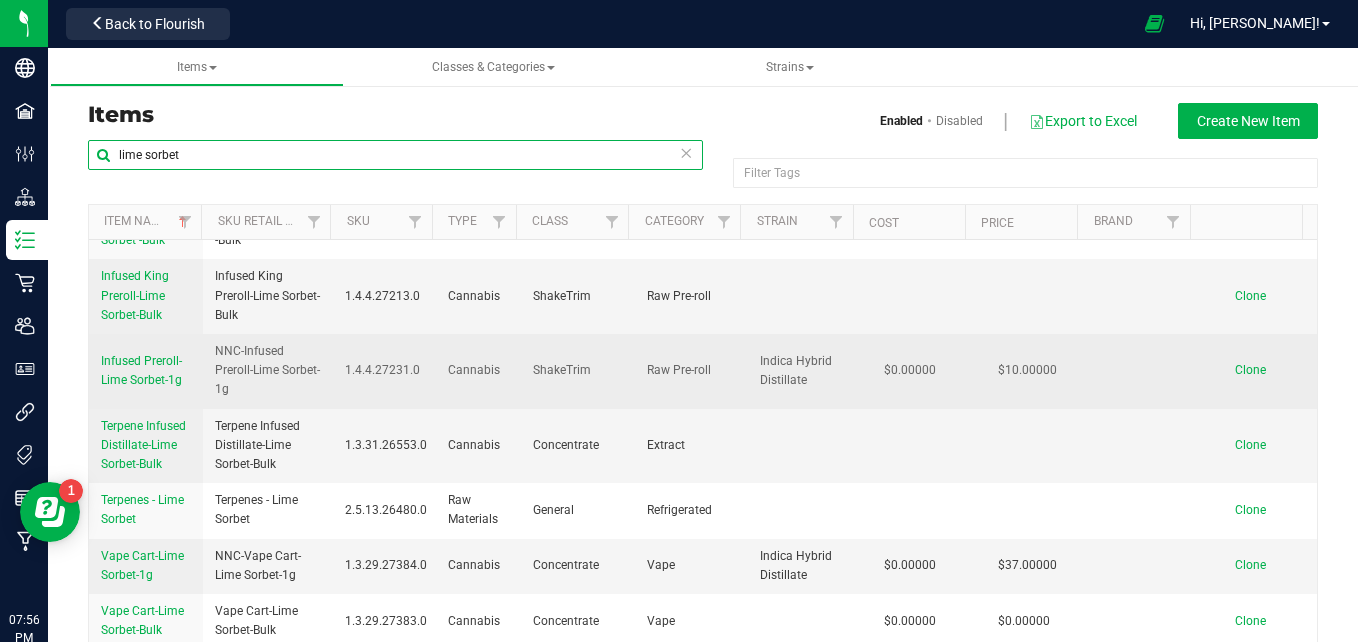 scroll, scrollTop: 190, scrollLeft: 0, axis: vertical 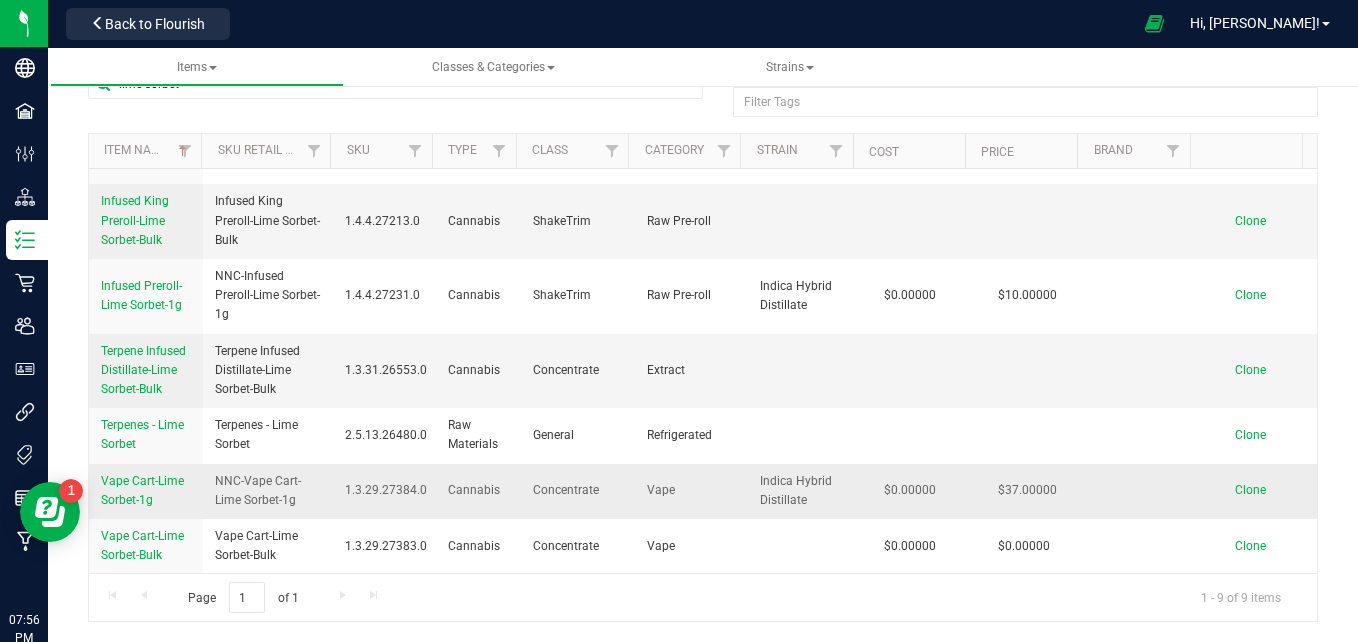 click on "Vape Cart-Lime Sorbet-1g" at bounding box center [146, 491] 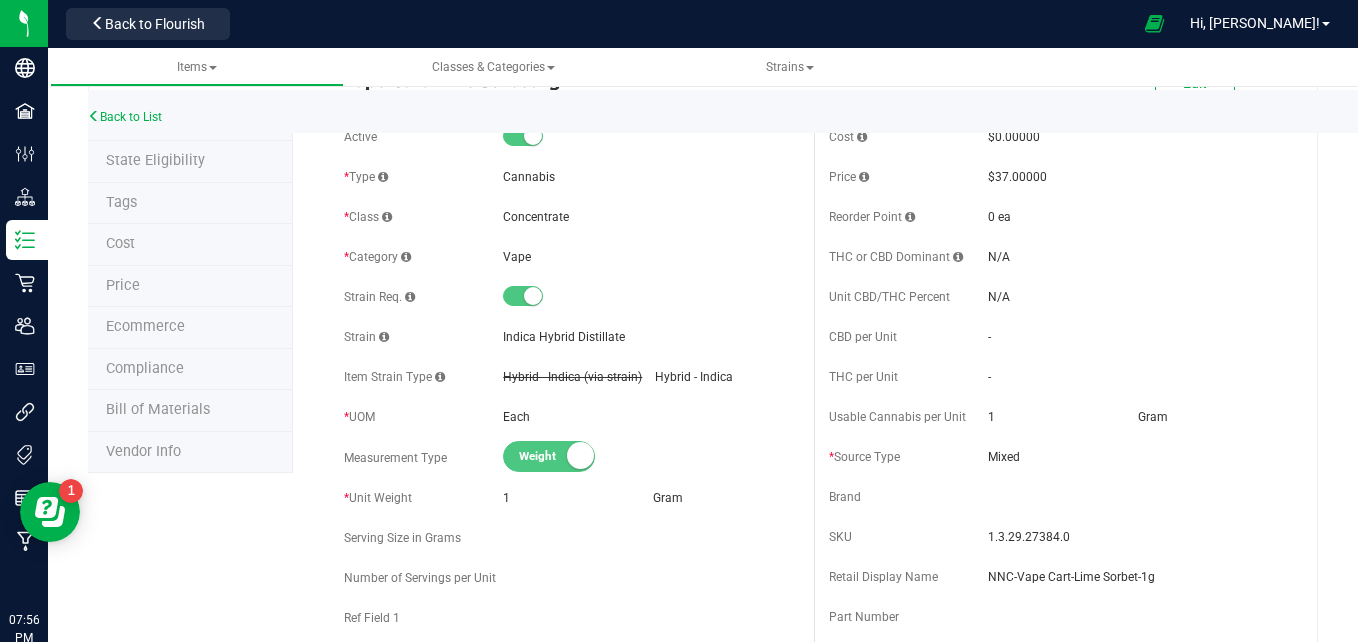 click on "Tags" at bounding box center (190, 204) 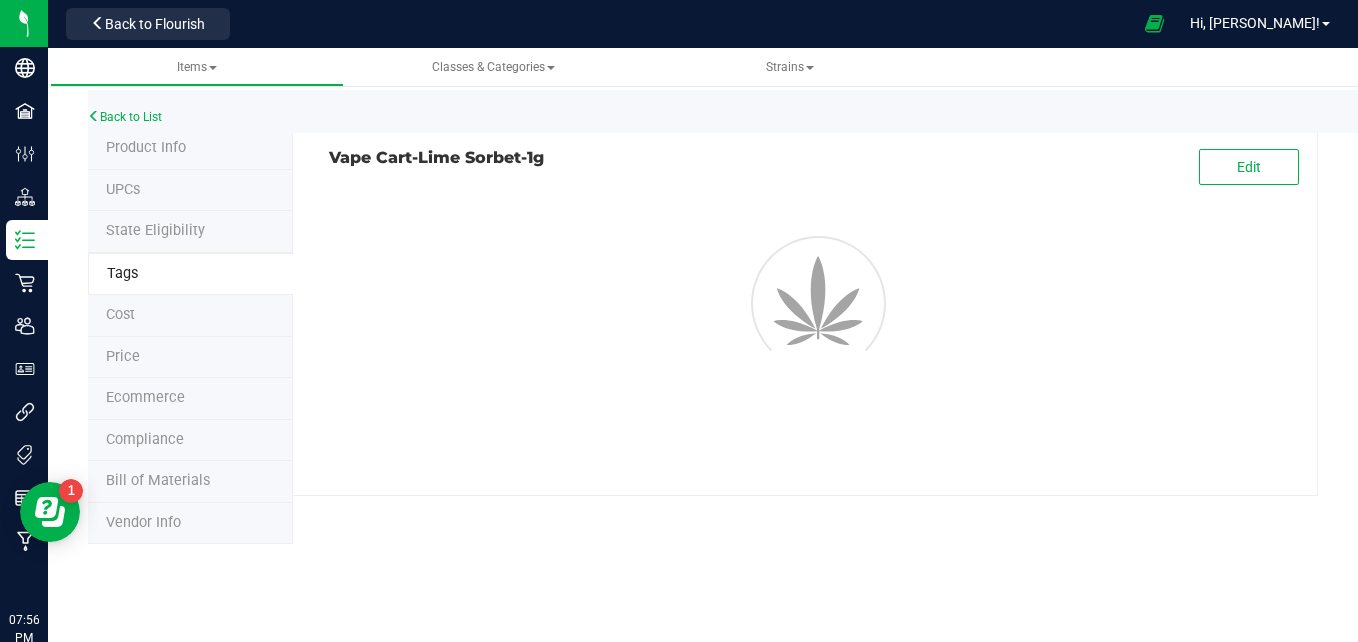 scroll, scrollTop: 0, scrollLeft: 0, axis: both 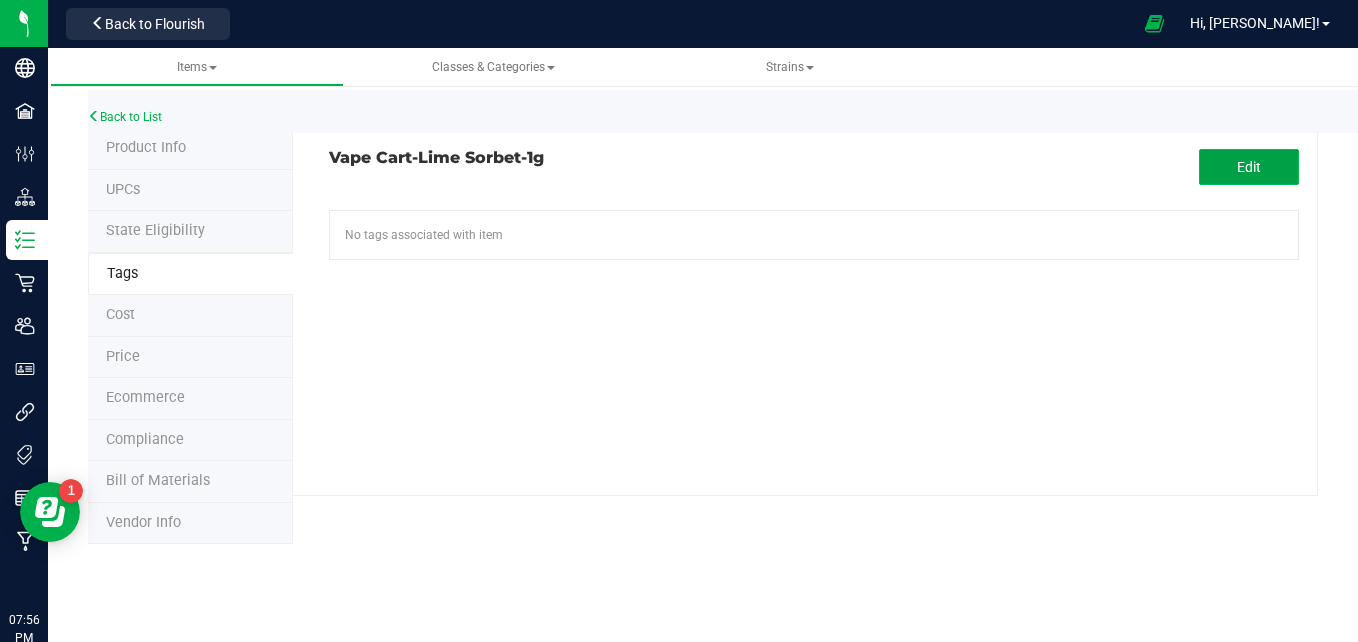 click on "Edit" at bounding box center (1249, 167) 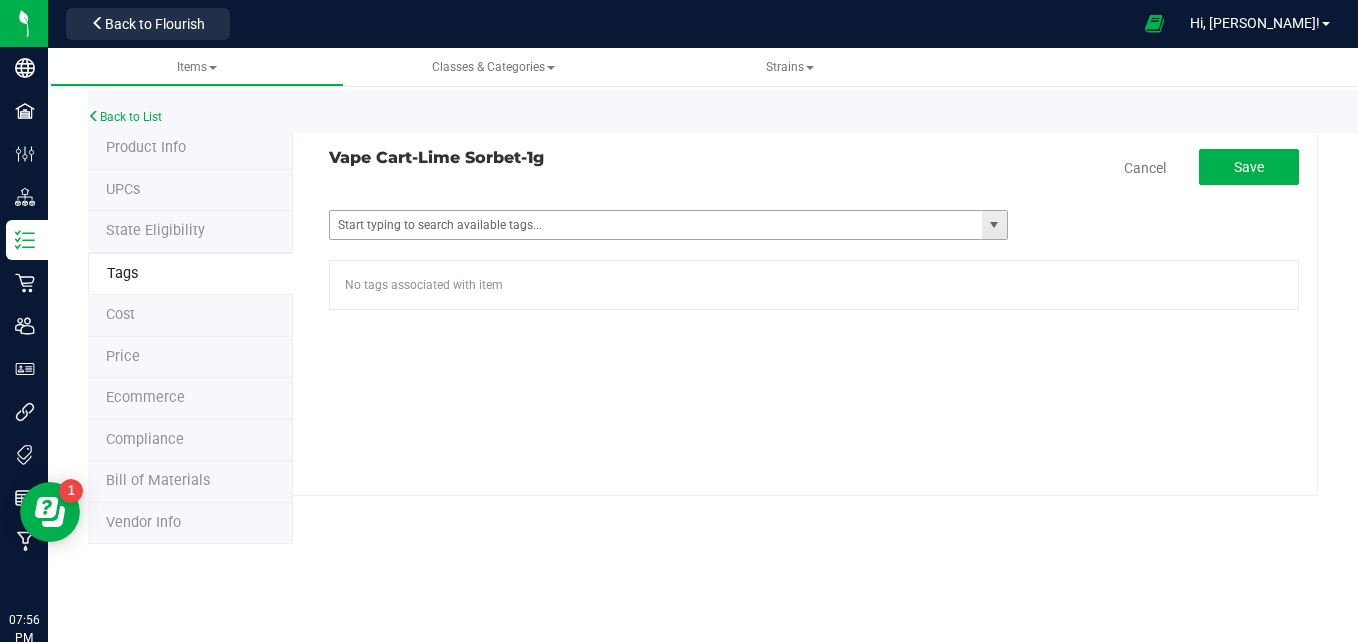 click at bounding box center (994, 225) 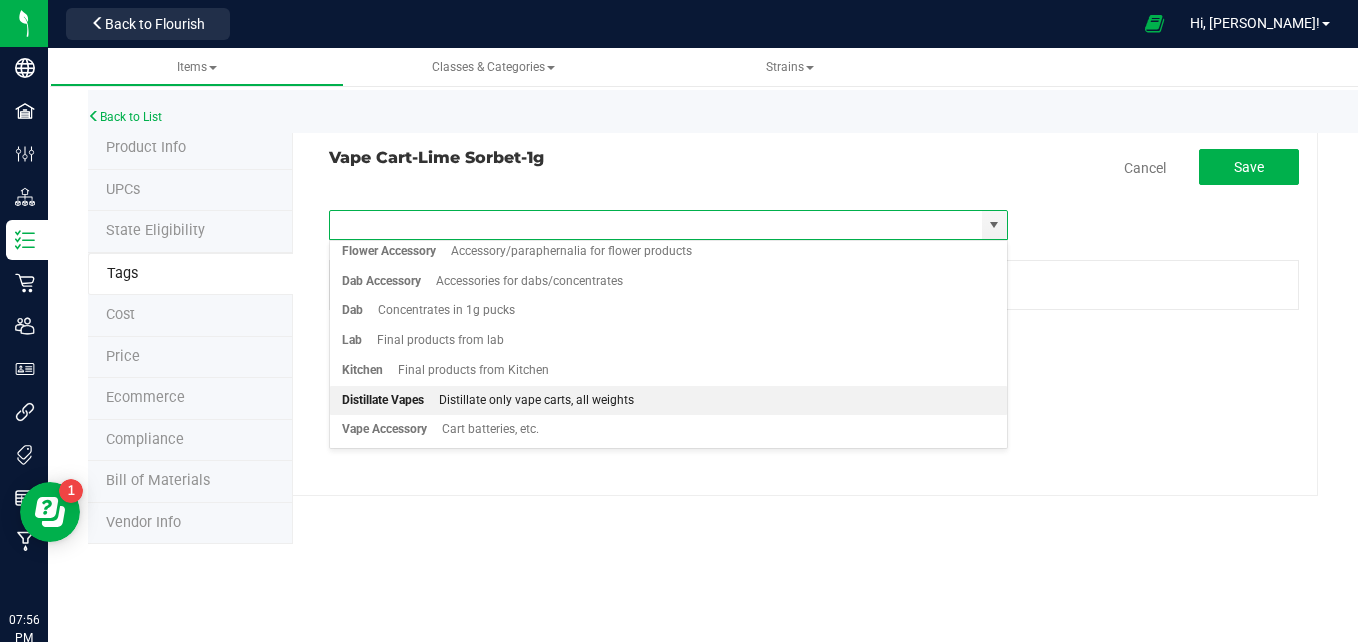 scroll, scrollTop: 155, scrollLeft: 0, axis: vertical 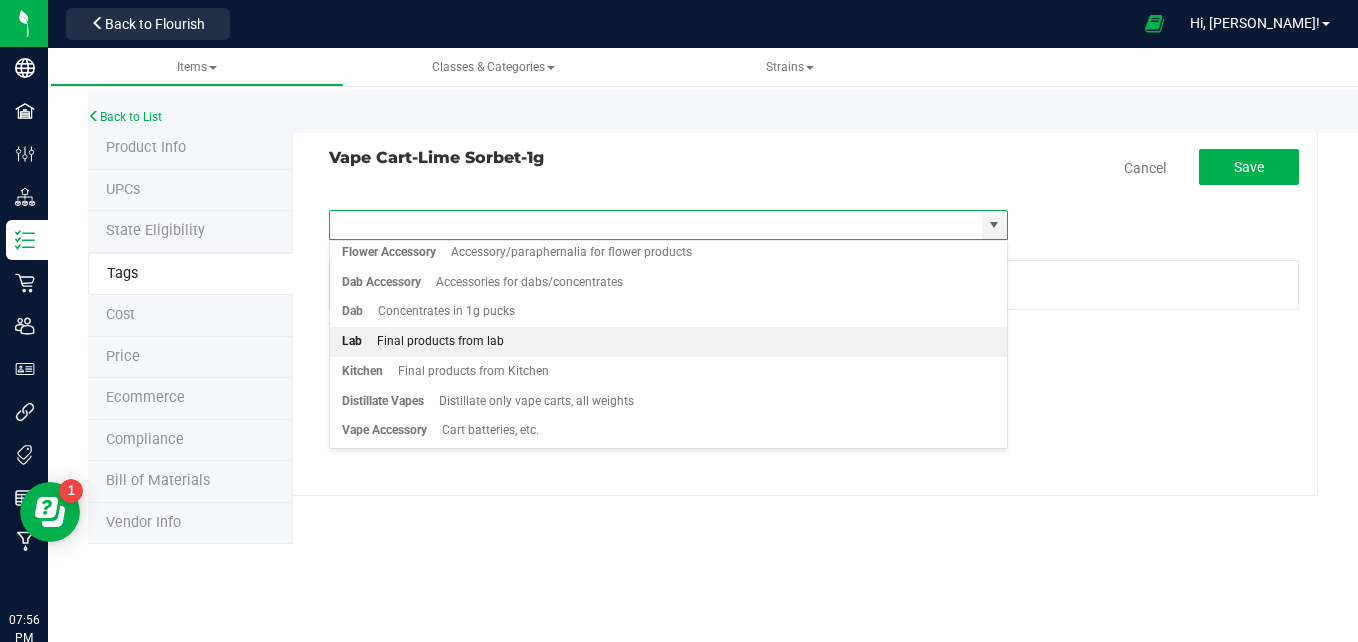 click on "Lab
Final products from lab" at bounding box center (668, 342) 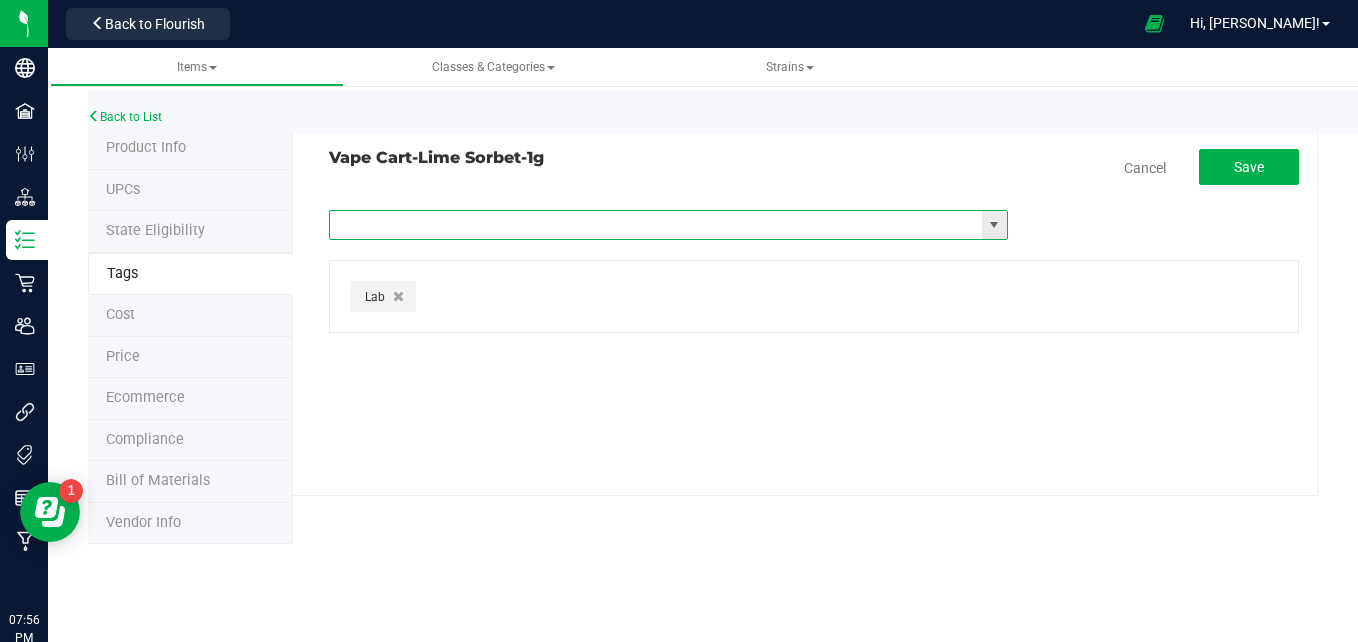 click at bounding box center [656, 225] 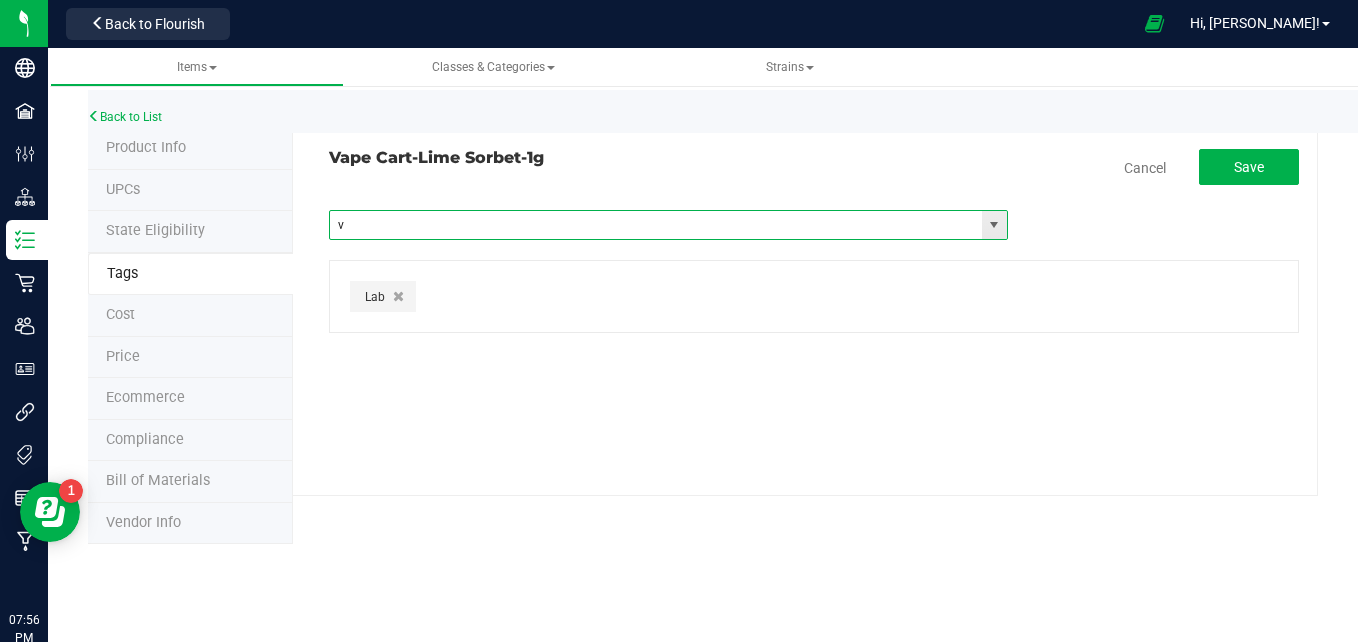 type on "va" 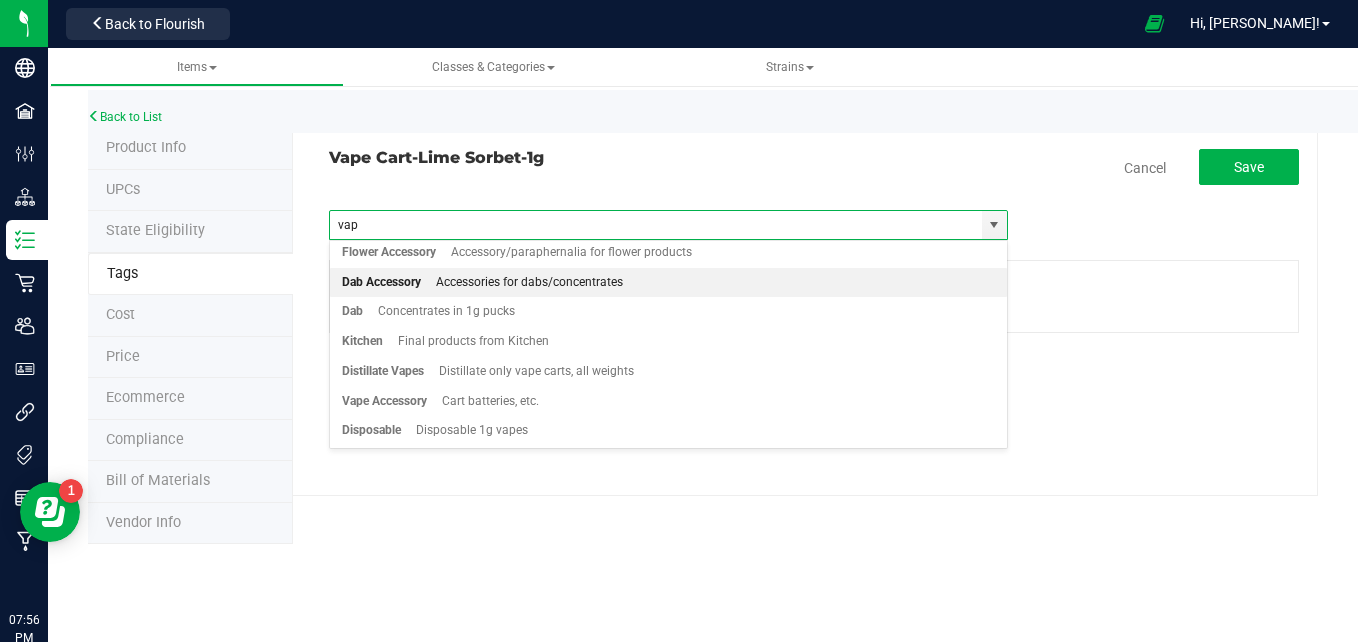 type on "vape" 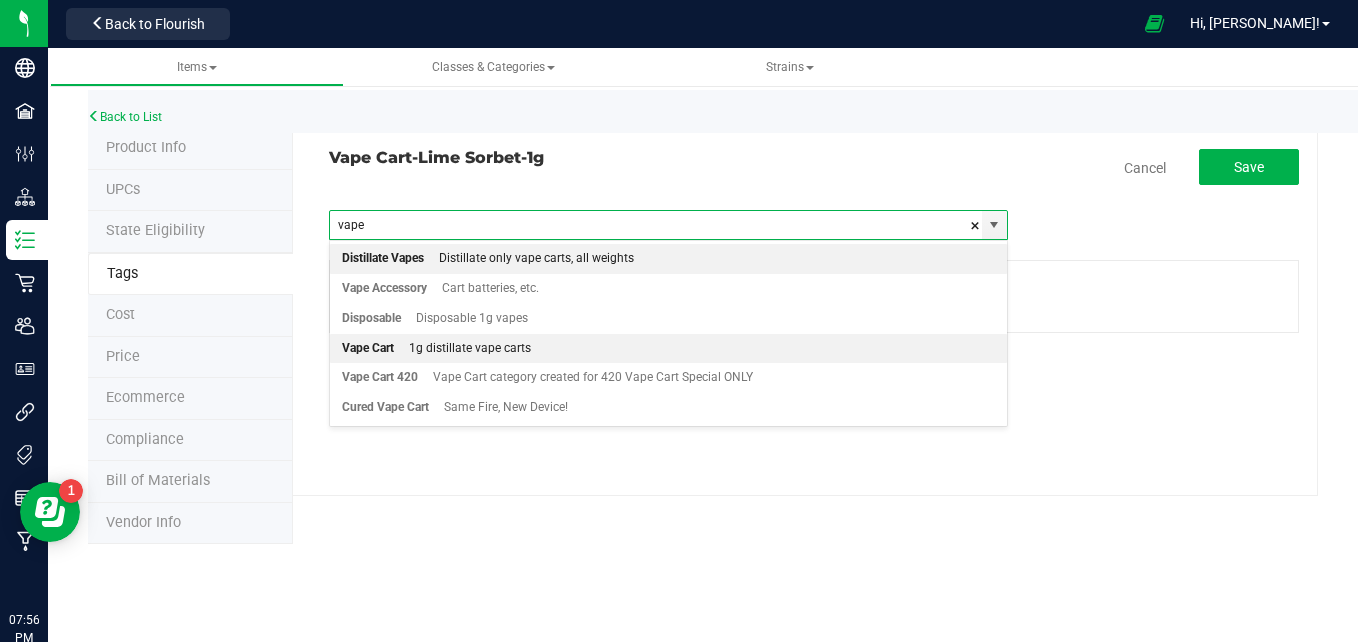 click on "Vape Cart
1g distillate vape carts" at bounding box center (668, 349) 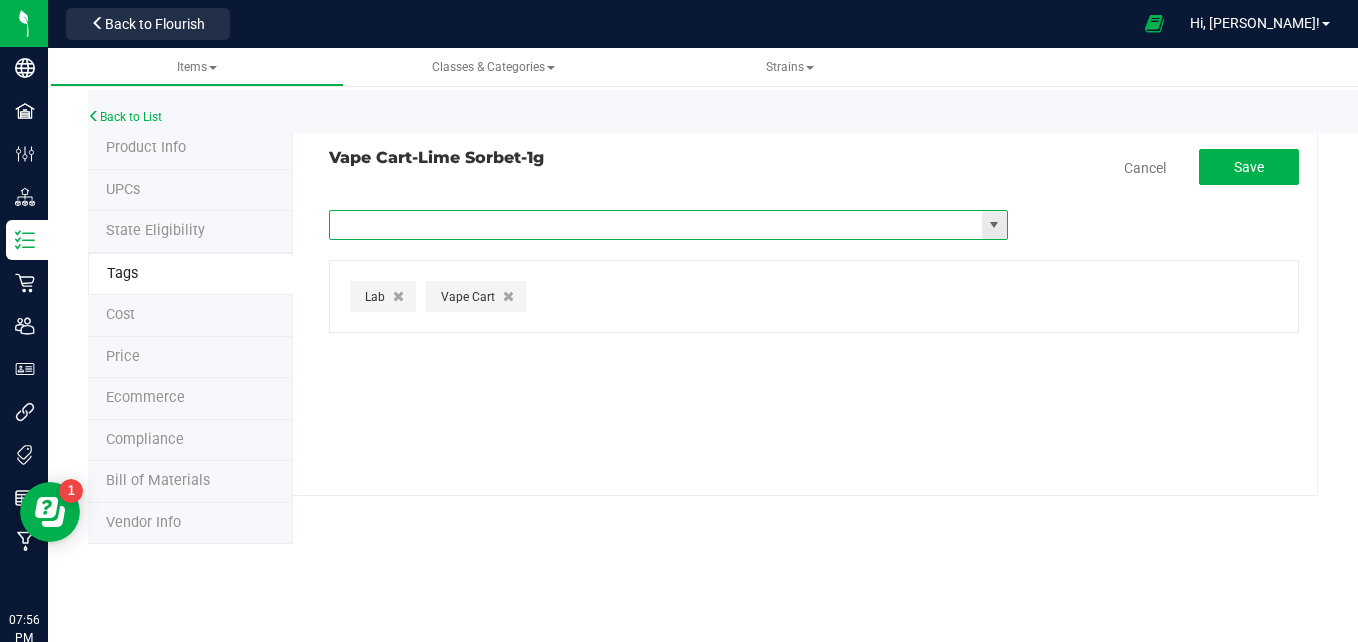 click at bounding box center [656, 225] 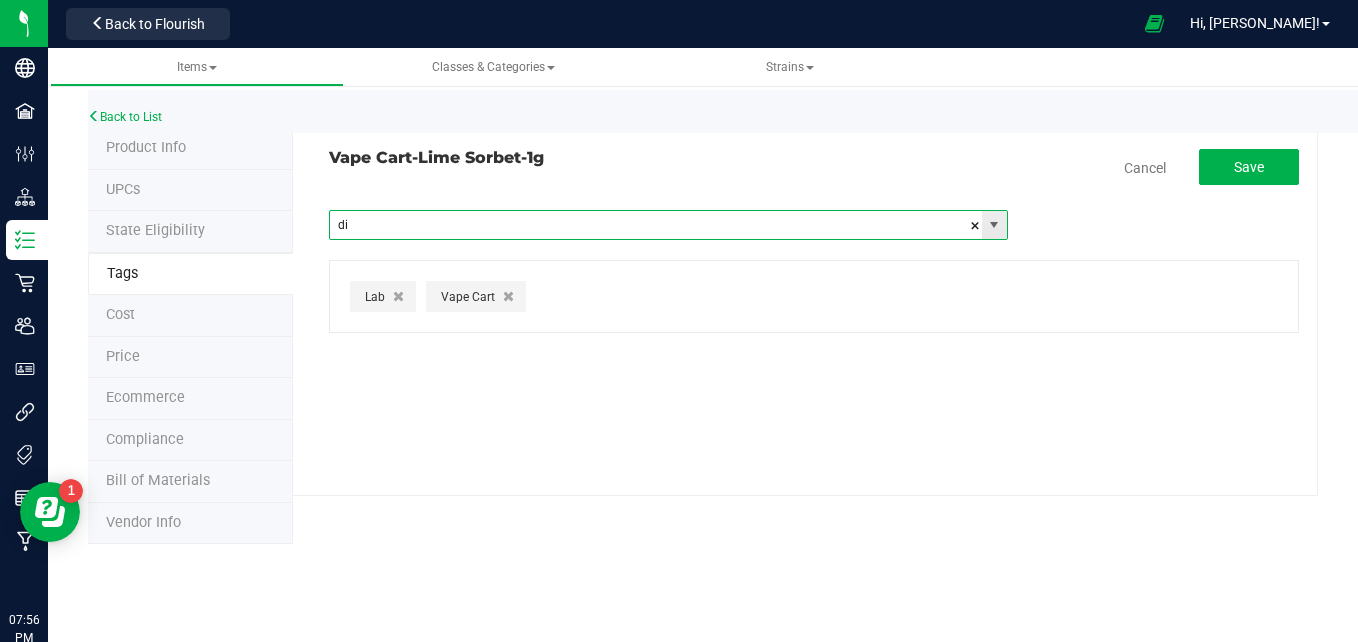 type on "dis" 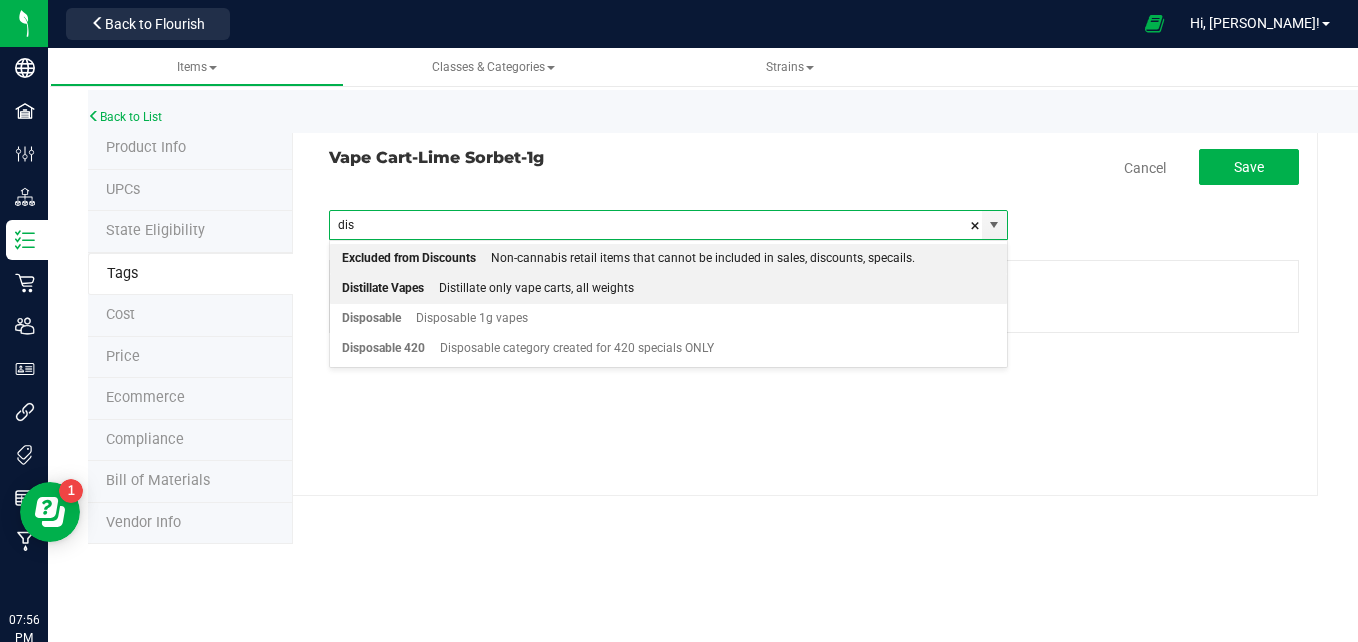 click on "Distillate Vapes
Distillate only vape carts, all weights" at bounding box center (668, 289) 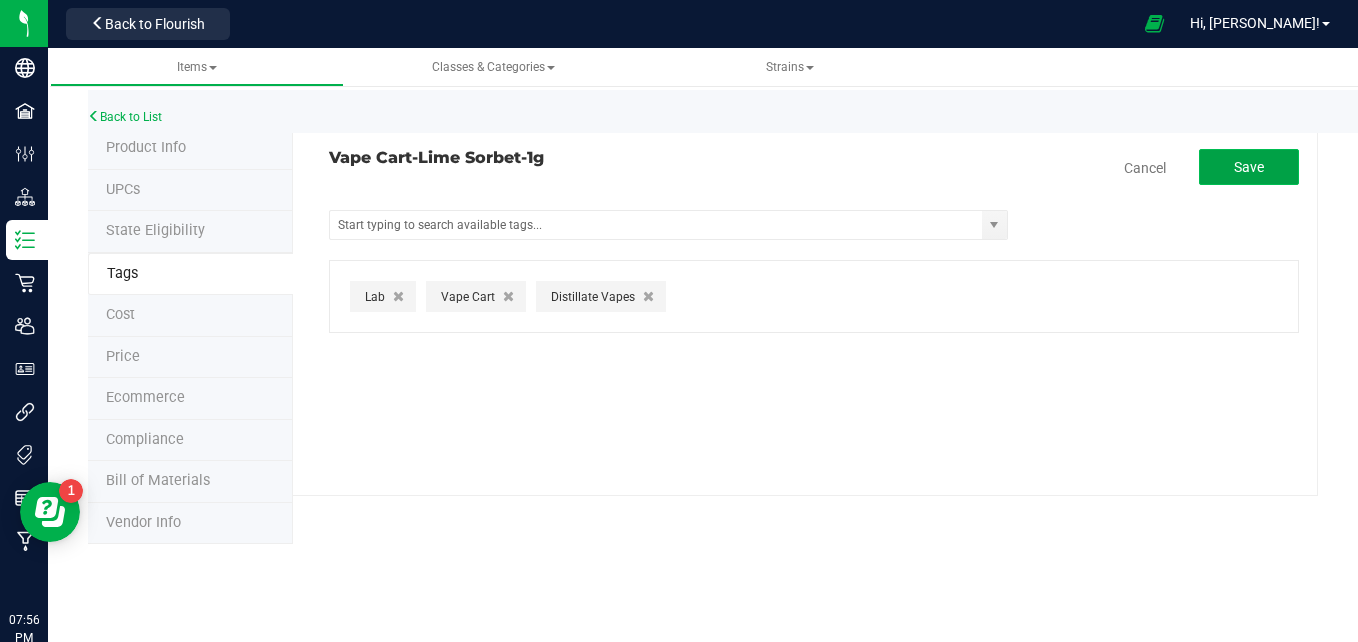 click on "Save" 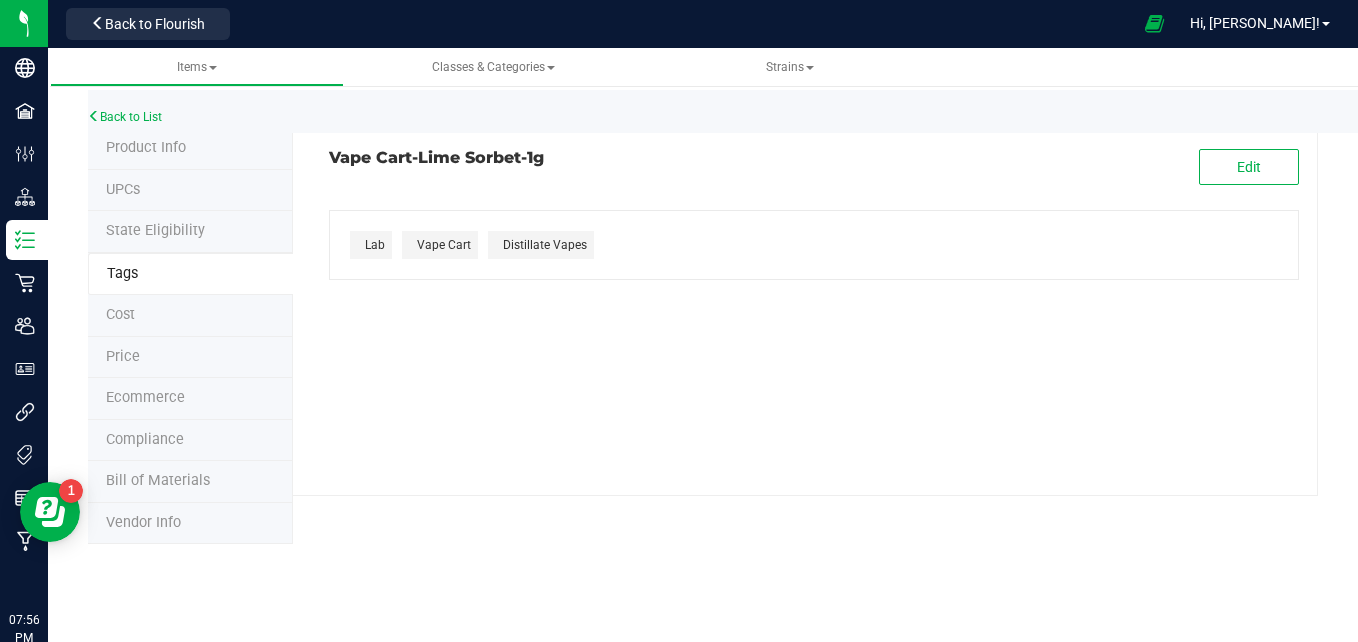 click on "Product Info" at bounding box center (146, 147) 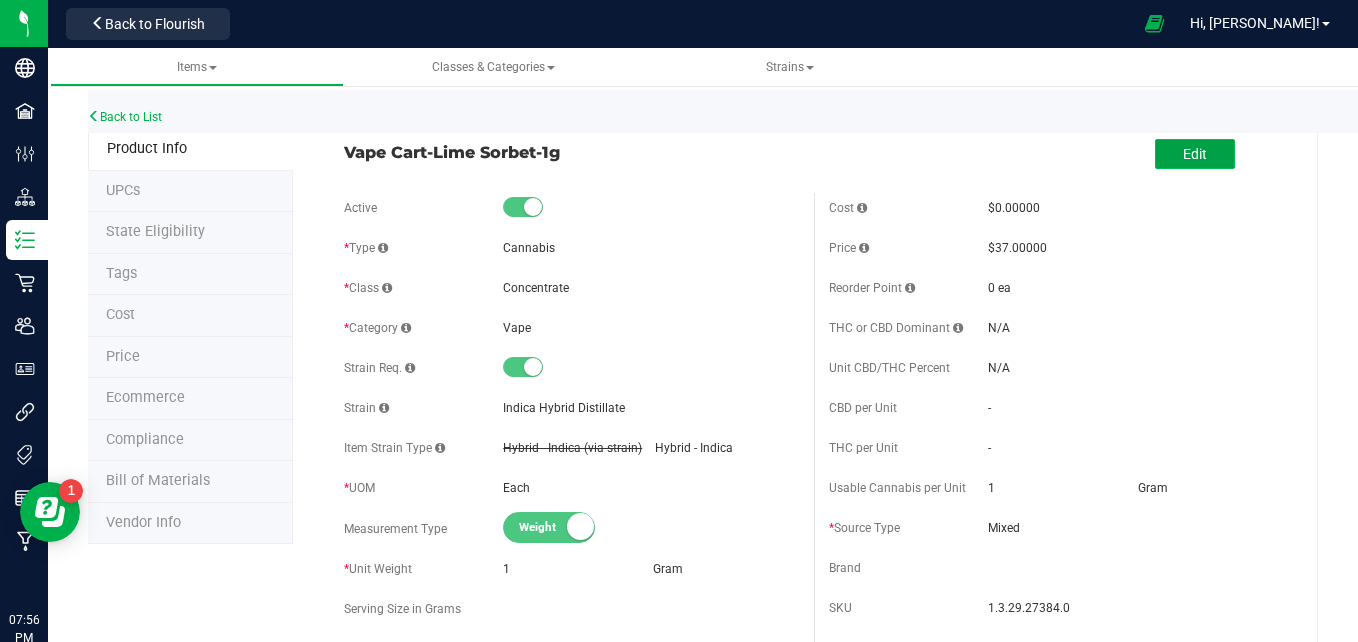 click on "Edit" at bounding box center [1195, 154] 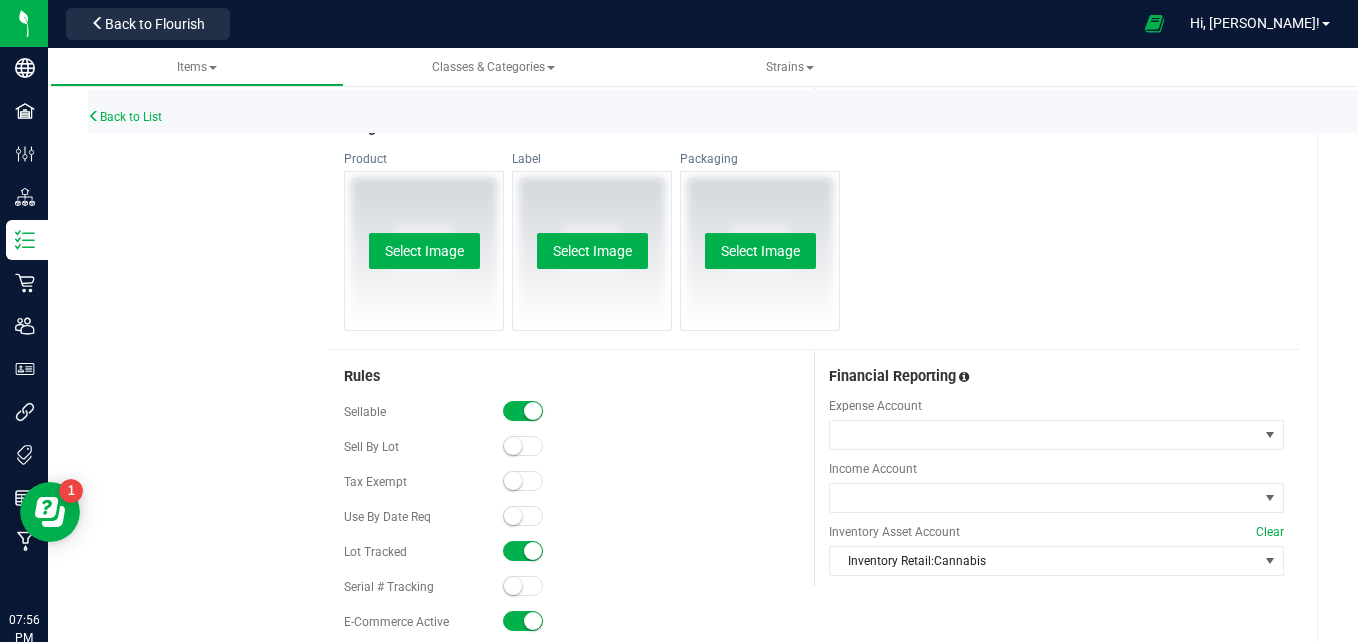 scroll, scrollTop: 881, scrollLeft: 0, axis: vertical 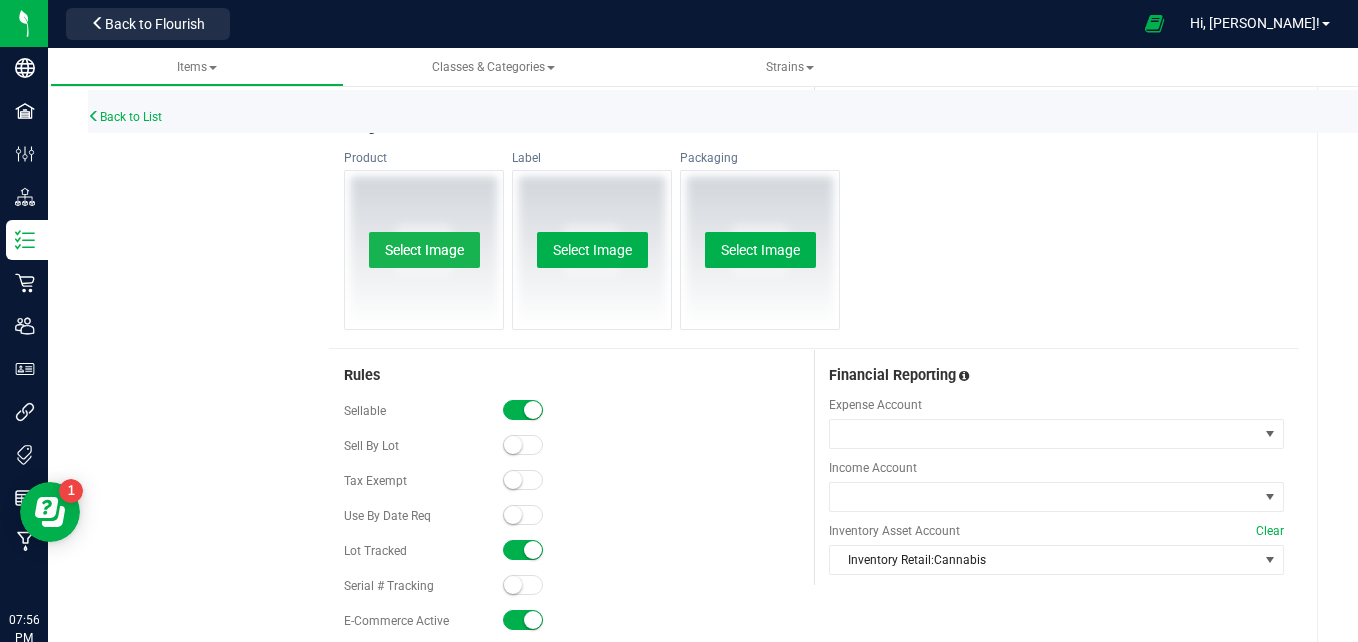 click on "Select Image" at bounding box center [424, 250] 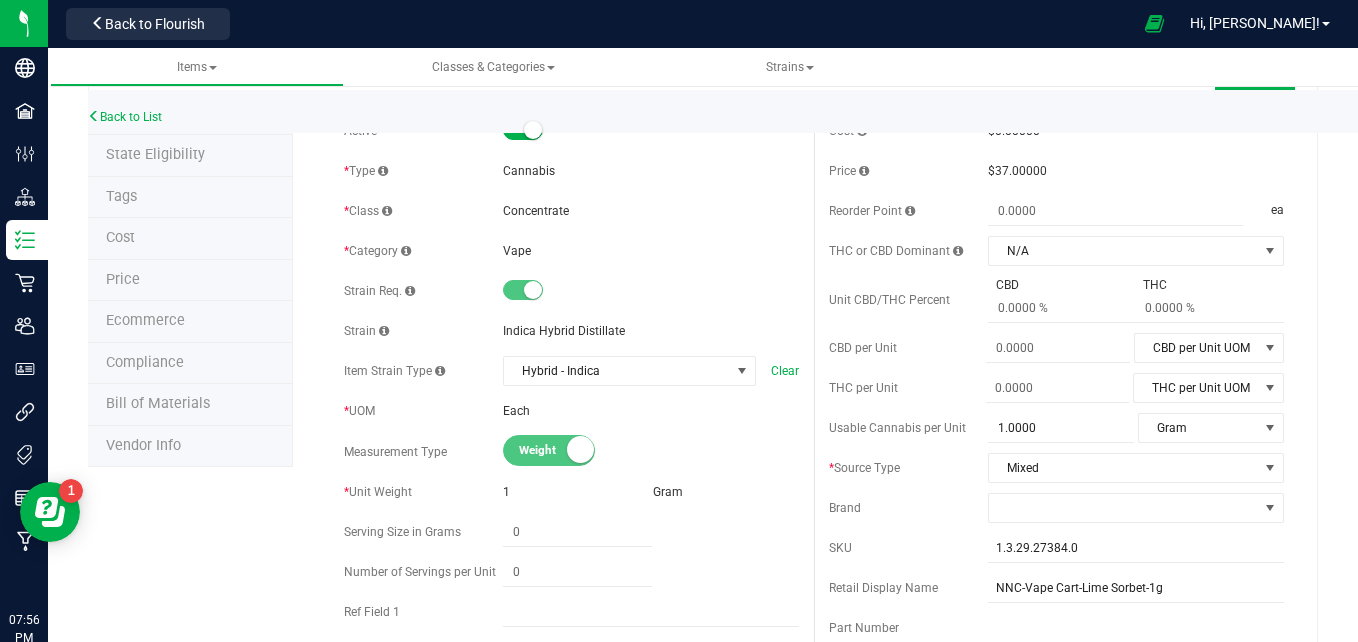 scroll, scrollTop: 0, scrollLeft: 0, axis: both 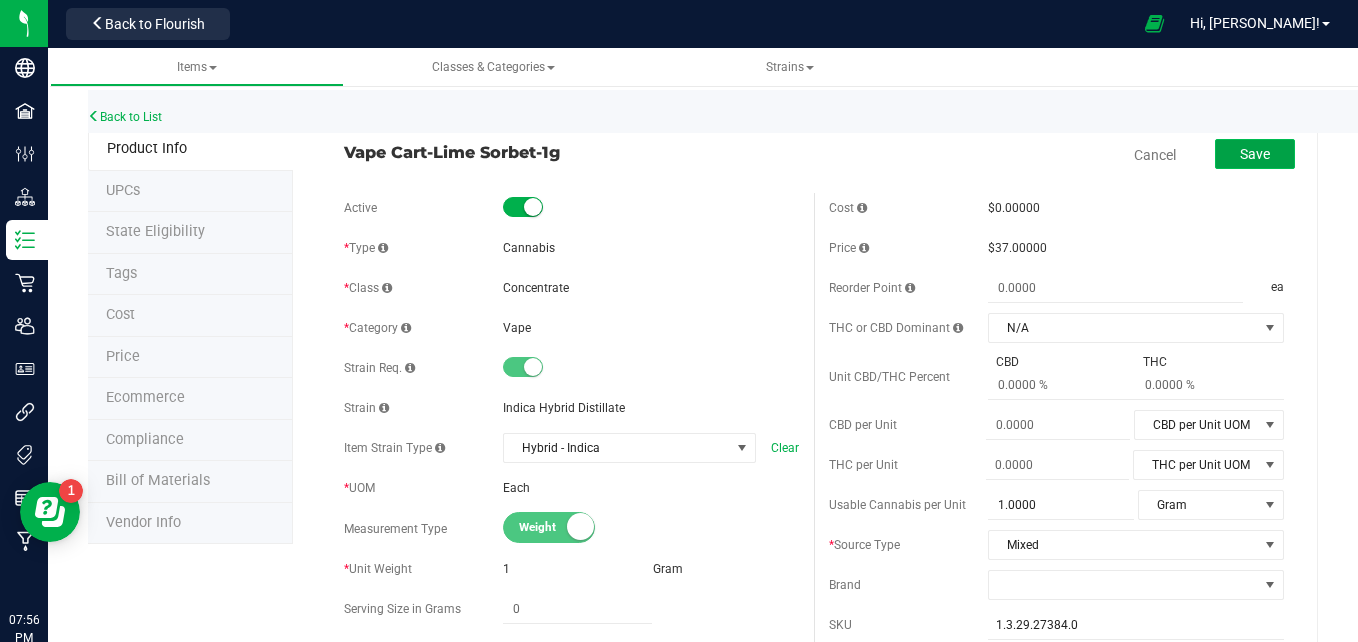 click on "Save" at bounding box center [1255, 154] 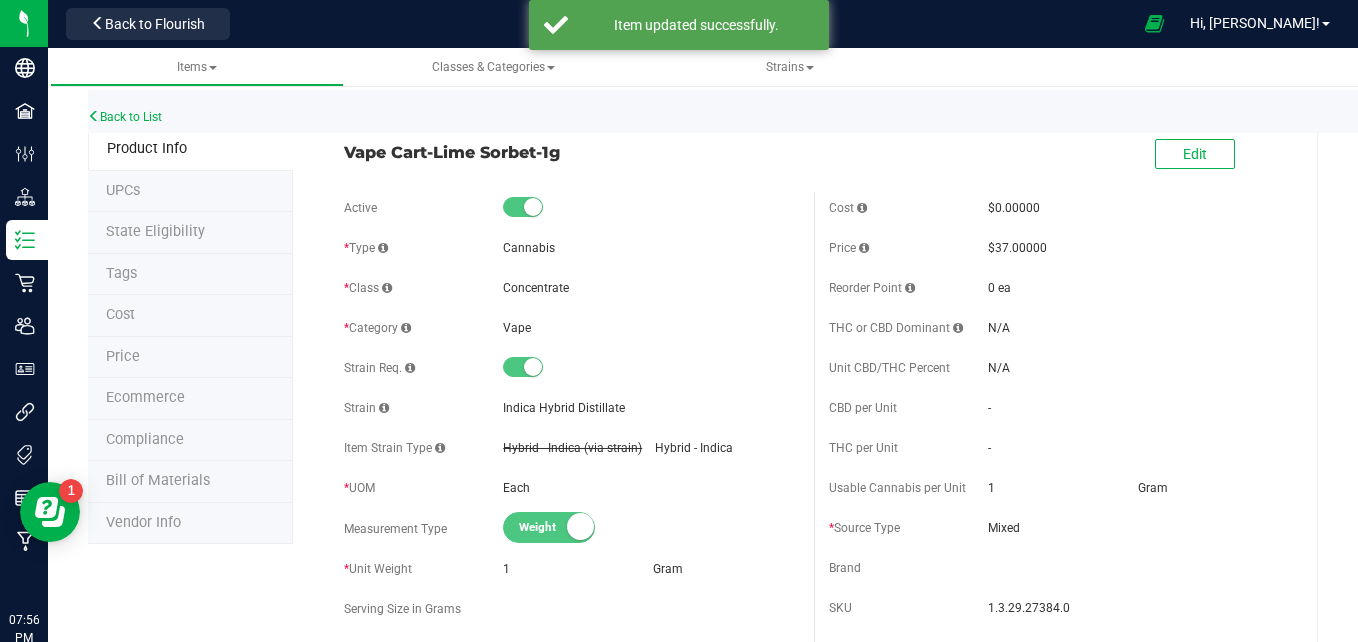 click on "Ecommerce" at bounding box center [190, 399] 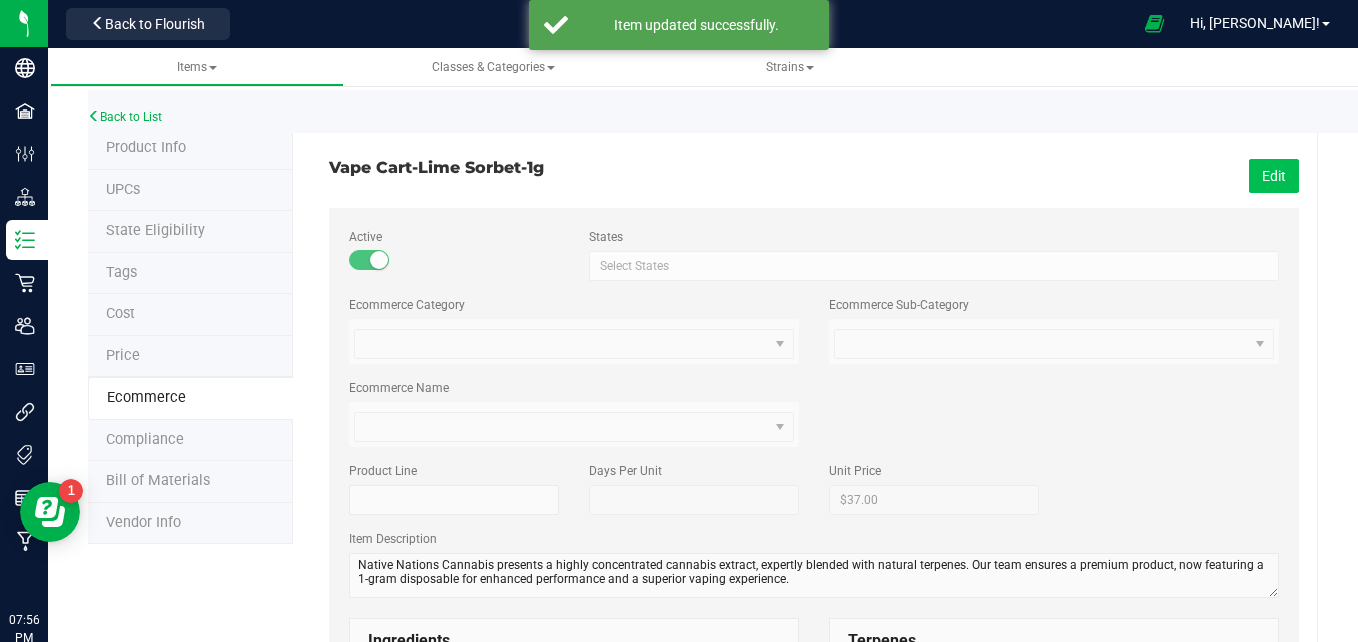 click on "Edit" at bounding box center (1274, 176) 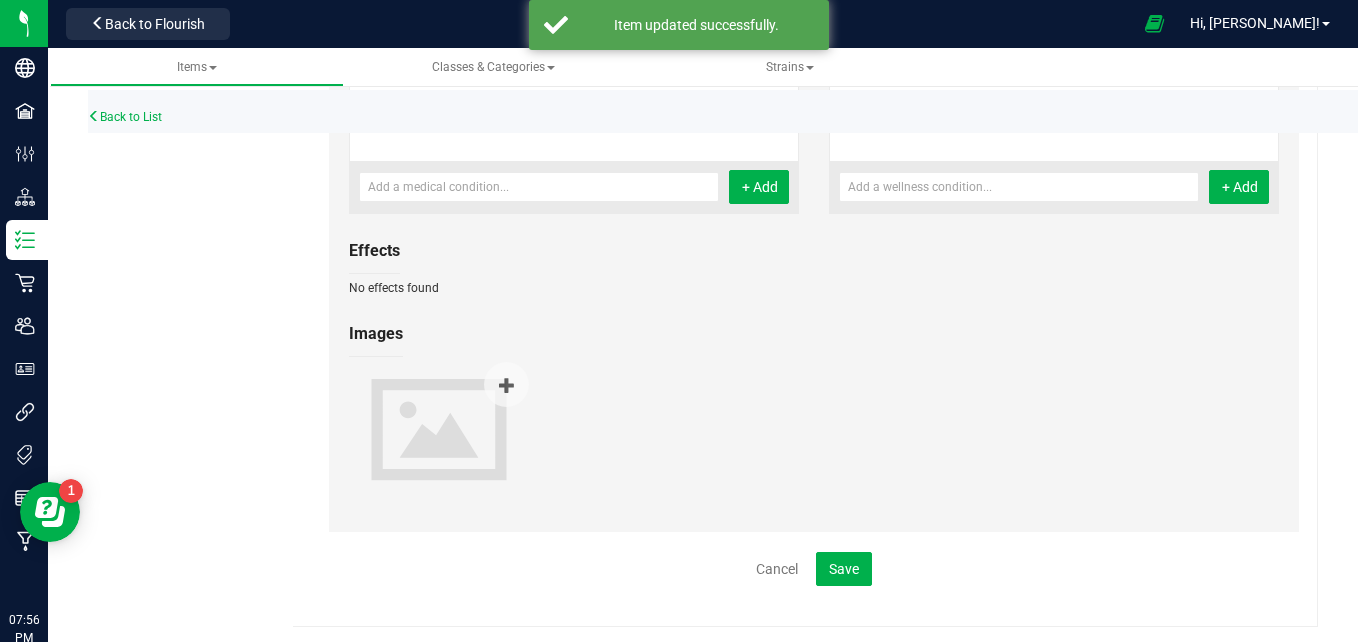 scroll, scrollTop: 1024, scrollLeft: 0, axis: vertical 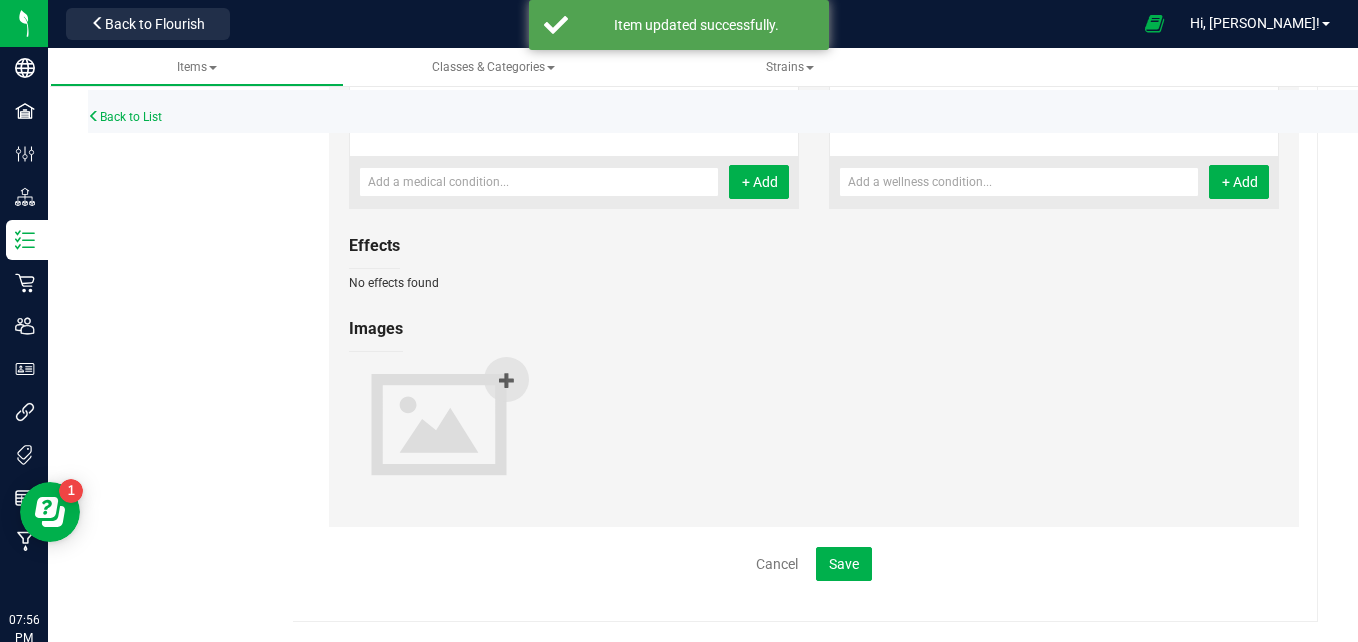 click at bounding box center (507, 380) 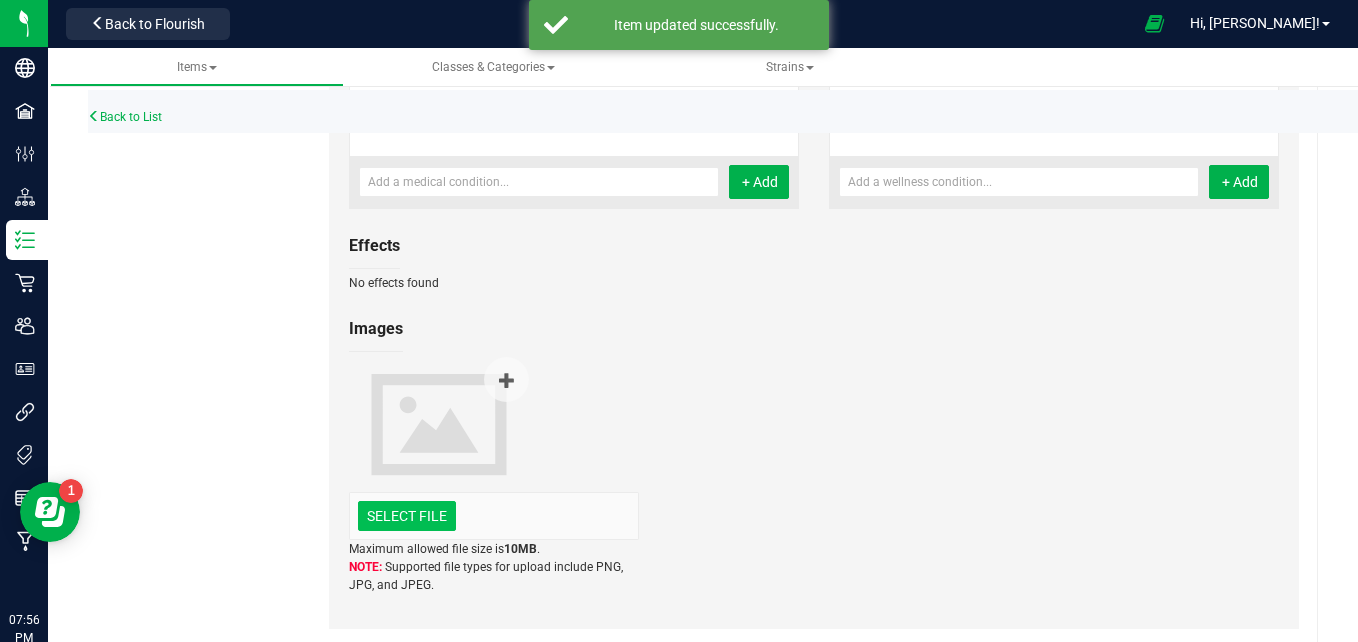 click at bounding box center (-990, 412) 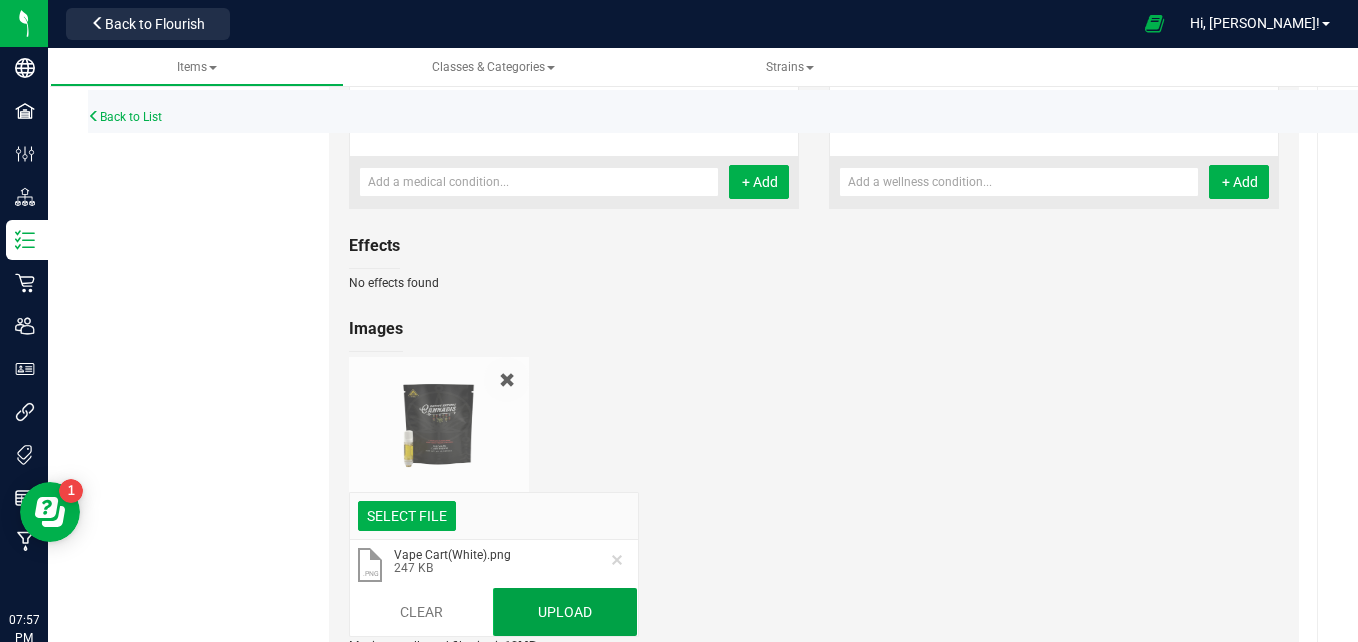 click on "Upload" at bounding box center [565, 612] 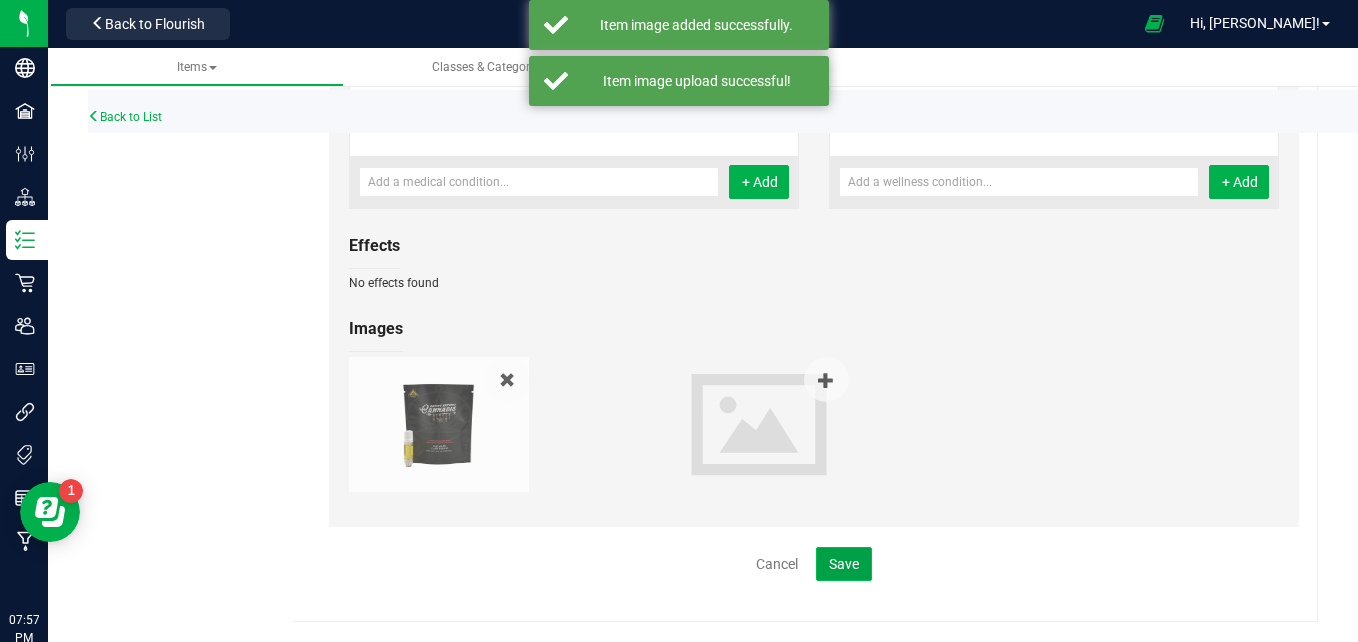 click on "Save" 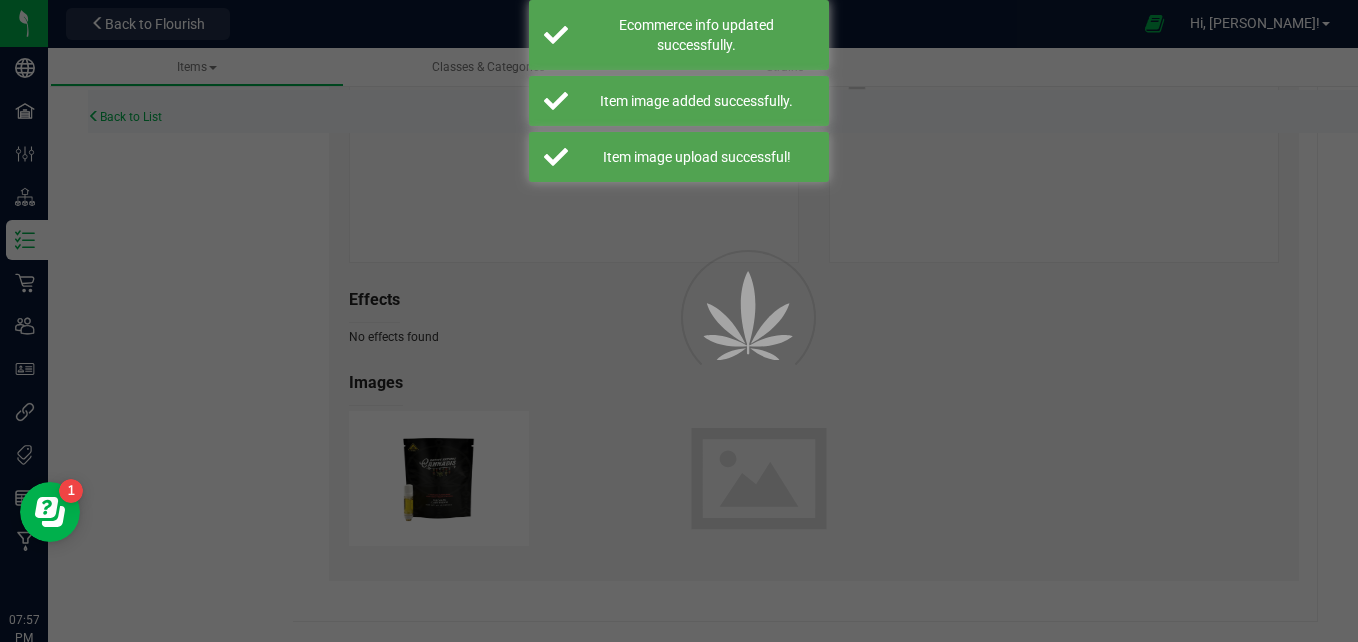 scroll, scrollTop: 970, scrollLeft: 0, axis: vertical 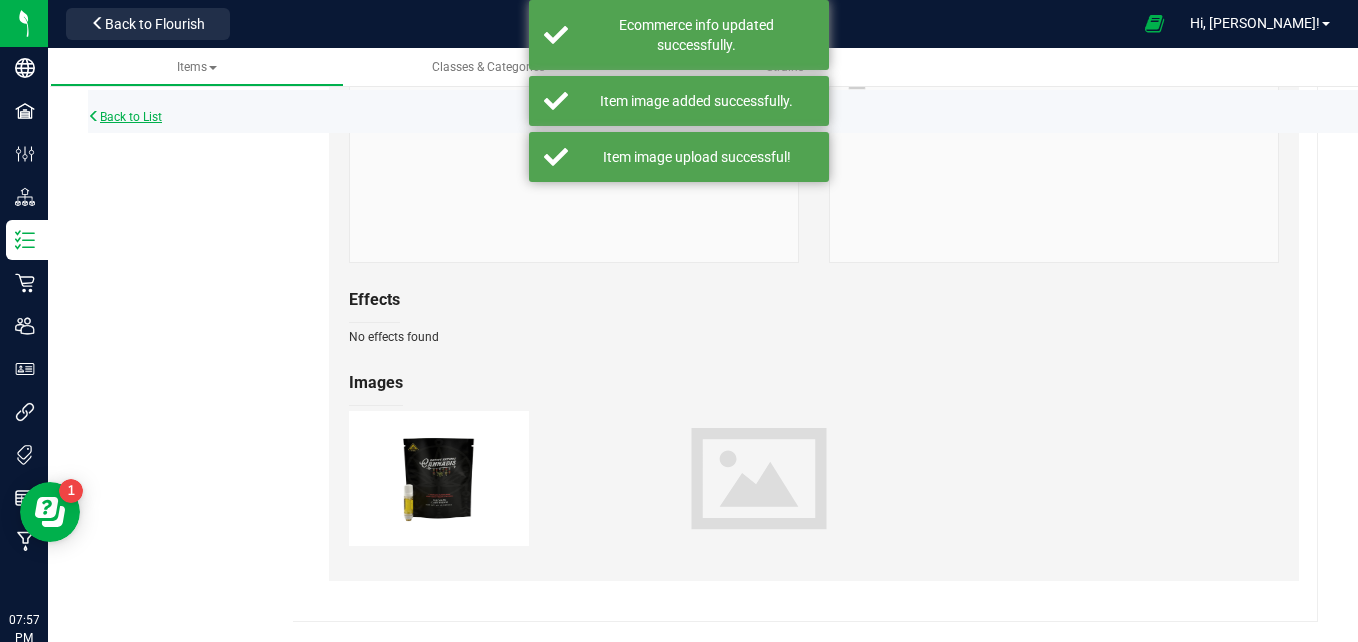 click on "Back to List" at bounding box center [125, 117] 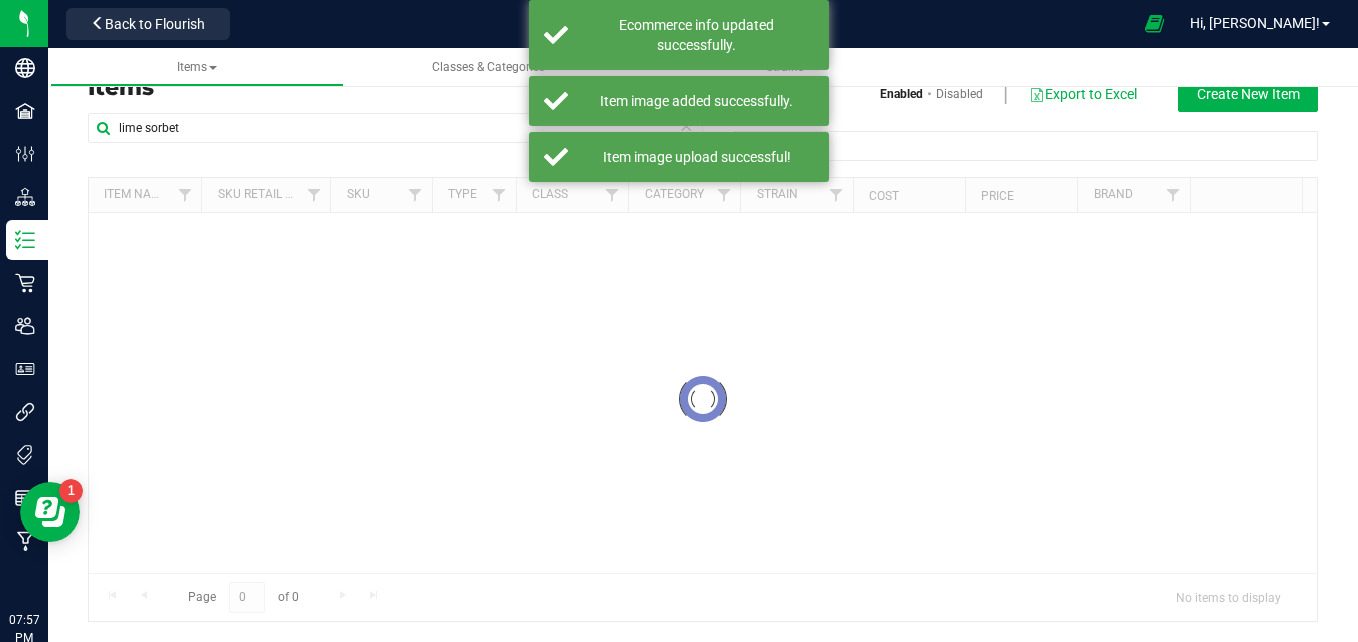 scroll, scrollTop: 0, scrollLeft: 0, axis: both 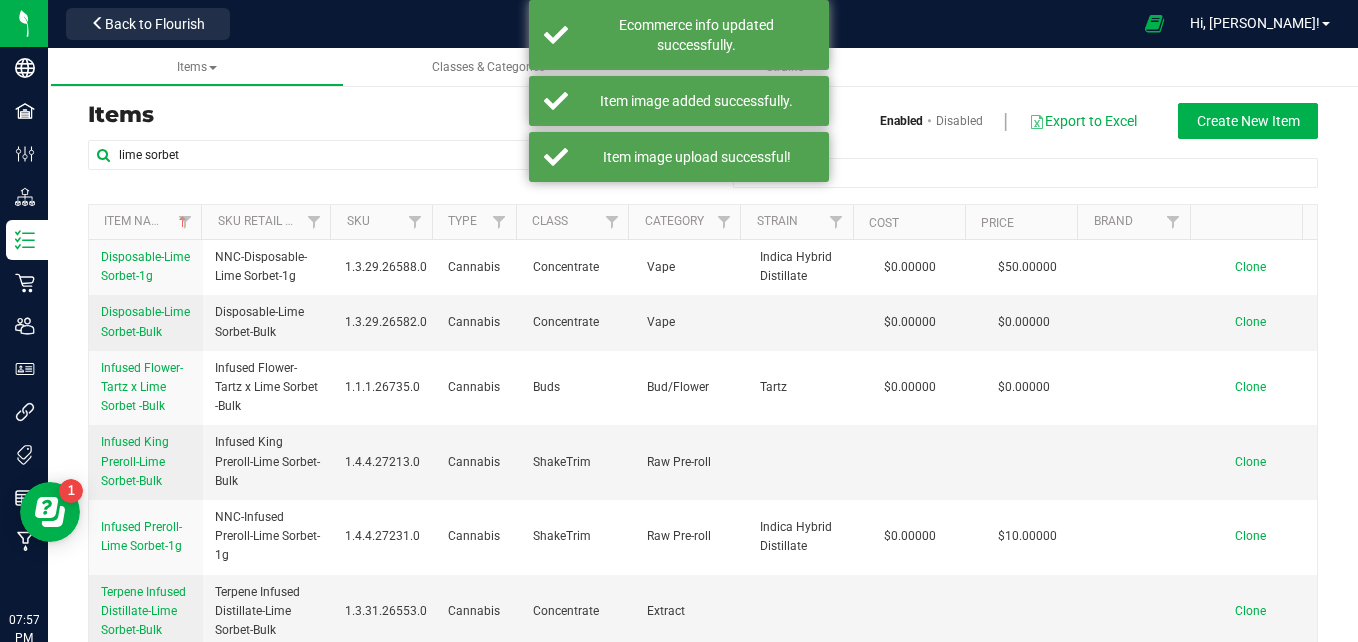 click on "lime sorbet" at bounding box center [395, 163] 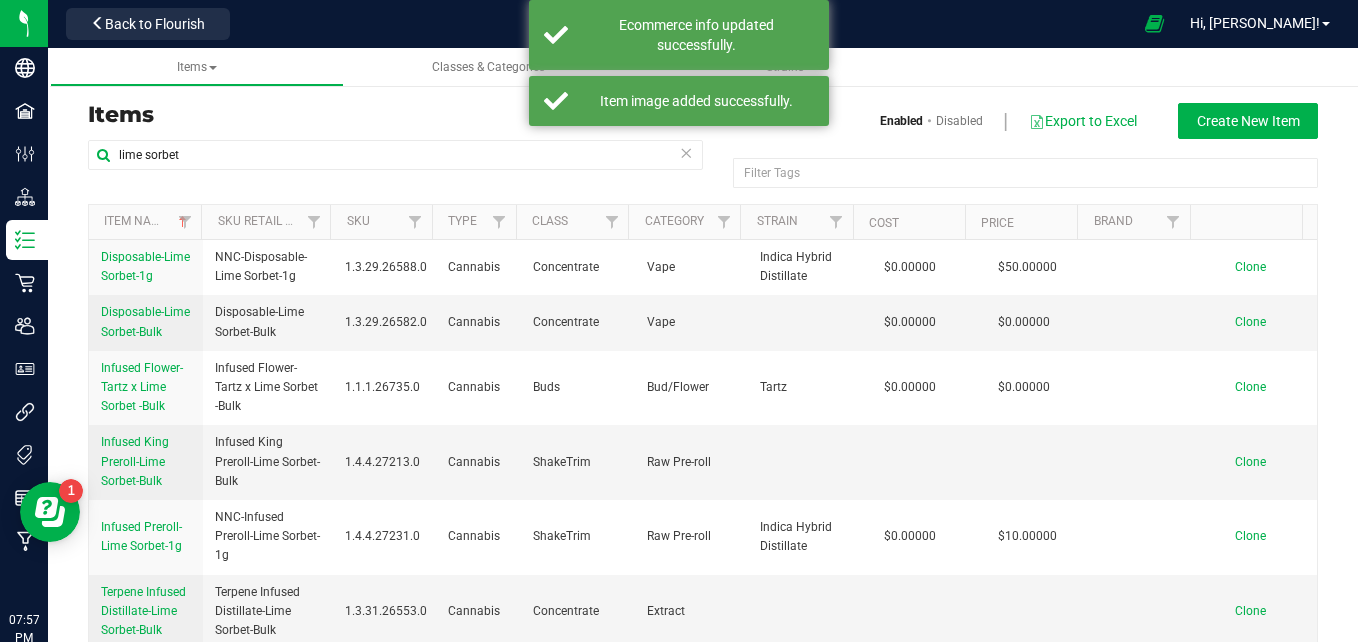 click on "lime sorbet" at bounding box center [395, 163] 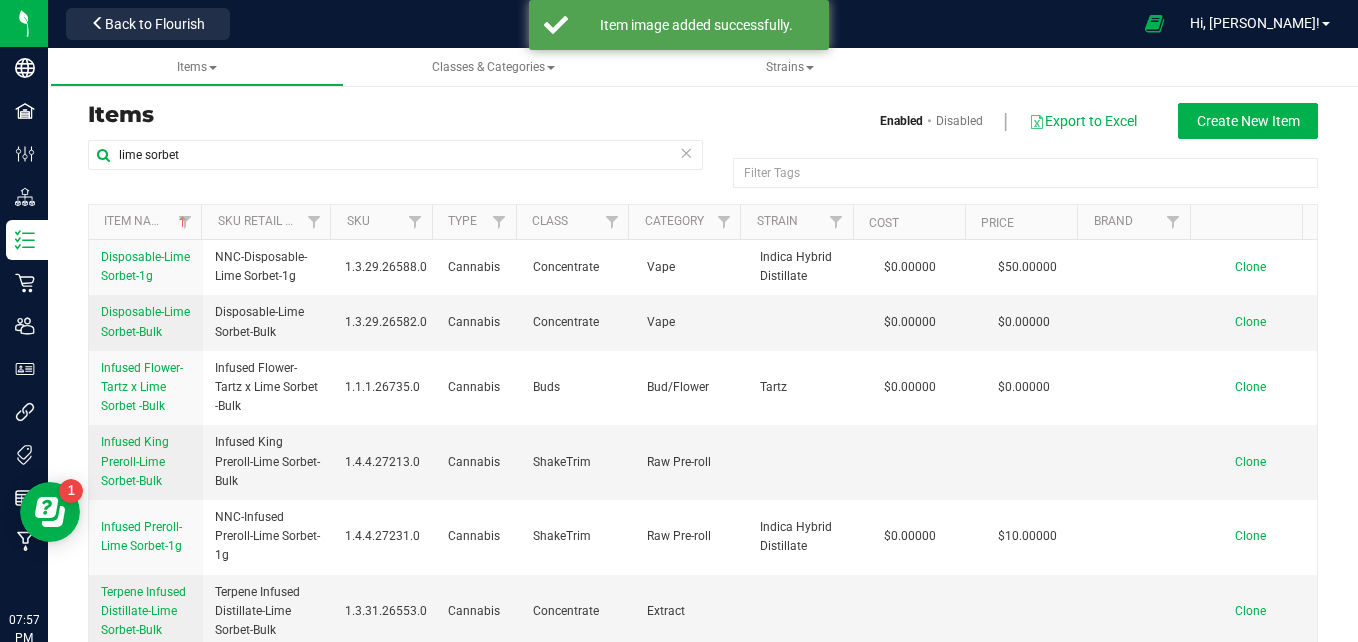 click at bounding box center (686, 152) 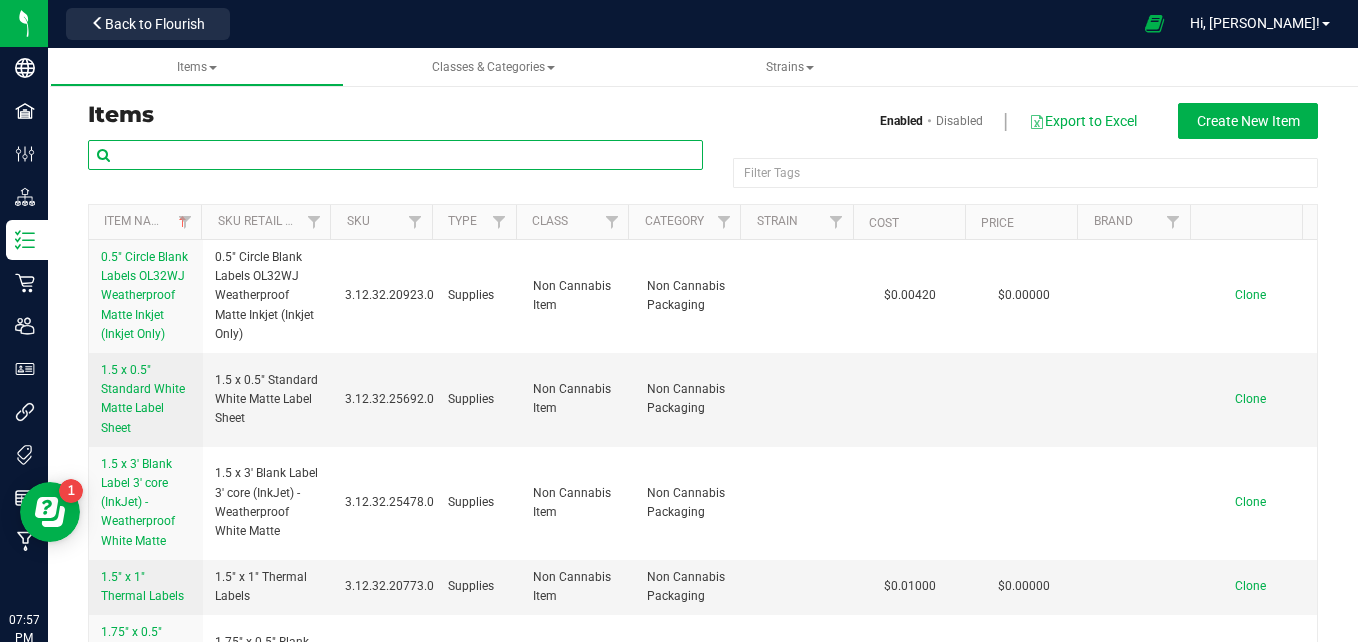 click at bounding box center (395, 155) 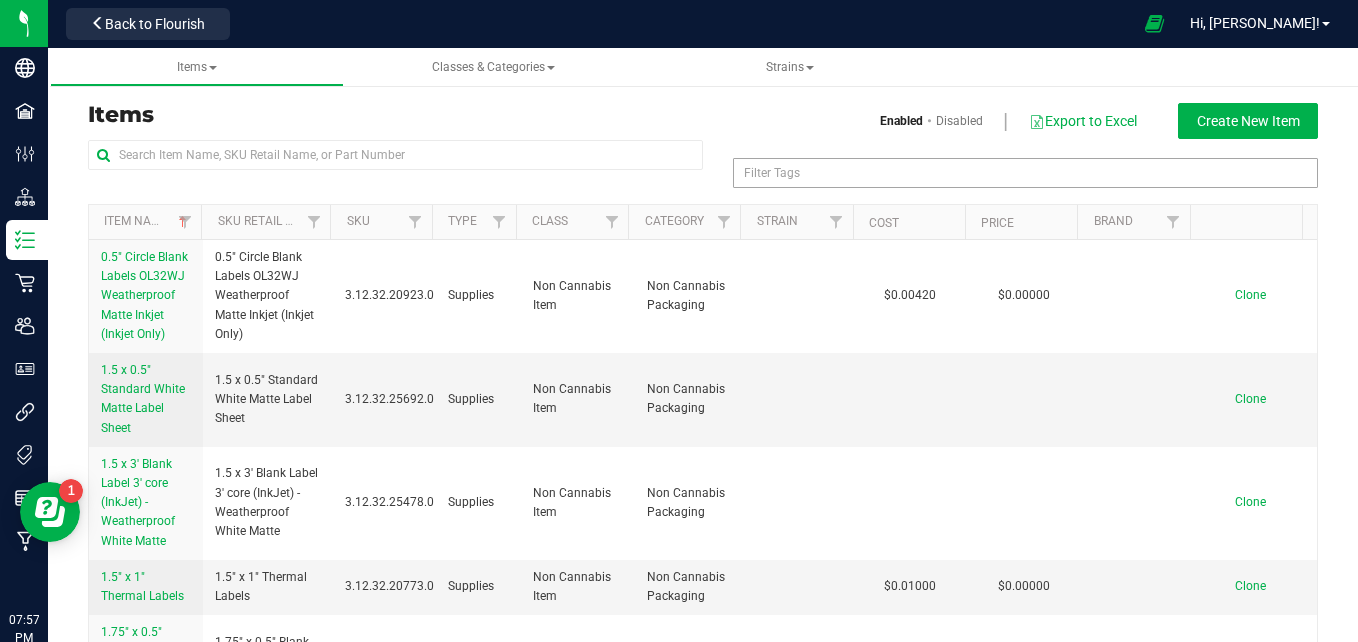 click on "Filter Tags" at bounding box center (1025, 173) 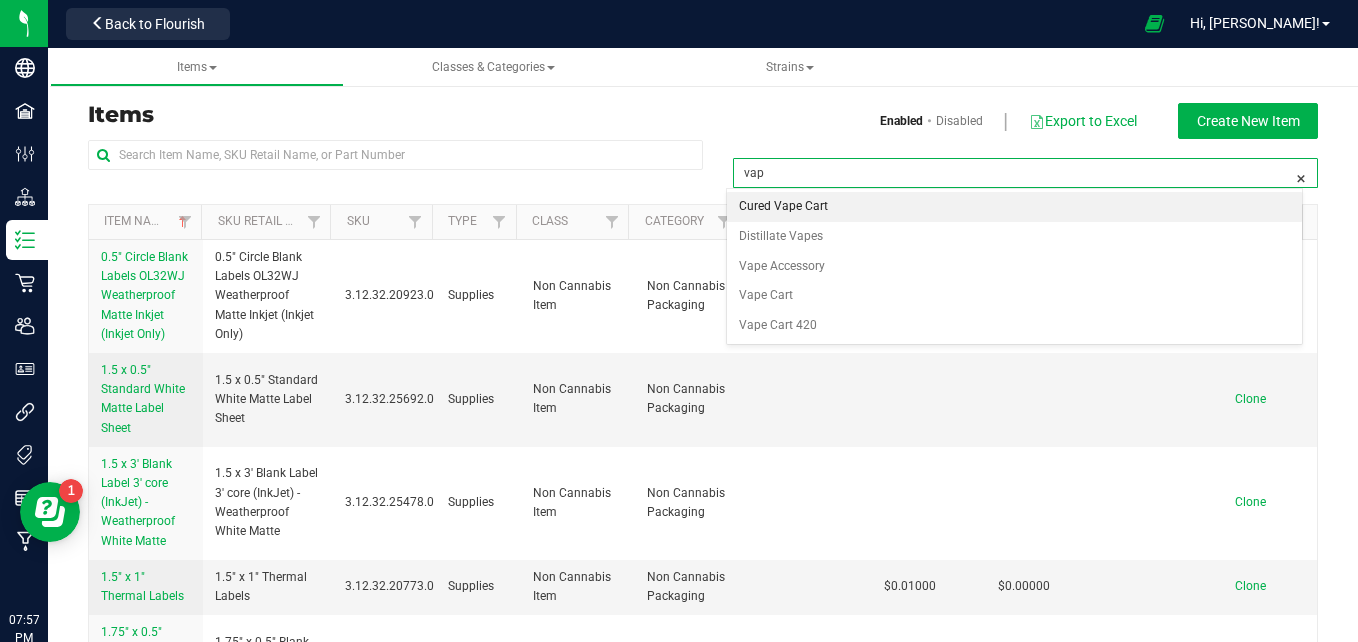 type on "vape" 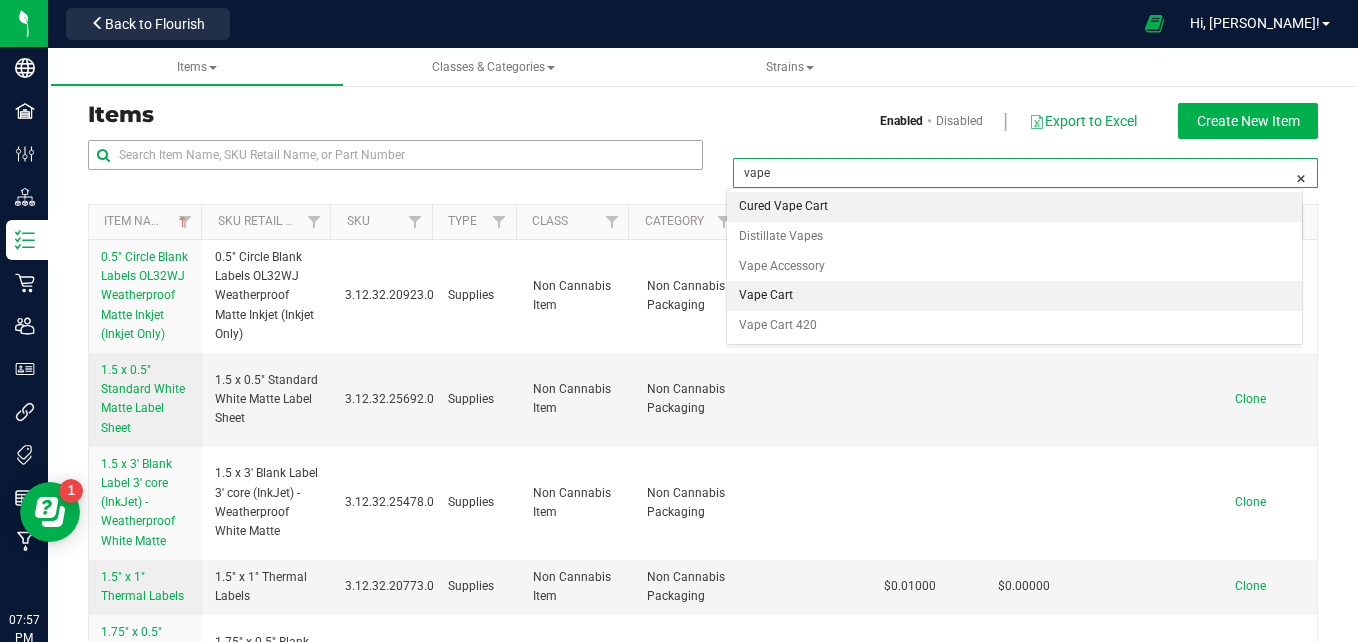 click on "Vape Cart" at bounding box center (1015, 296) 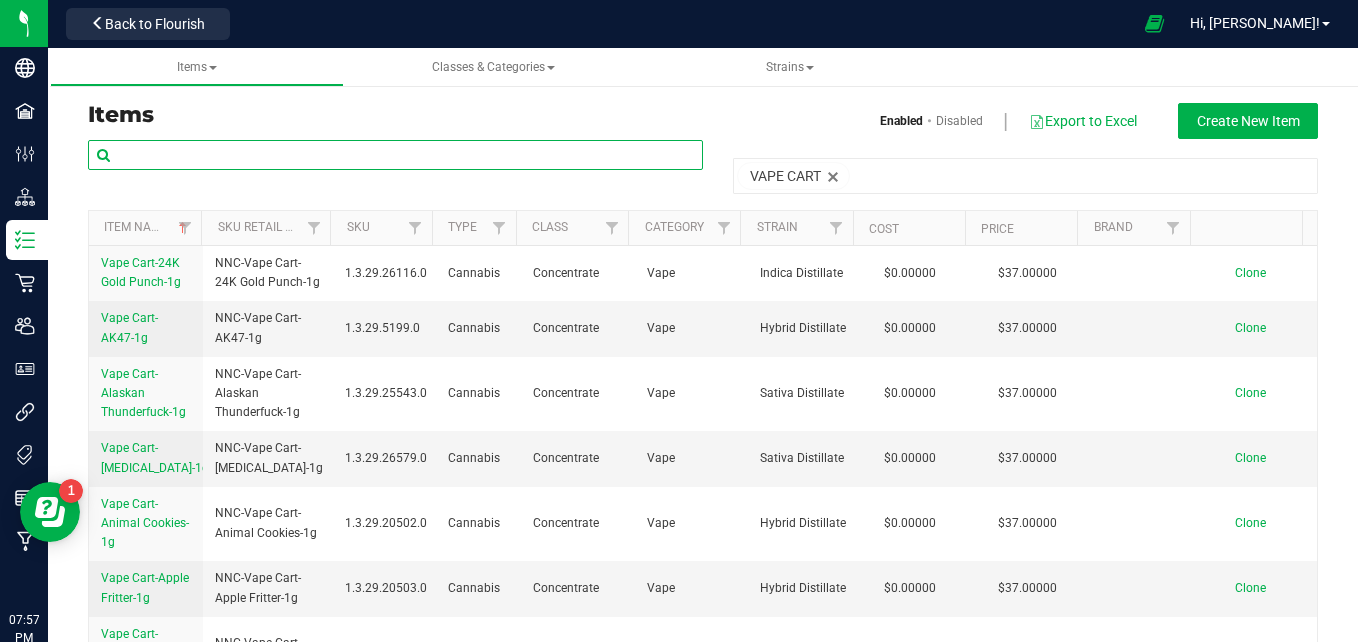 click at bounding box center (395, 155) 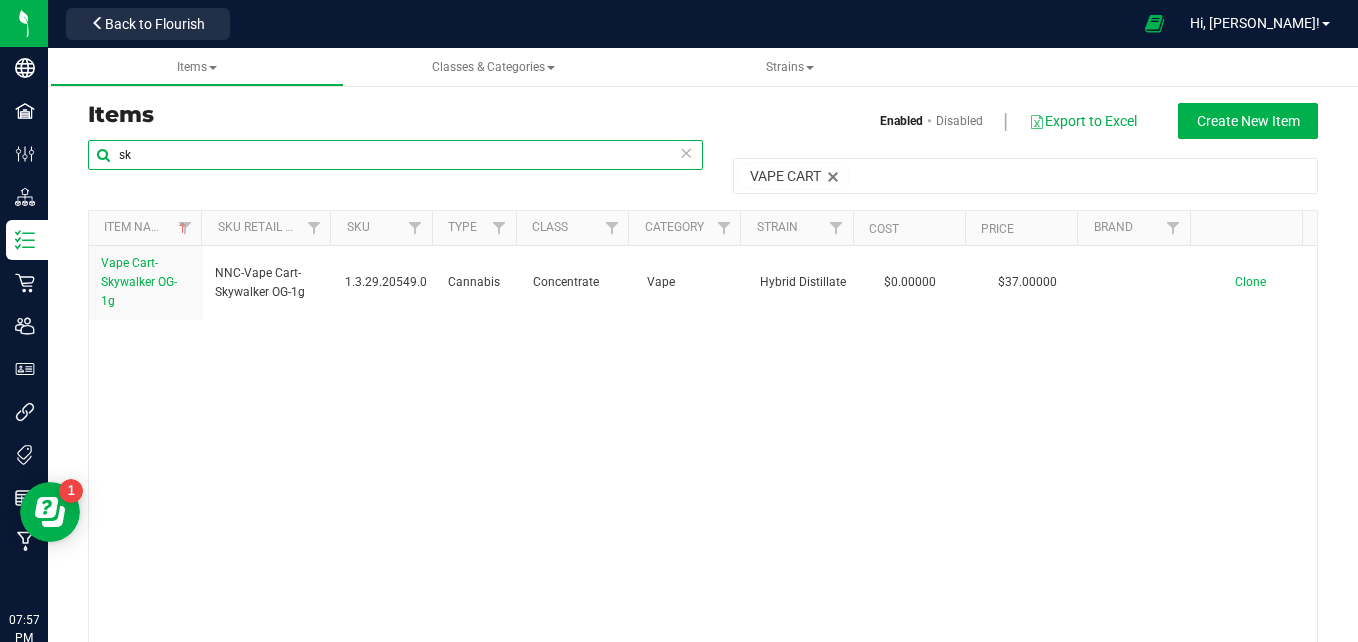 type on "s" 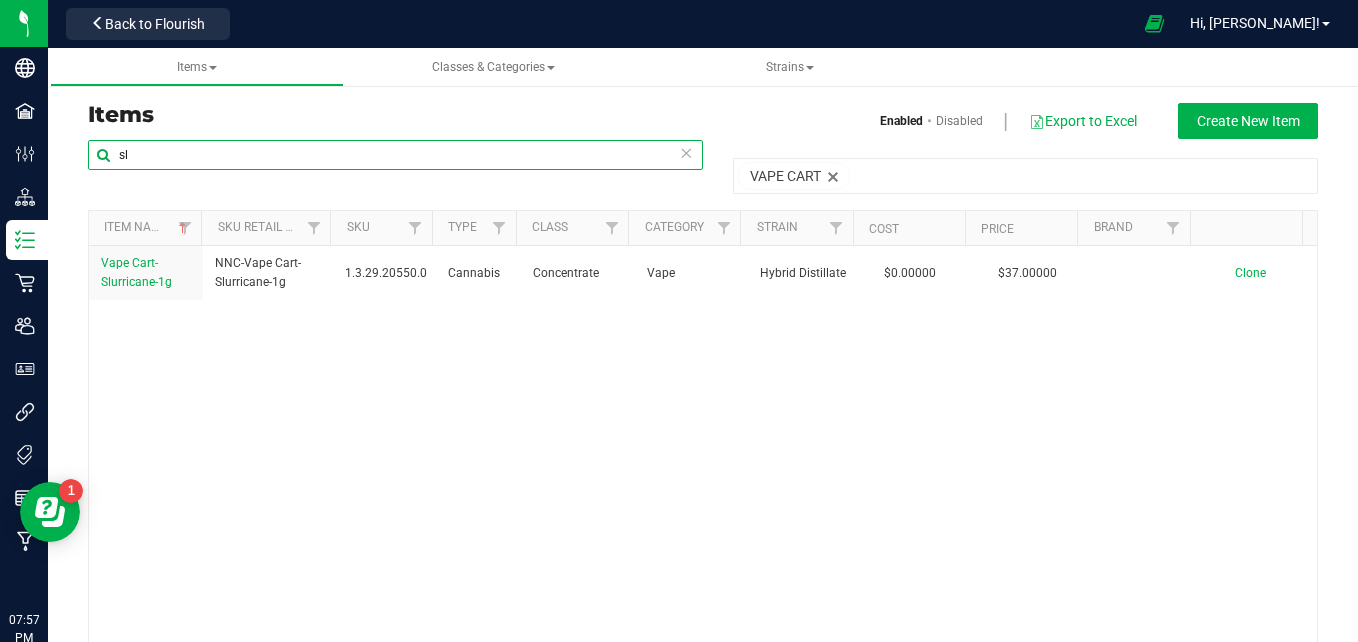 type on "s" 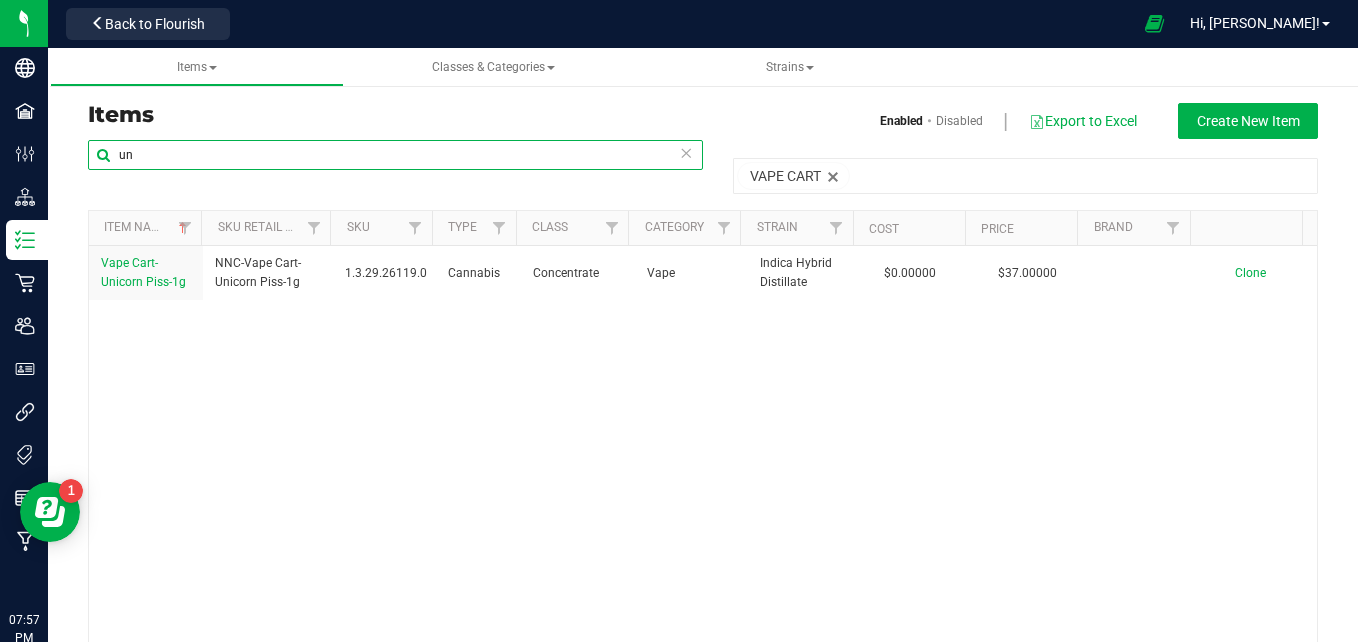type on "u" 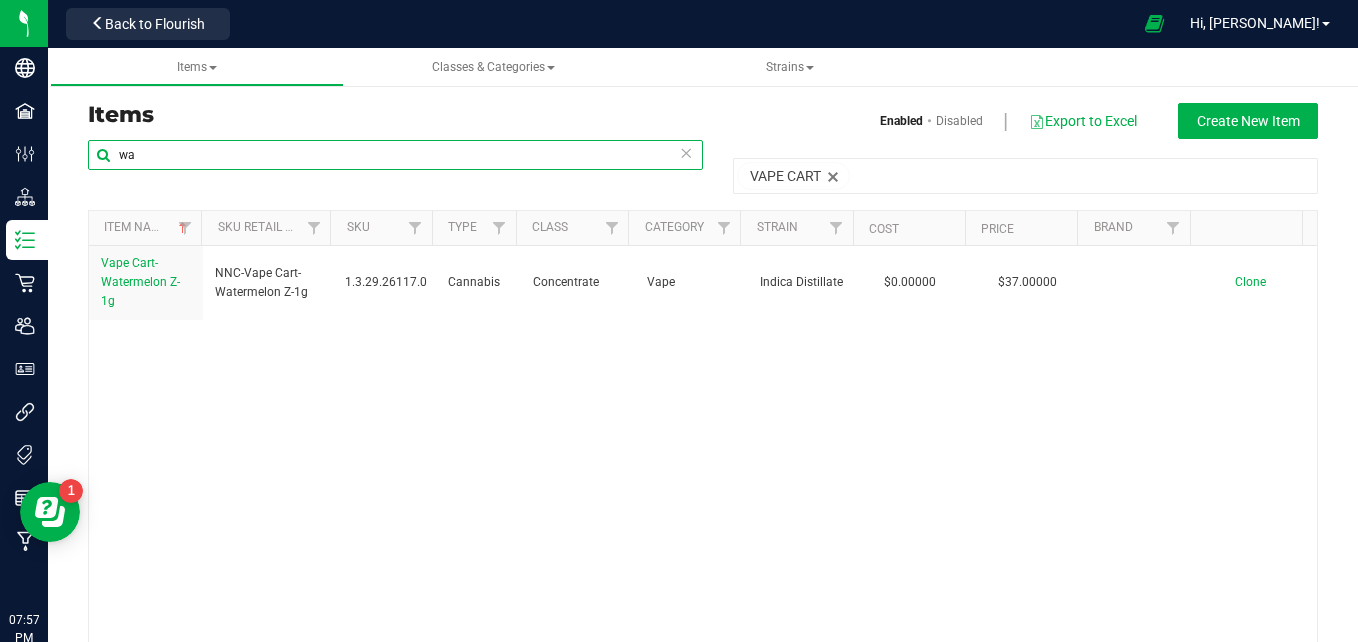 type on "w" 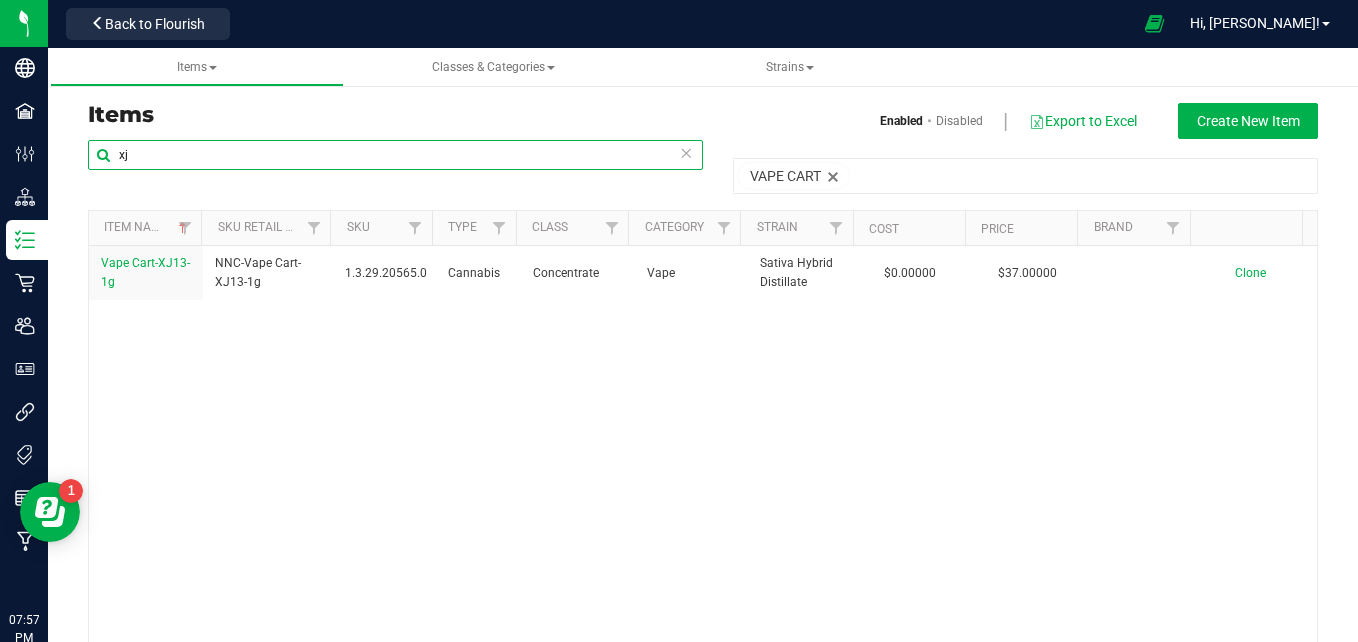 type on "x" 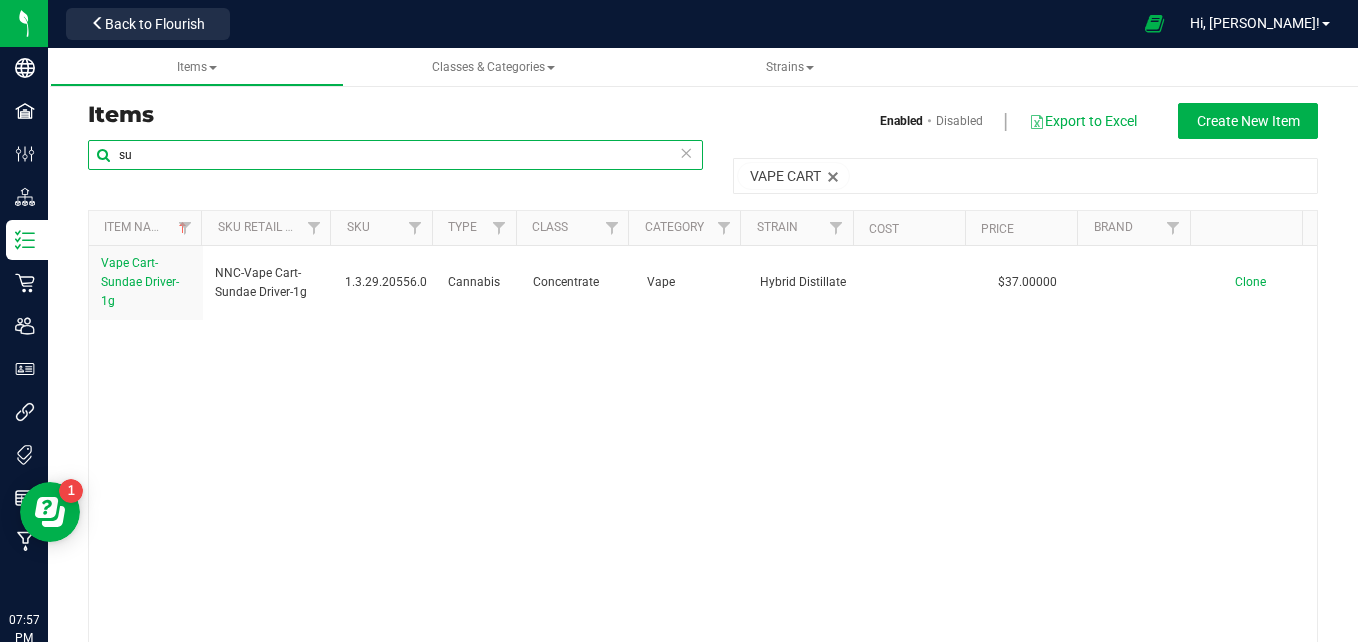 type on "s" 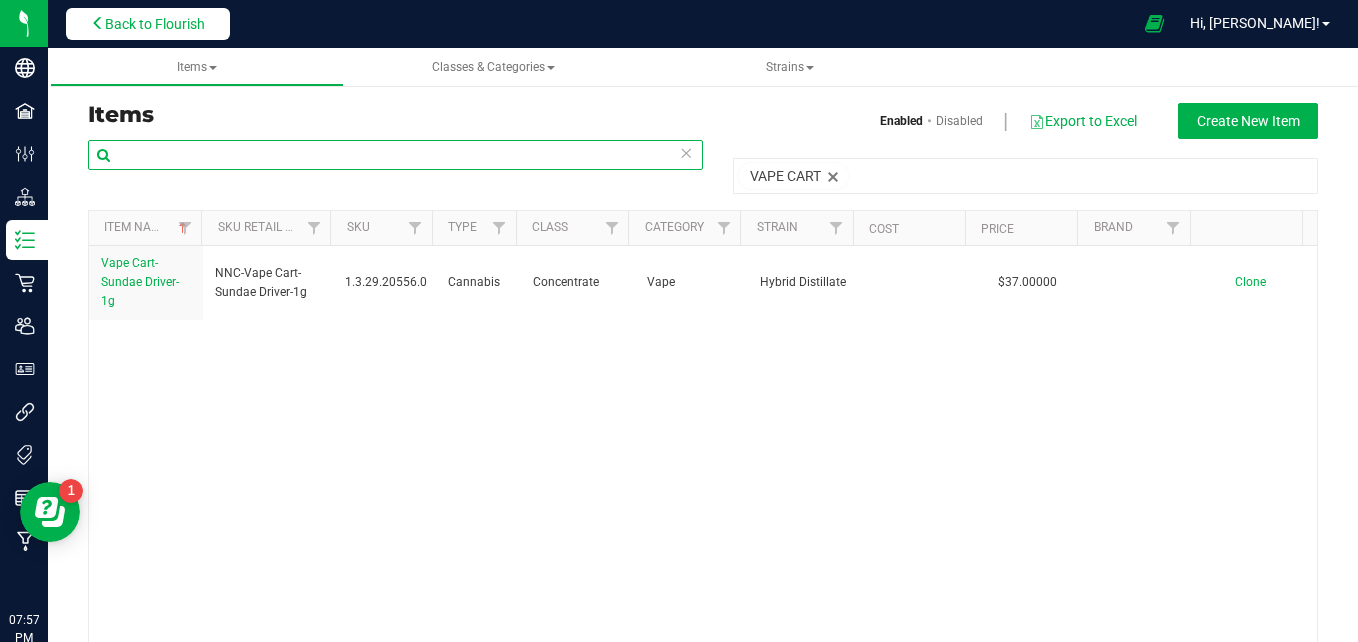 type 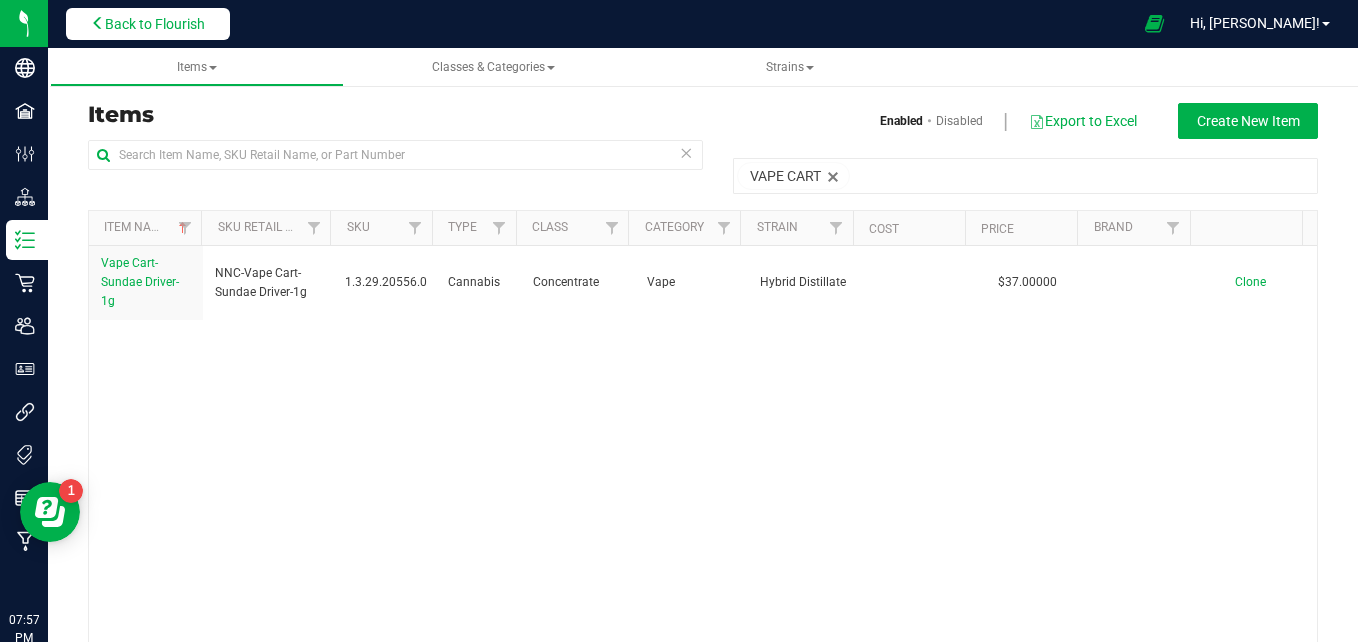 click on "Back to Flourish" at bounding box center (155, 24) 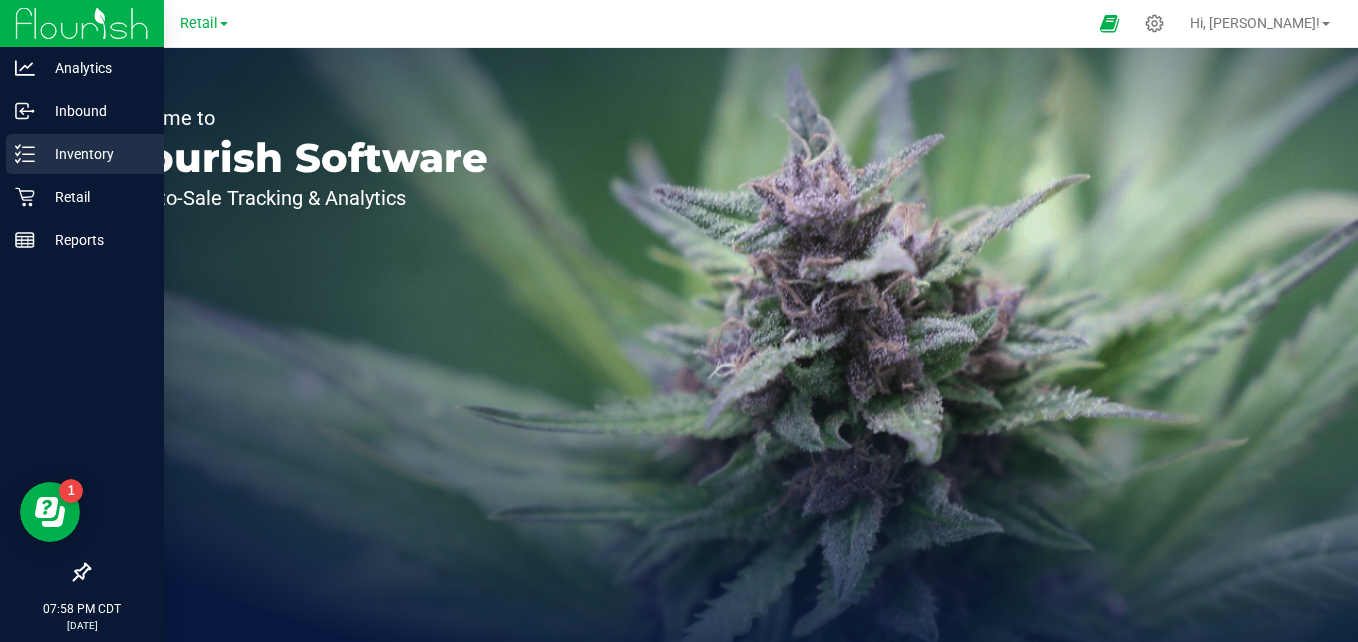 click on "Inventory" at bounding box center (85, 154) 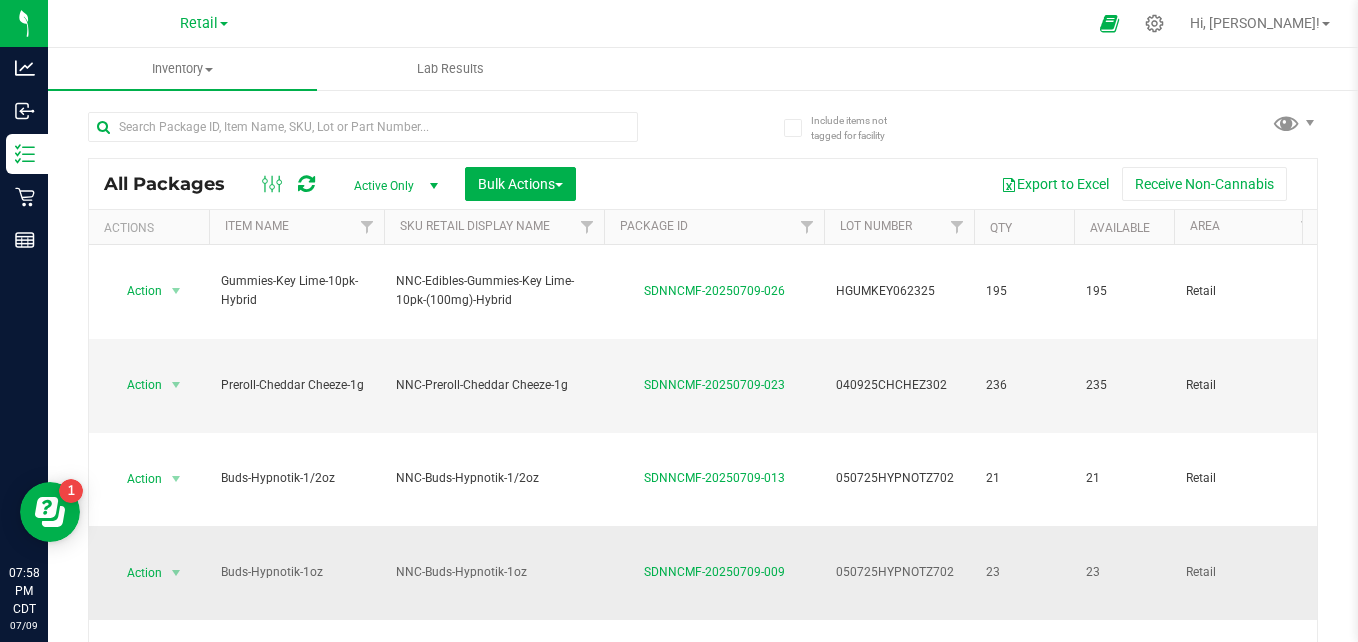 scroll, scrollTop: 0, scrollLeft: 83, axis: horizontal 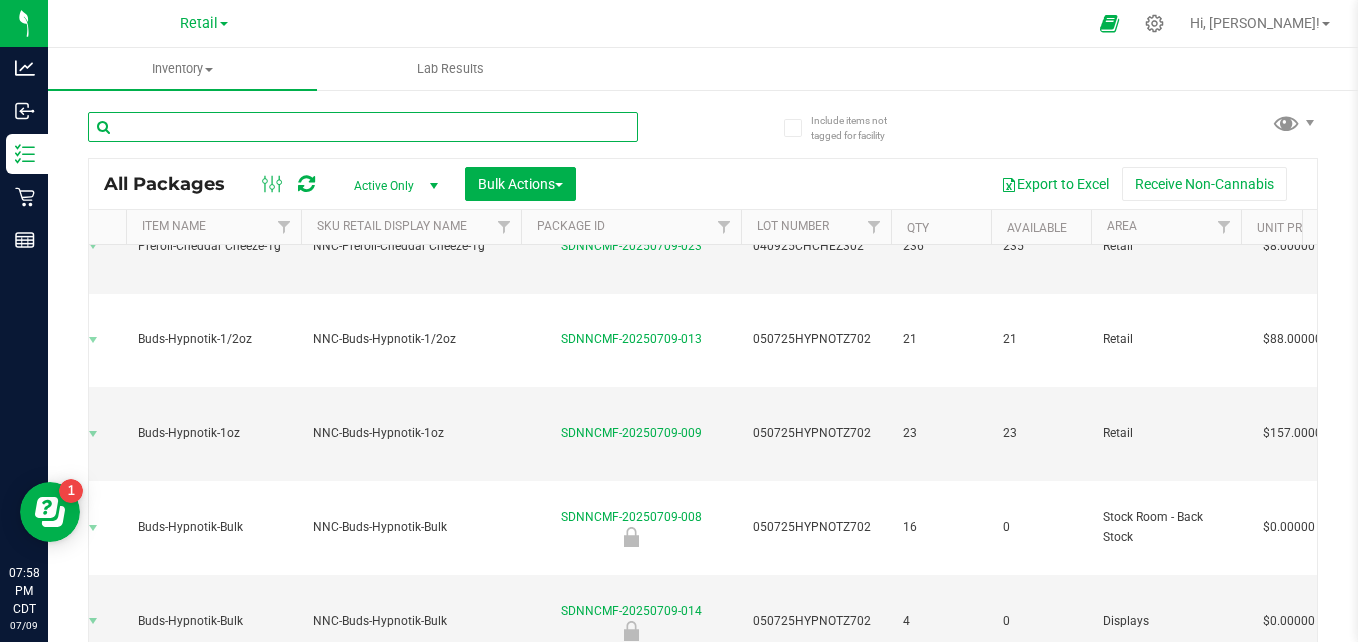 click at bounding box center [363, 127] 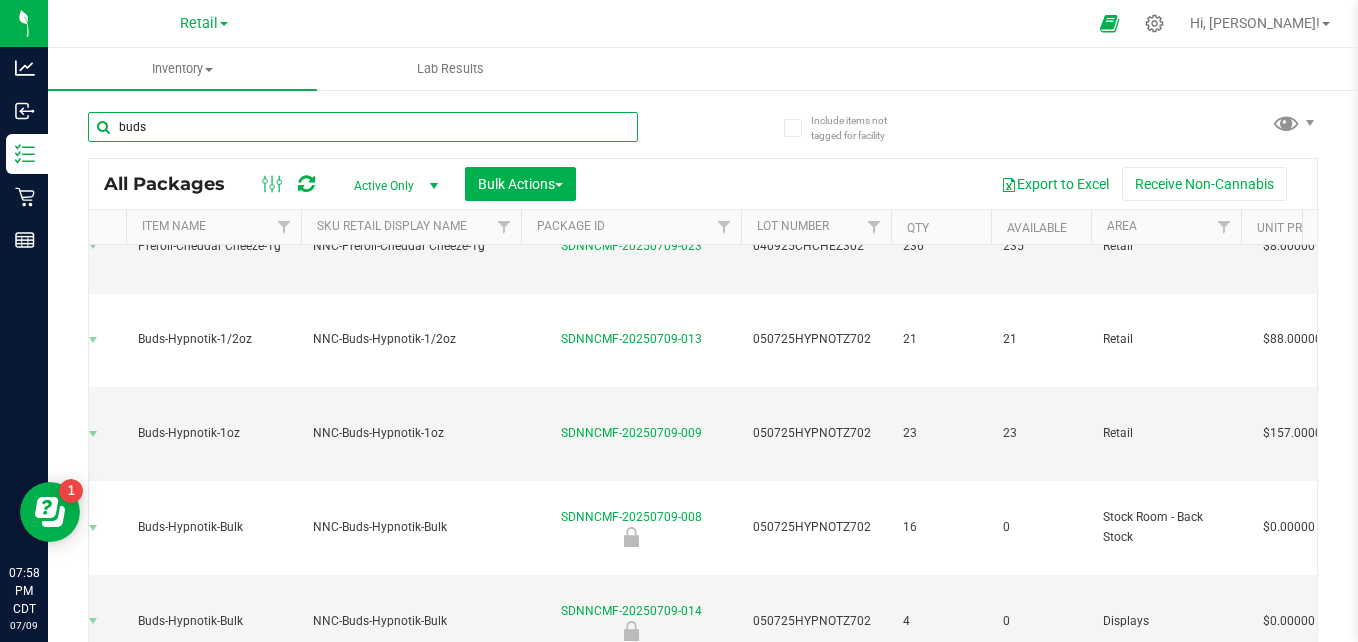 type on "buds" 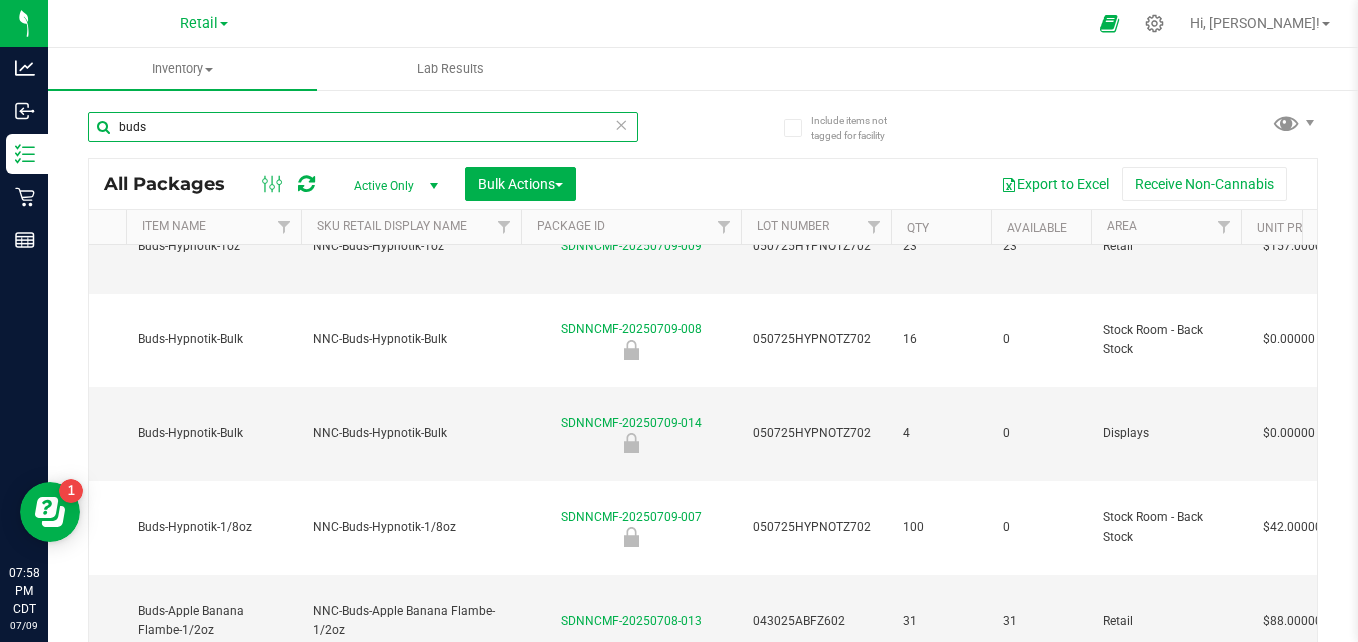 scroll, scrollTop: 0, scrollLeft: 0, axis: both 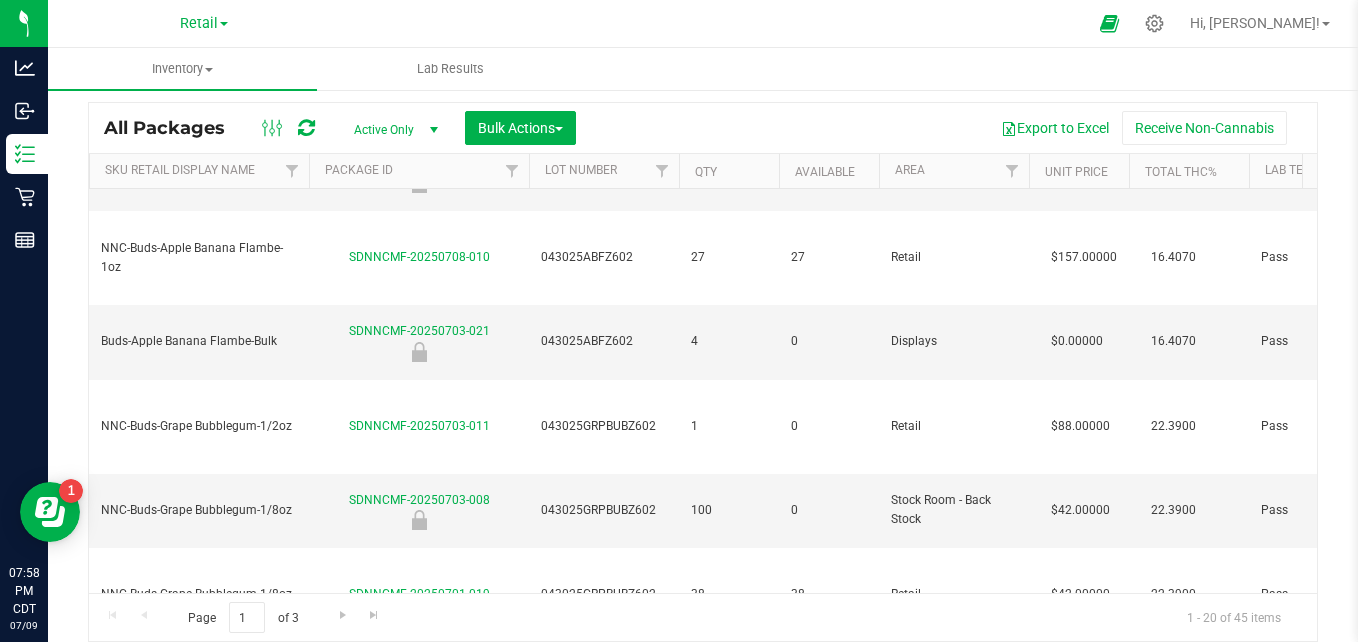 click on "buds
All Packages
Active Only Active Only Lab Samples Locked All
Bulk Actions
Add to manufacturing run
Add to outbound order
Combine packages" at bounding box center (703, 339) 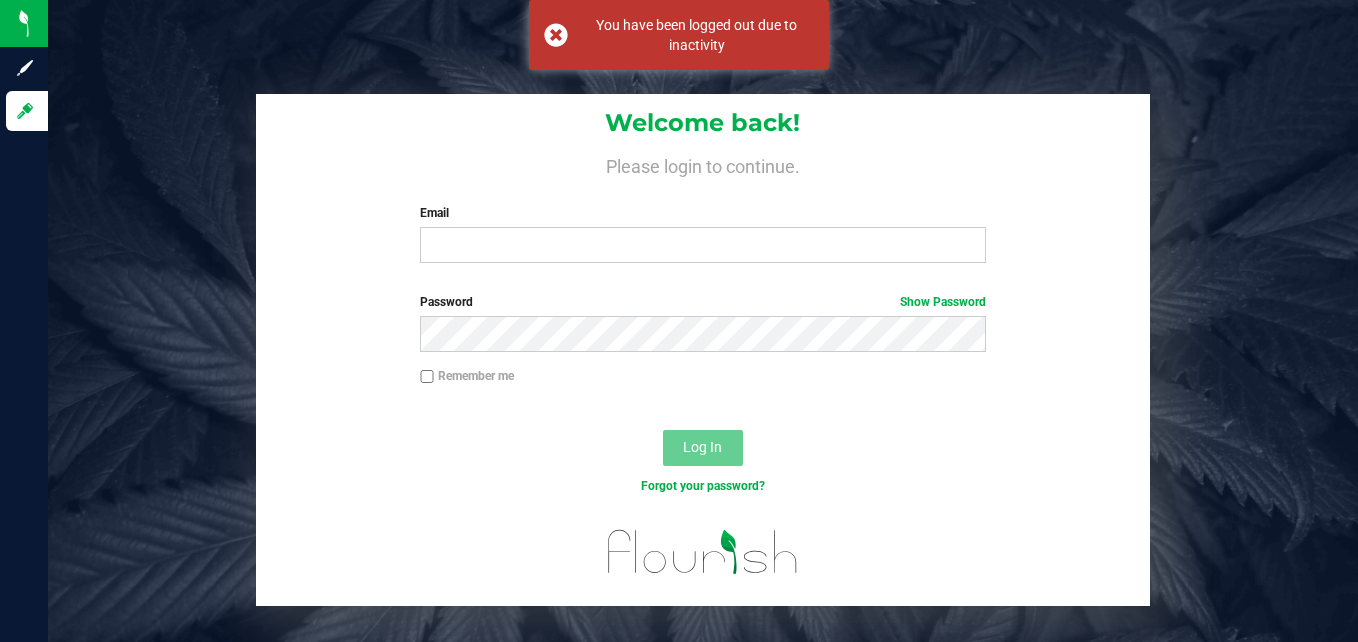 scroll, scrollTop: 0, scrollLeft: 0, axis: both 